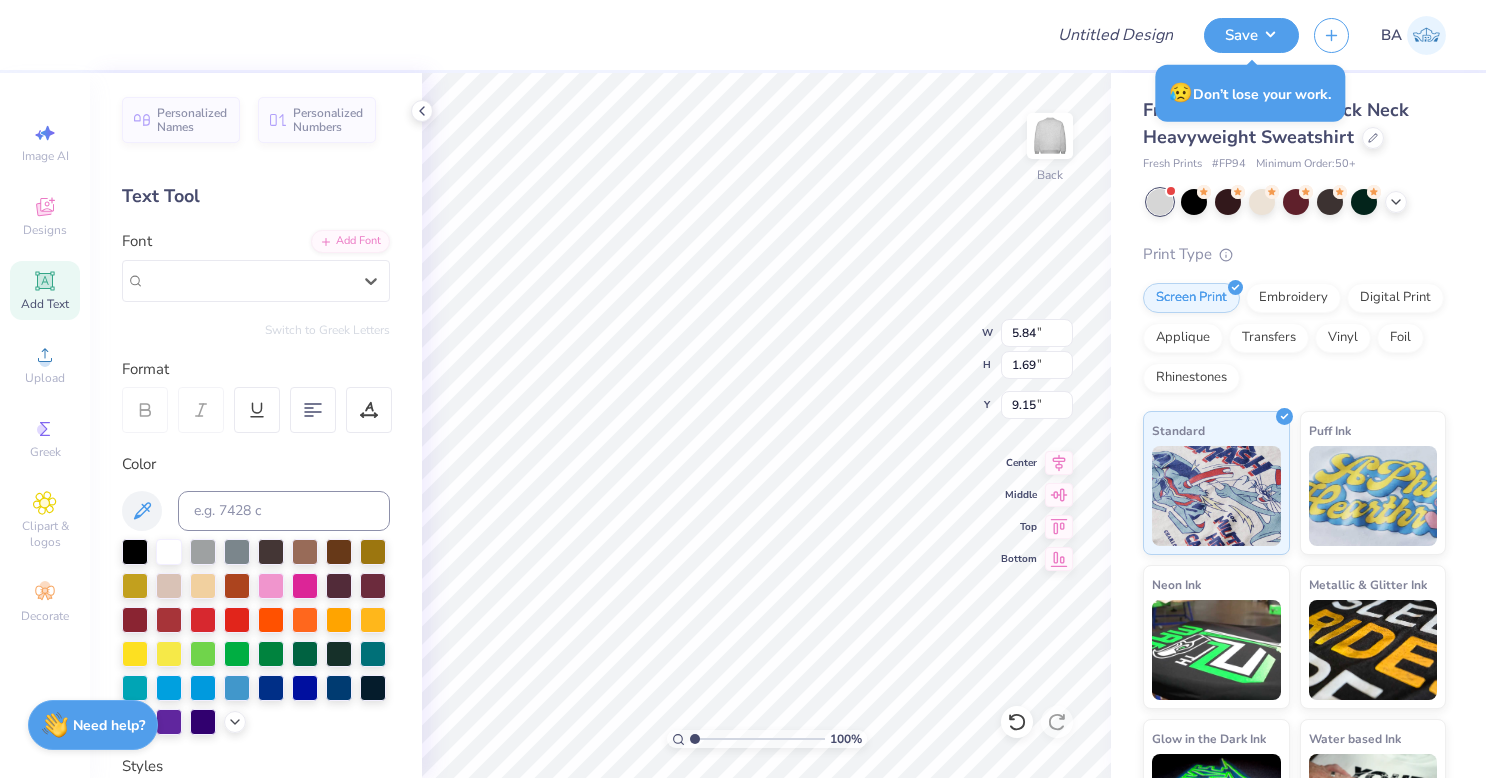 scroll, scrollTop: 0, scrollLeft: 0, axis: both 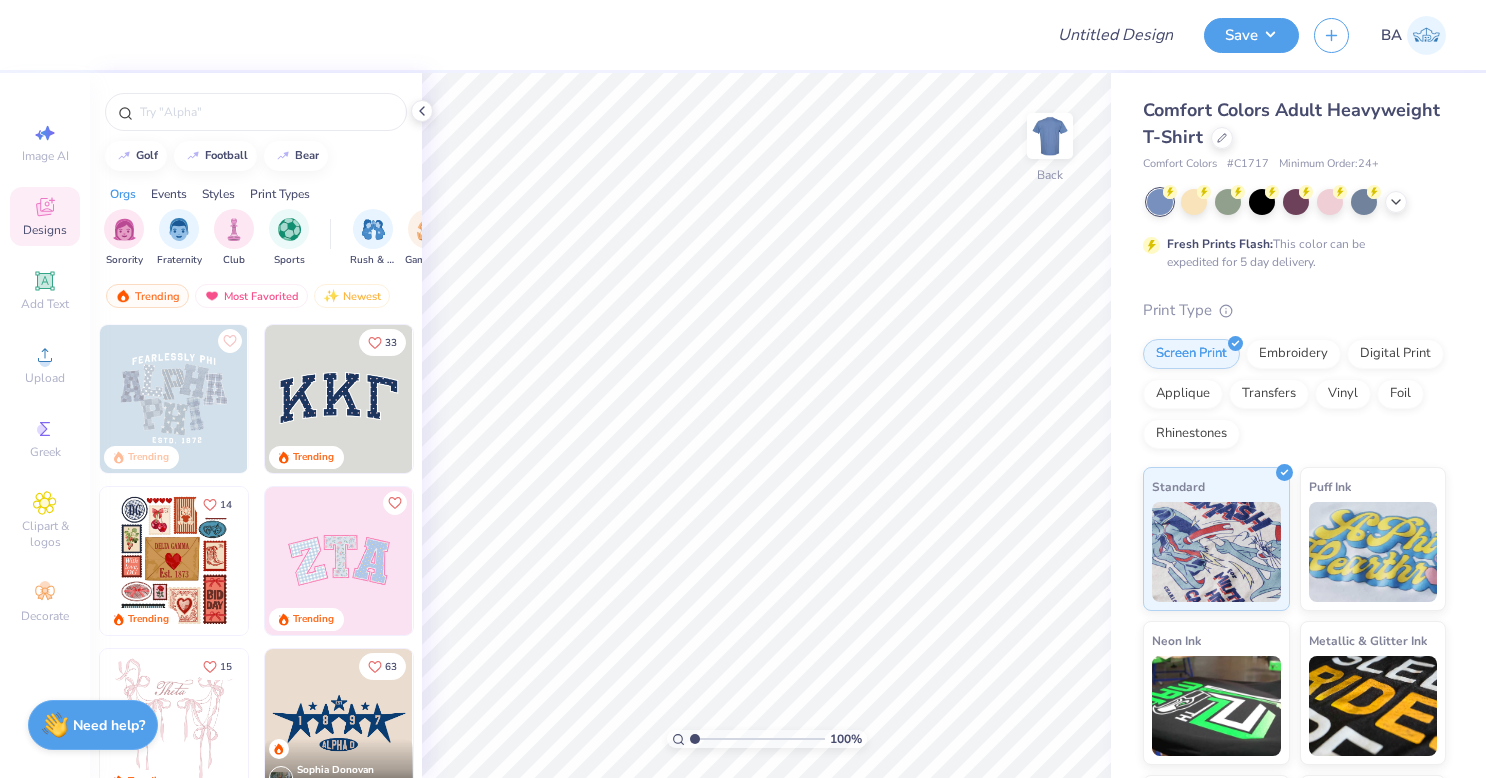 click 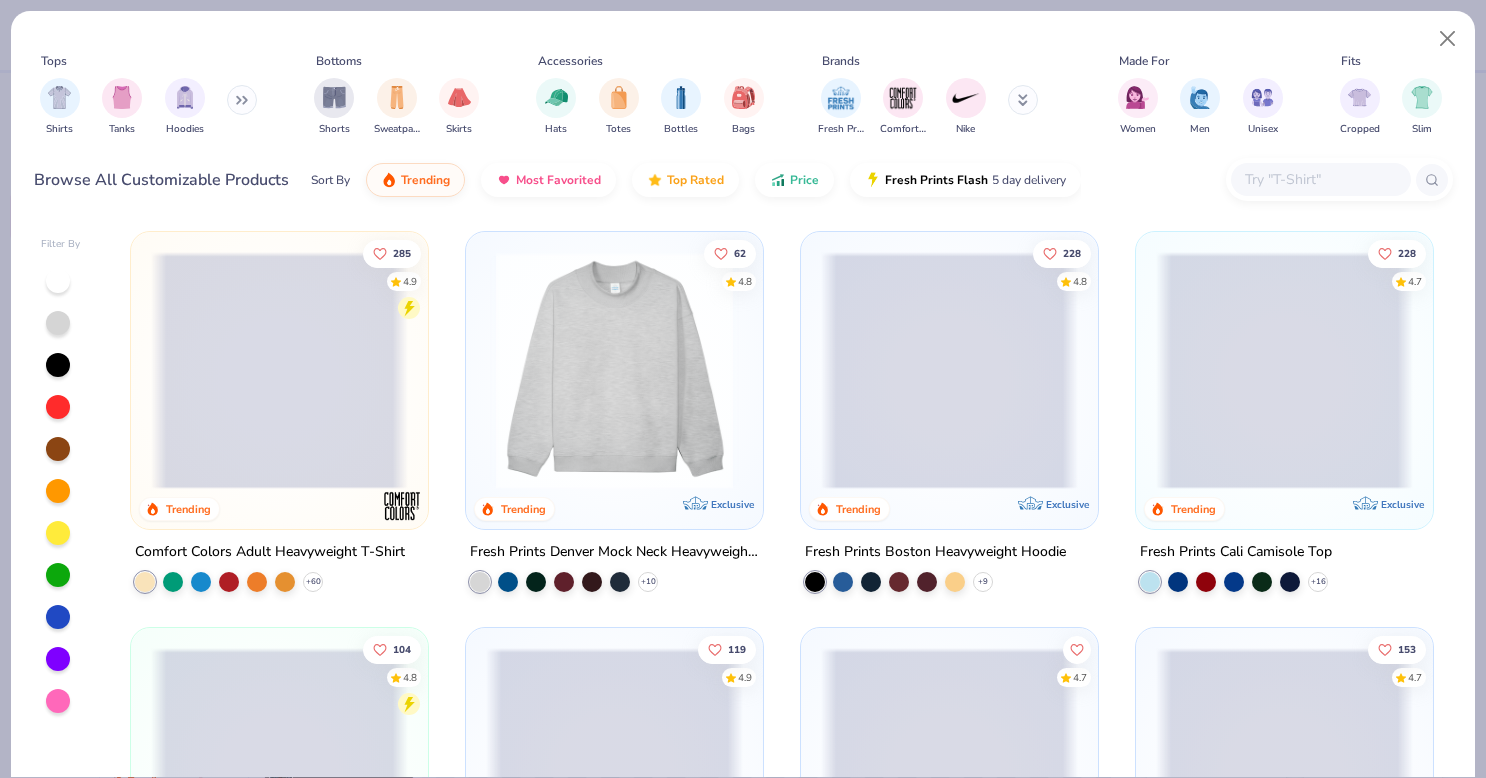 click at bounding box center (614, 370) 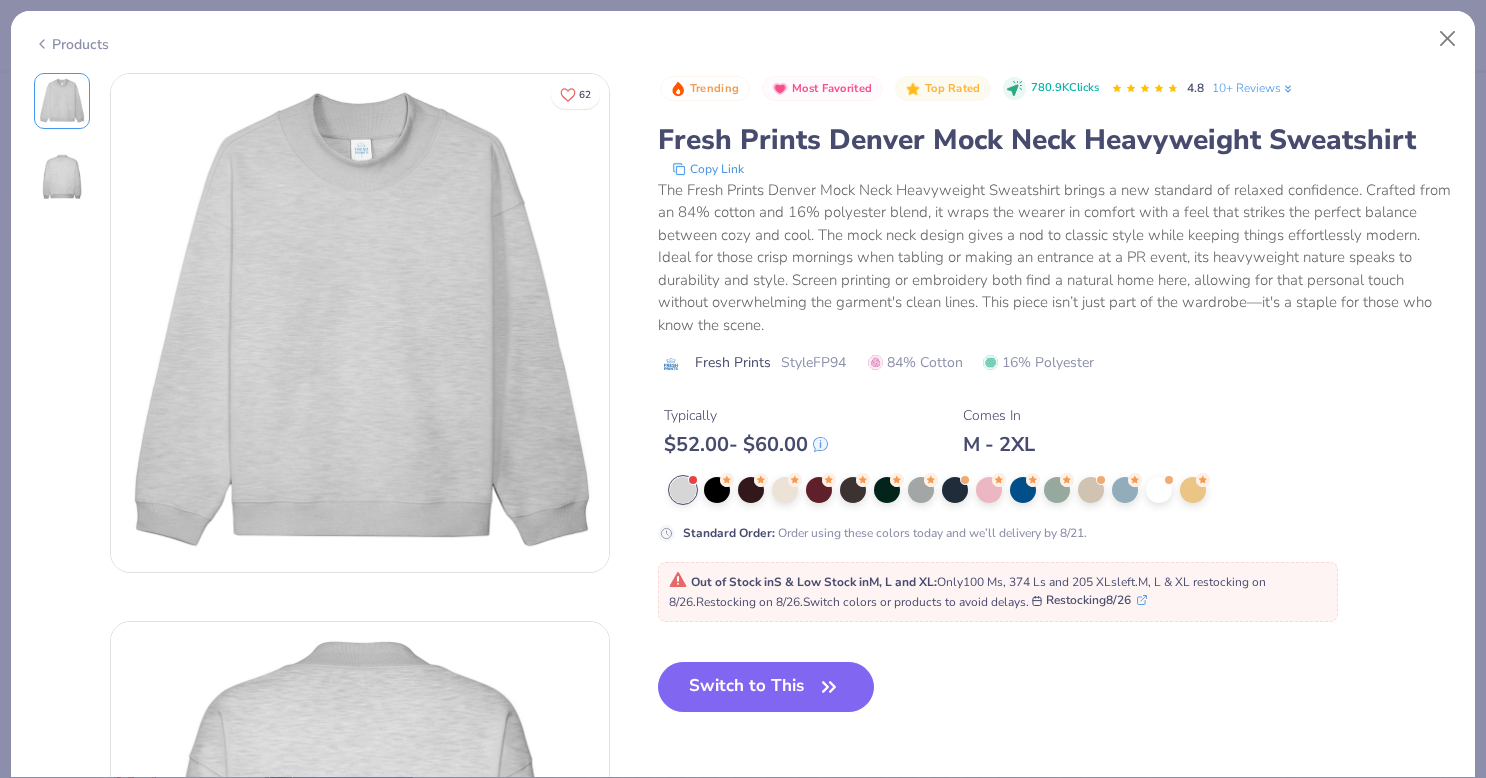 click on "Switch to This" at bounding box center [766, 687] 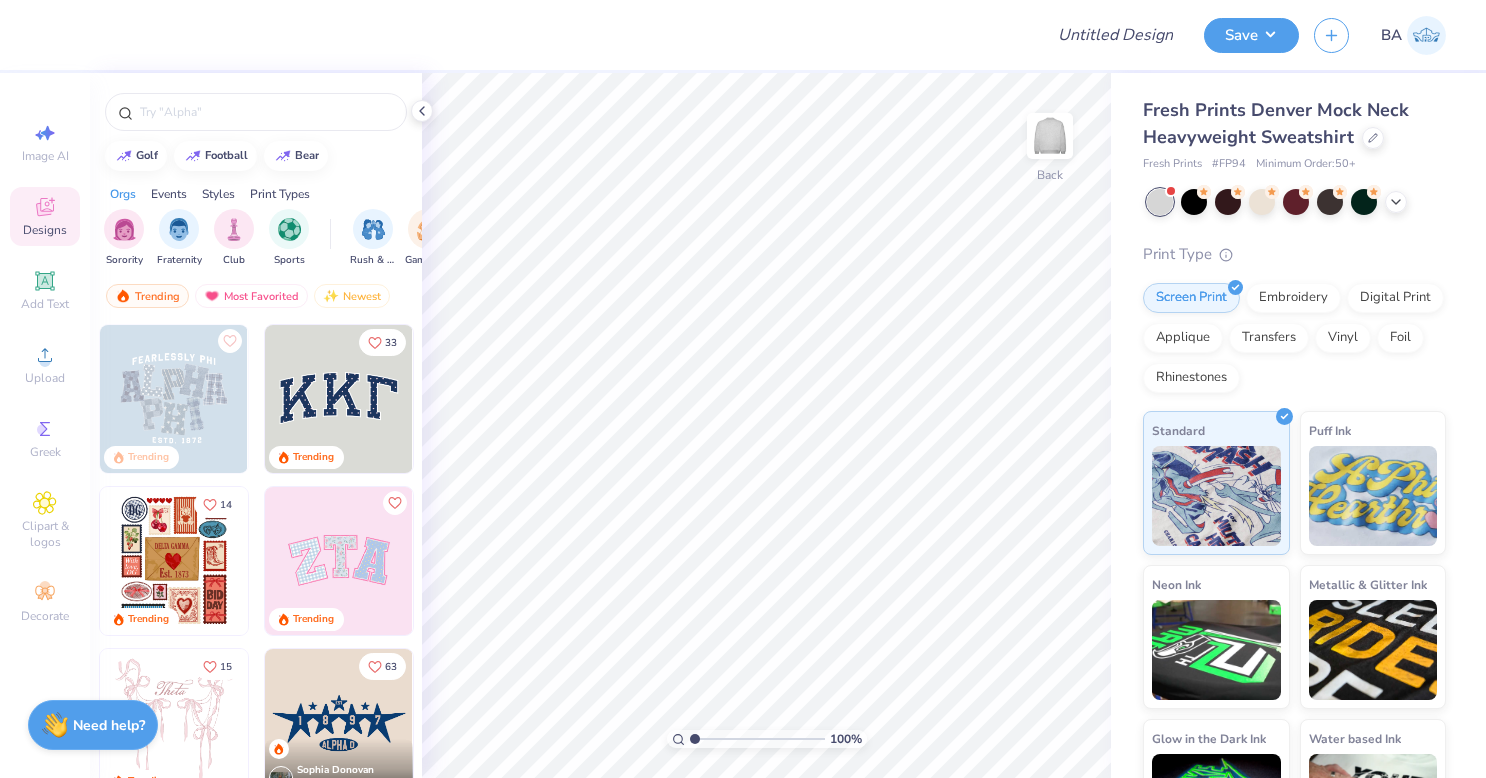 click 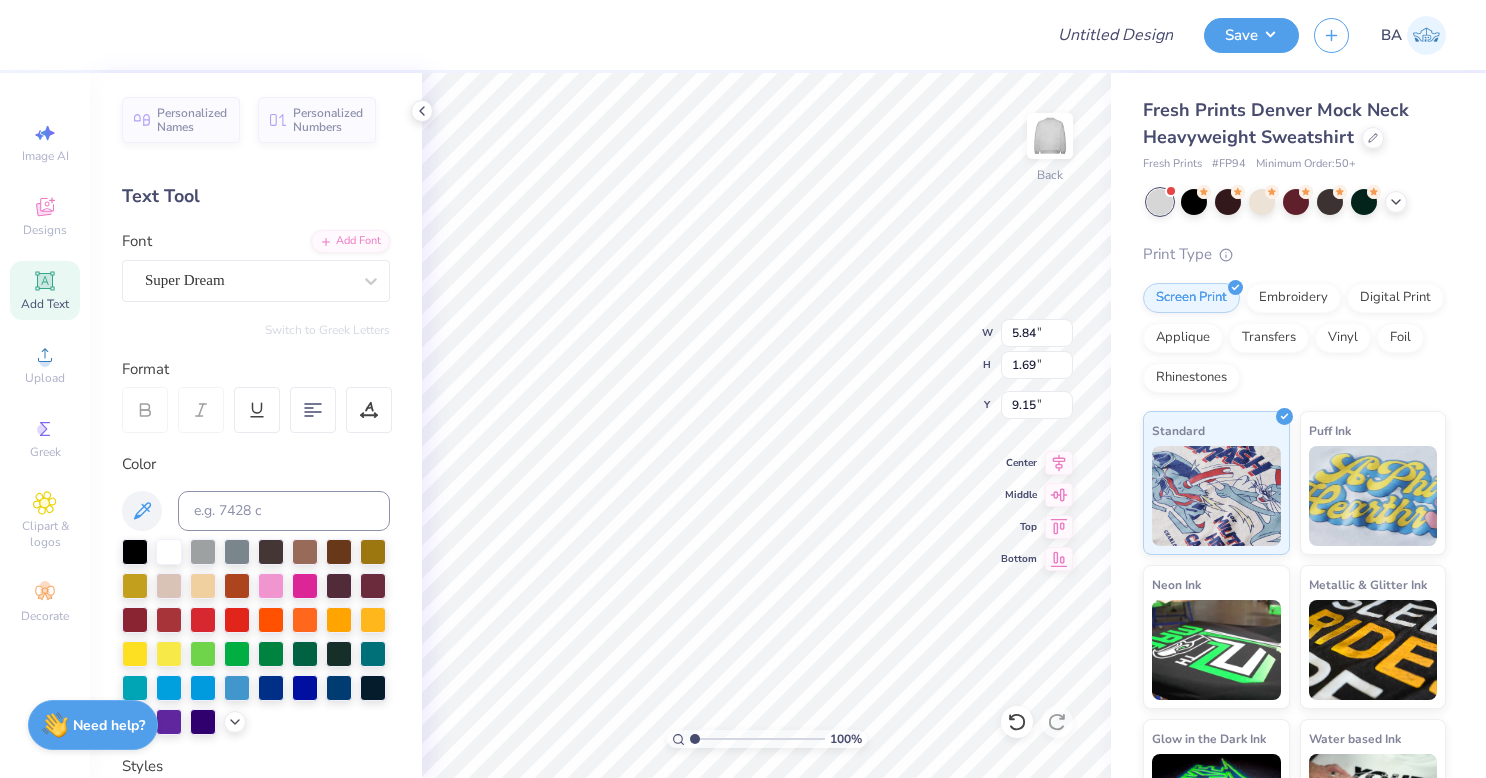 click on "Super Dream" at bounding box center [248, 280] 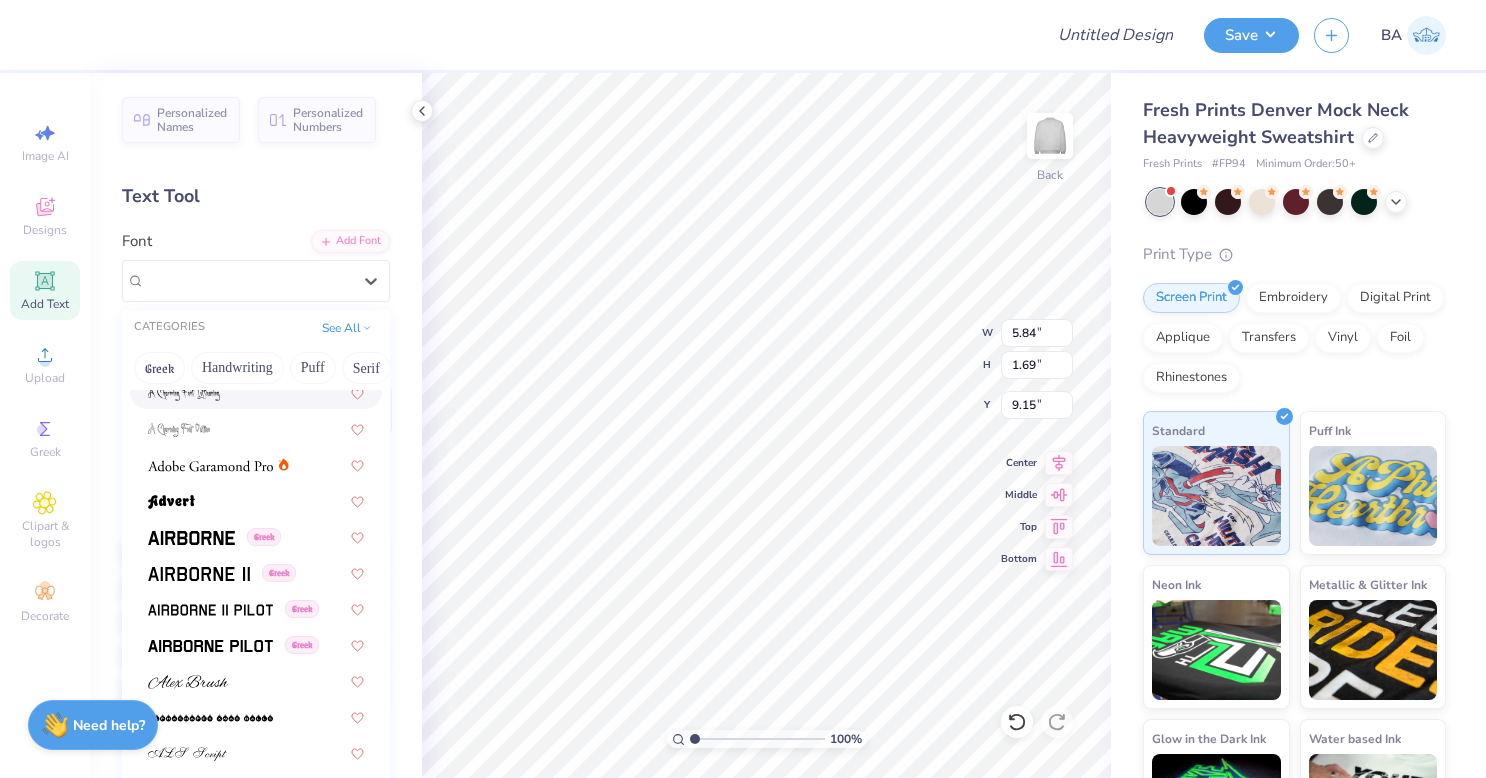 scroll, scrollTop: 230, scrollLeft: 0, axis: vertical 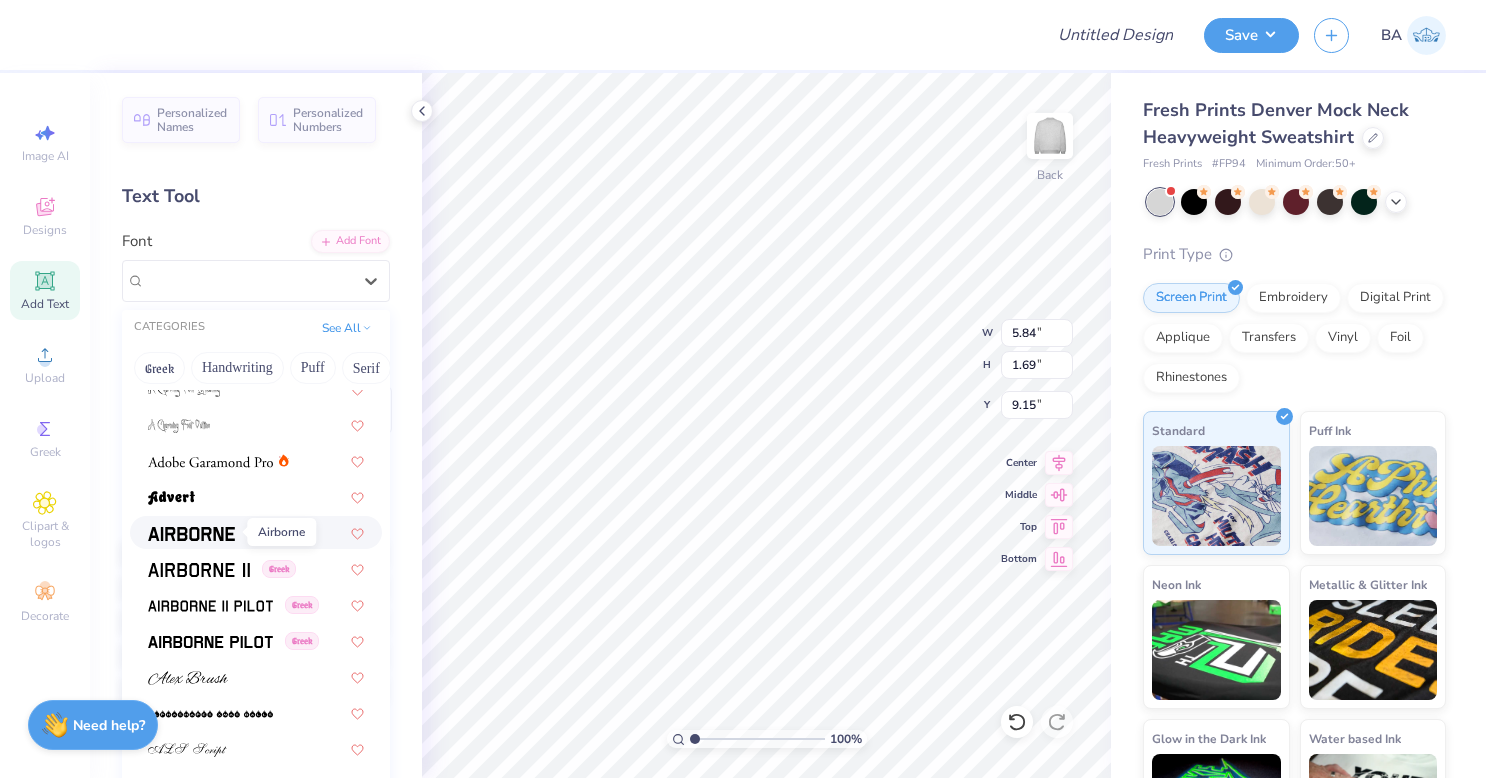 click at bounding box center [191, 534] 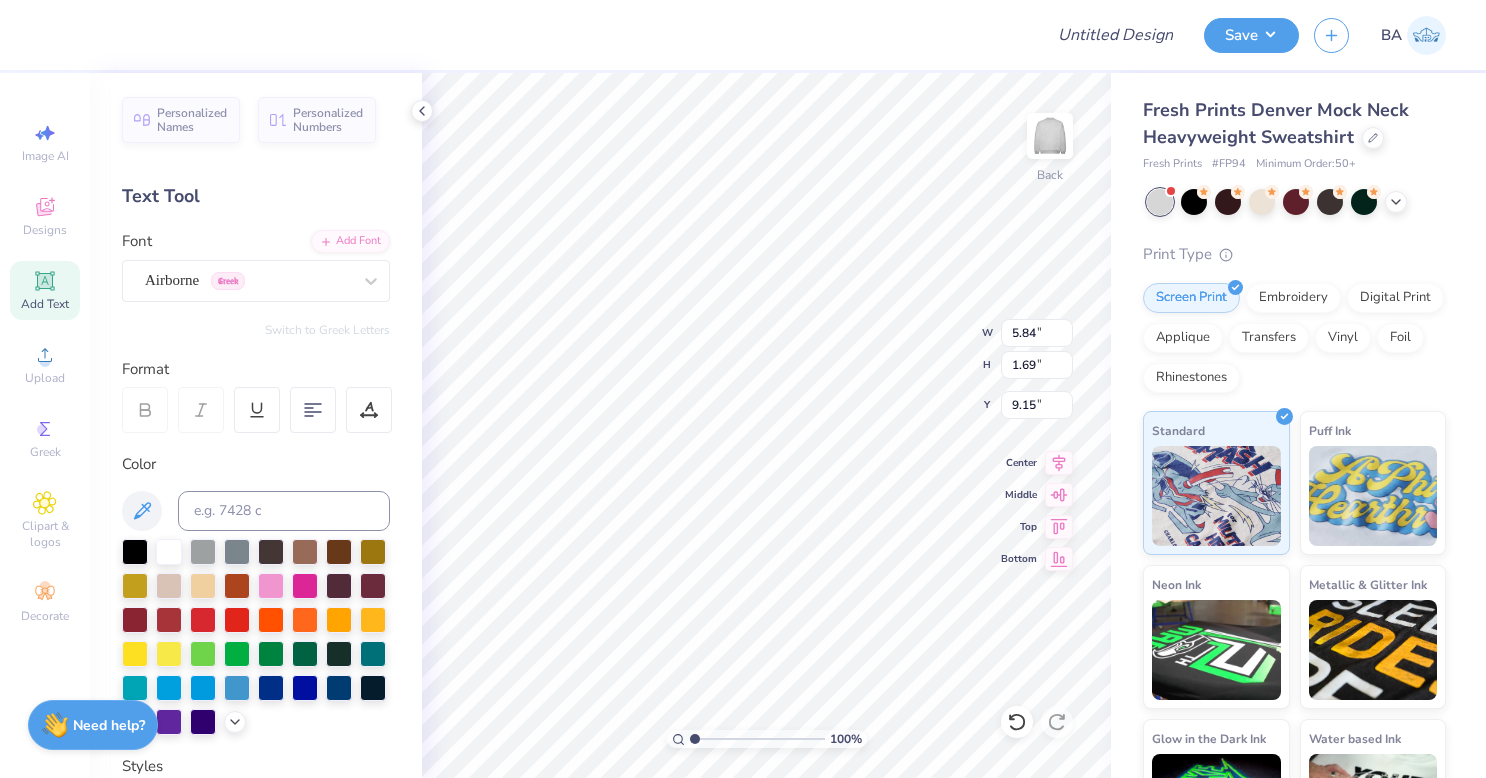 type on "5.59" 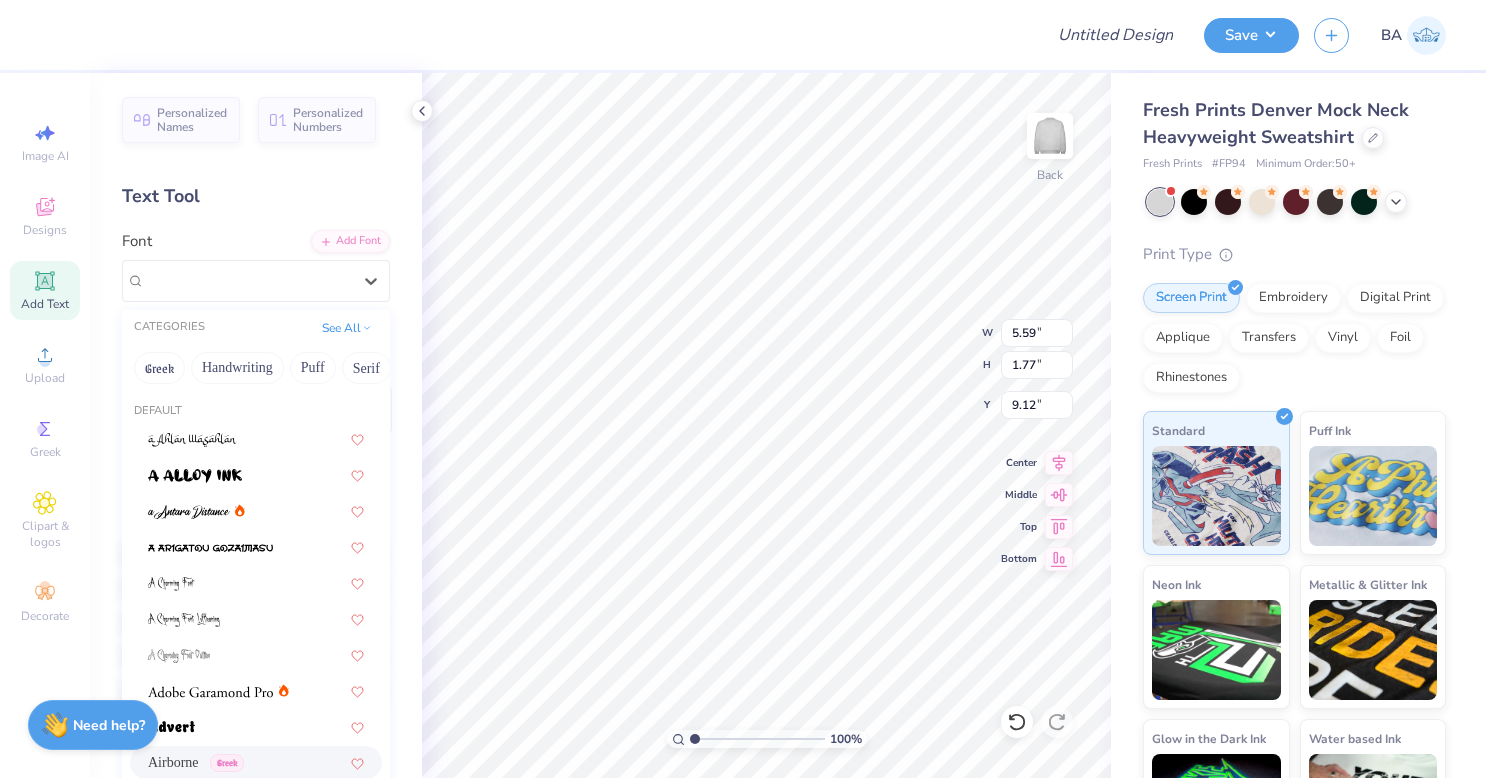 click on "Airborne Greek" at bounding box center [248, 280] 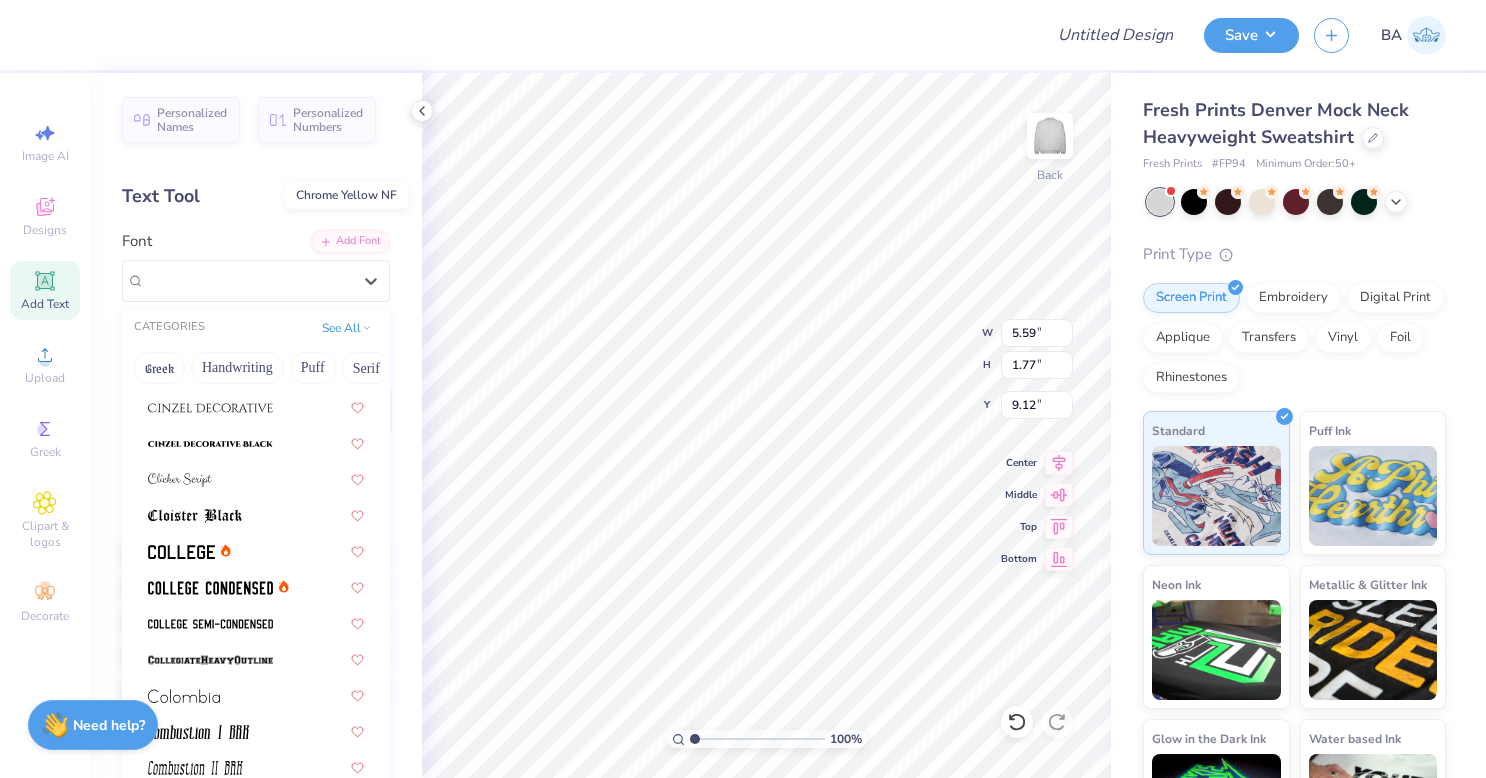 scroll, scrollTop: 2560, scrollLeft: 0, axis: vertical 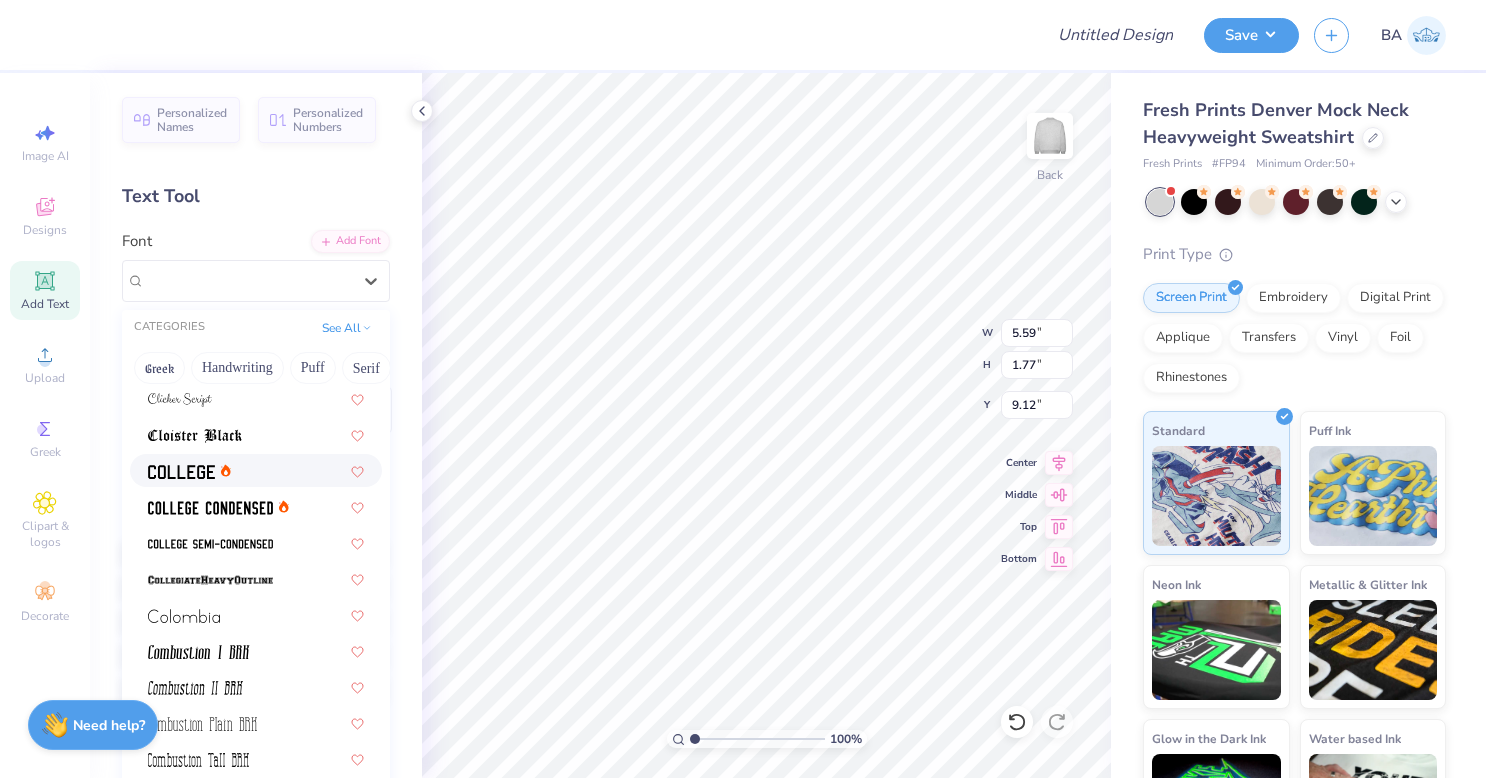 click at bounding box center (181, 472) 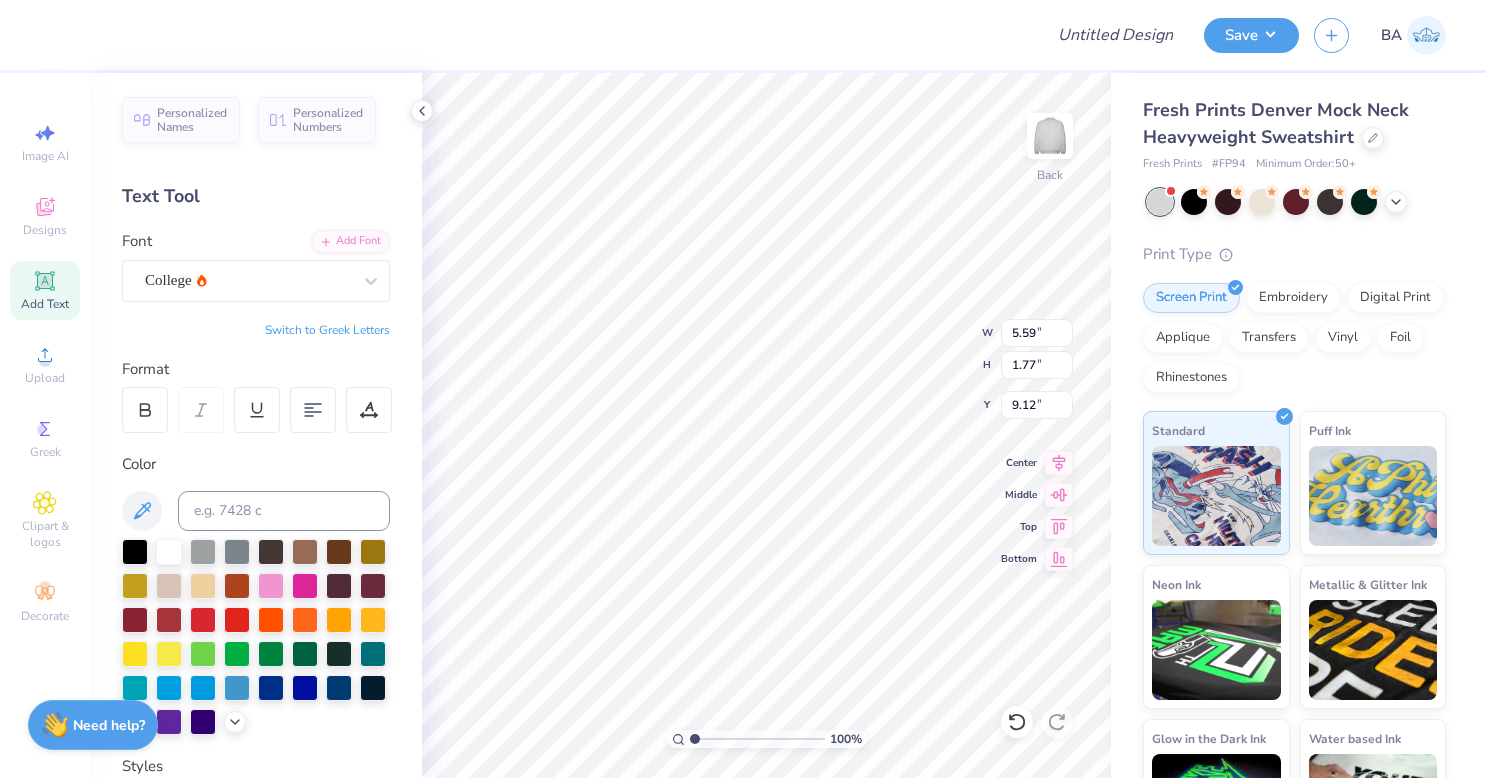 type on "5.31" 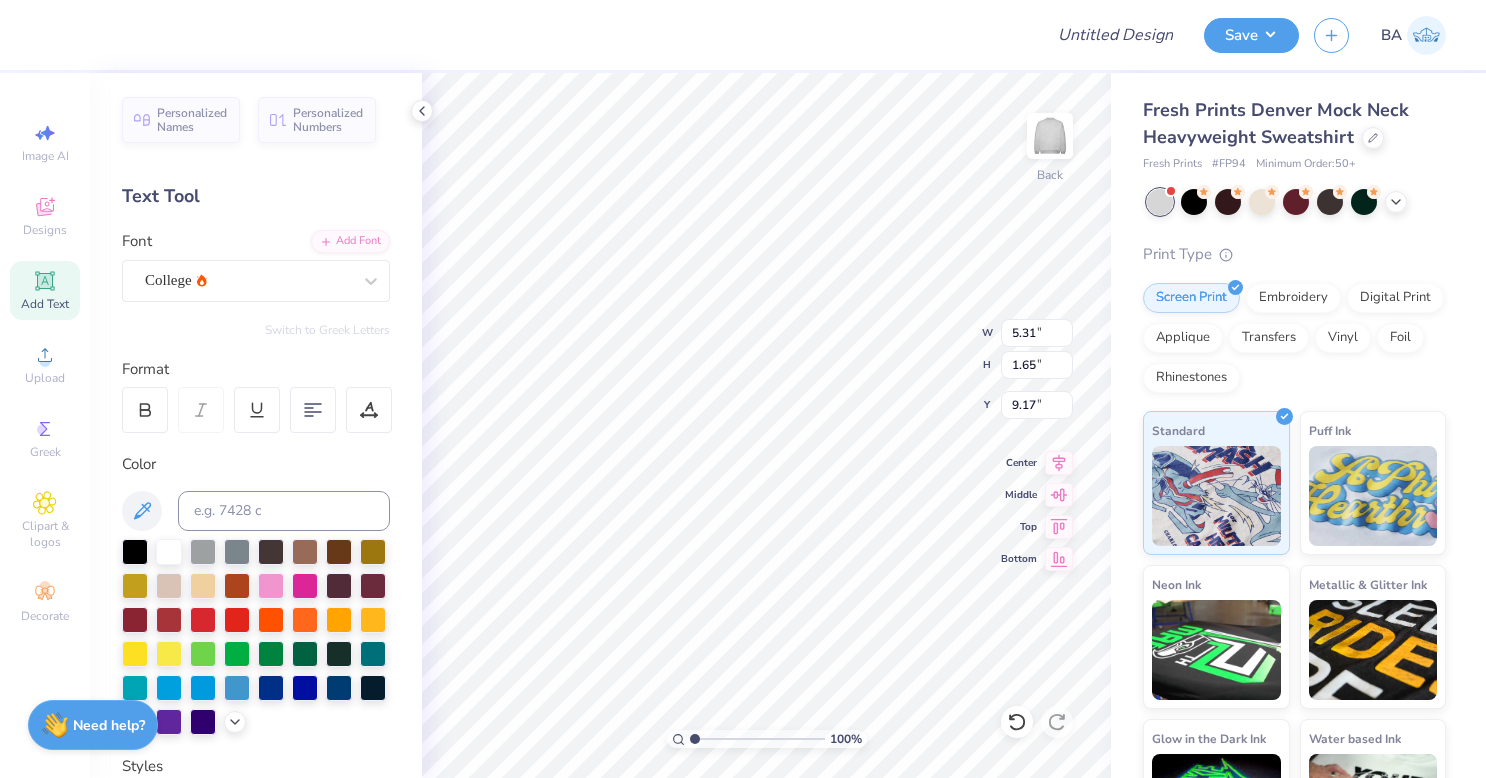 click on "College" at bounding box center (248, 280) 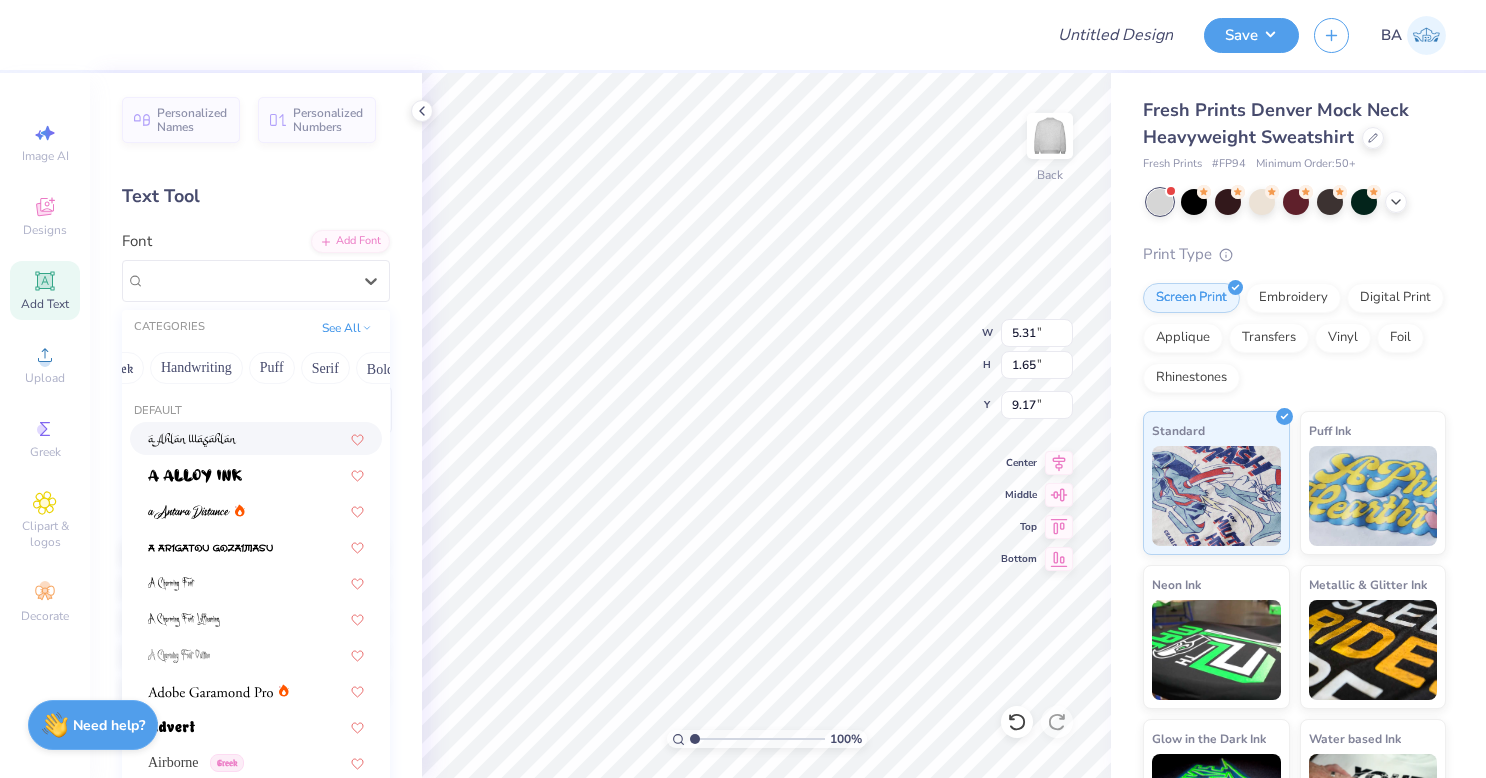 scroll, scrollTop: 0, scrollLeft: 42, axis: horizontal 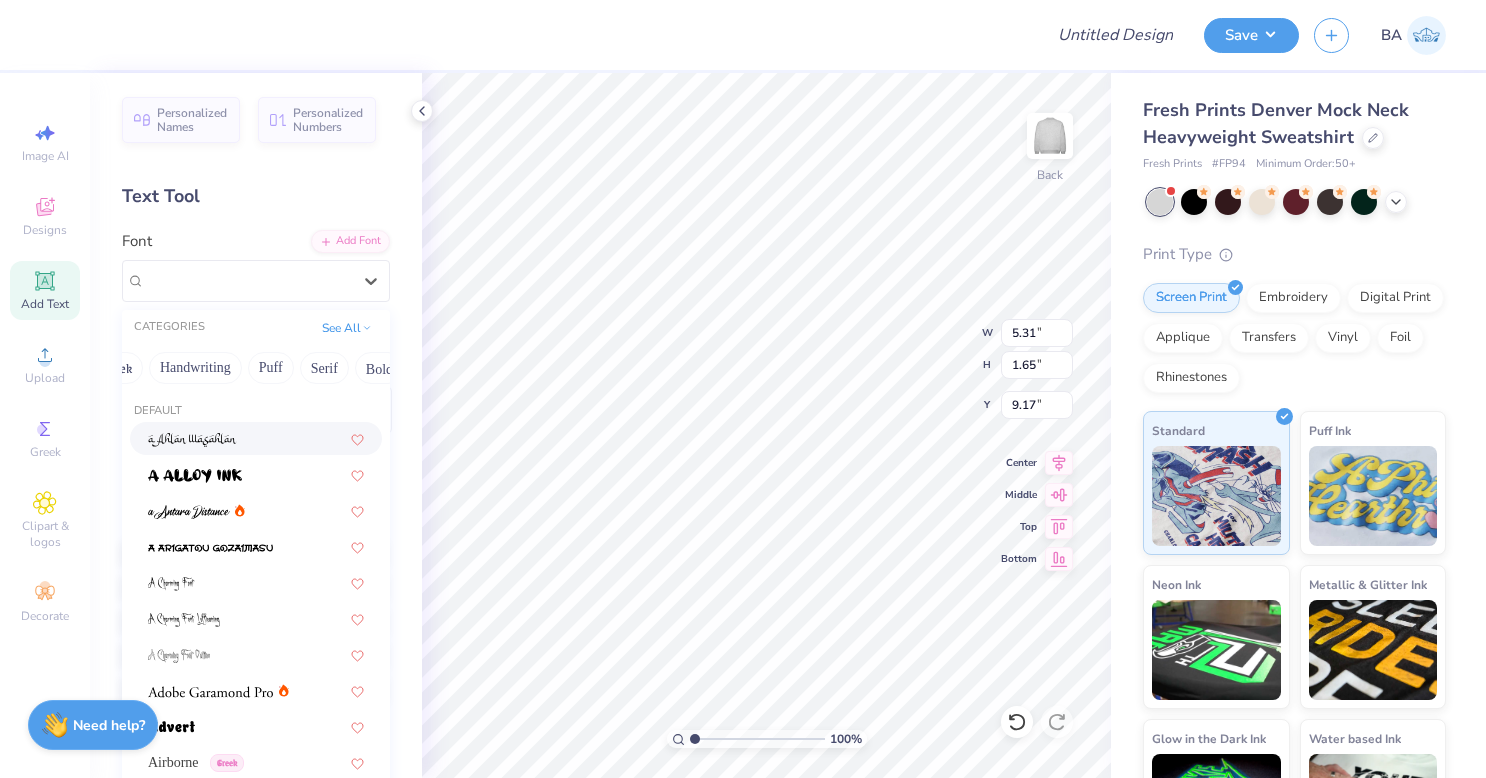 click on "Puff" at bounding box center (271, 368) 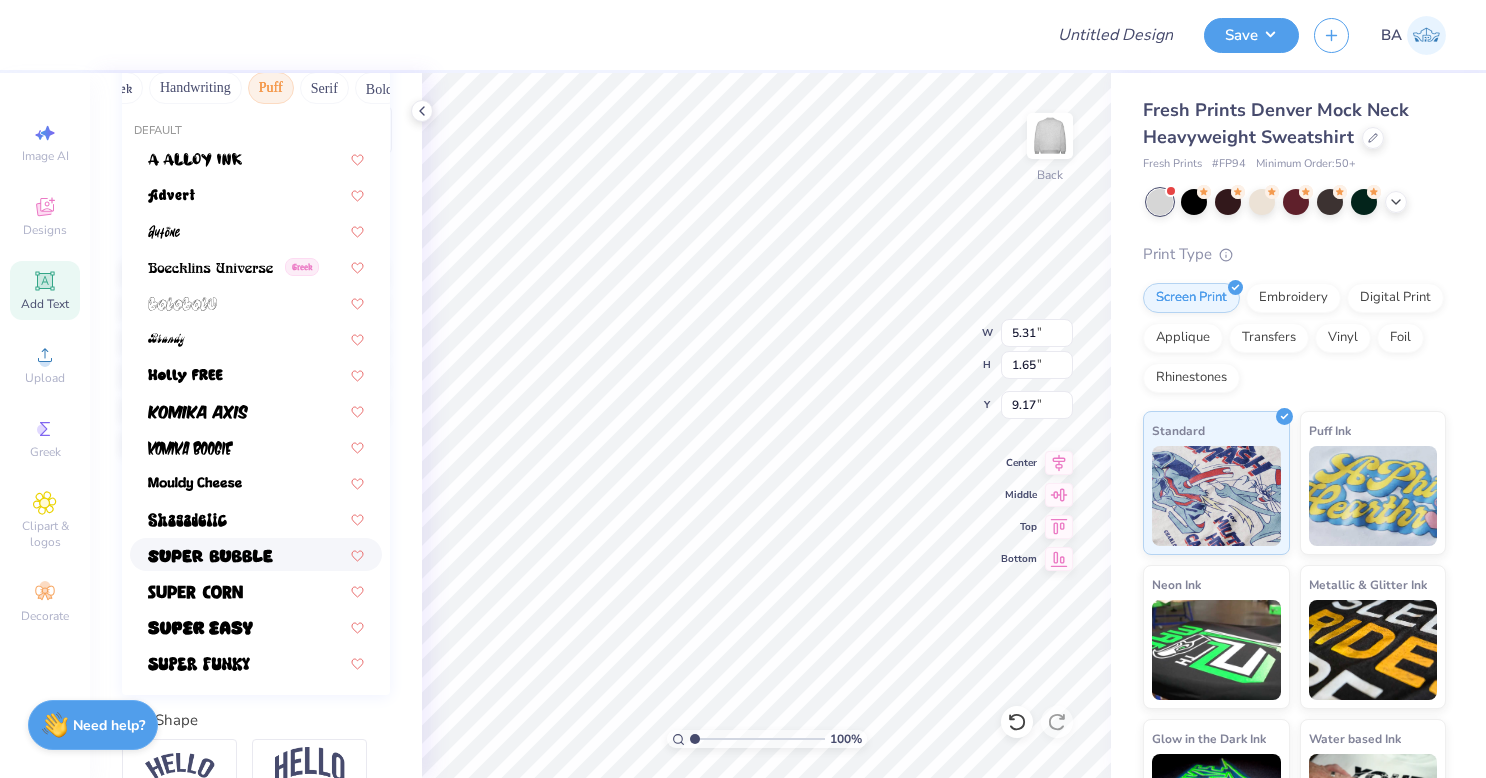 scroll, scrollTop: 281, scrollLeft: 0, axis: vertical 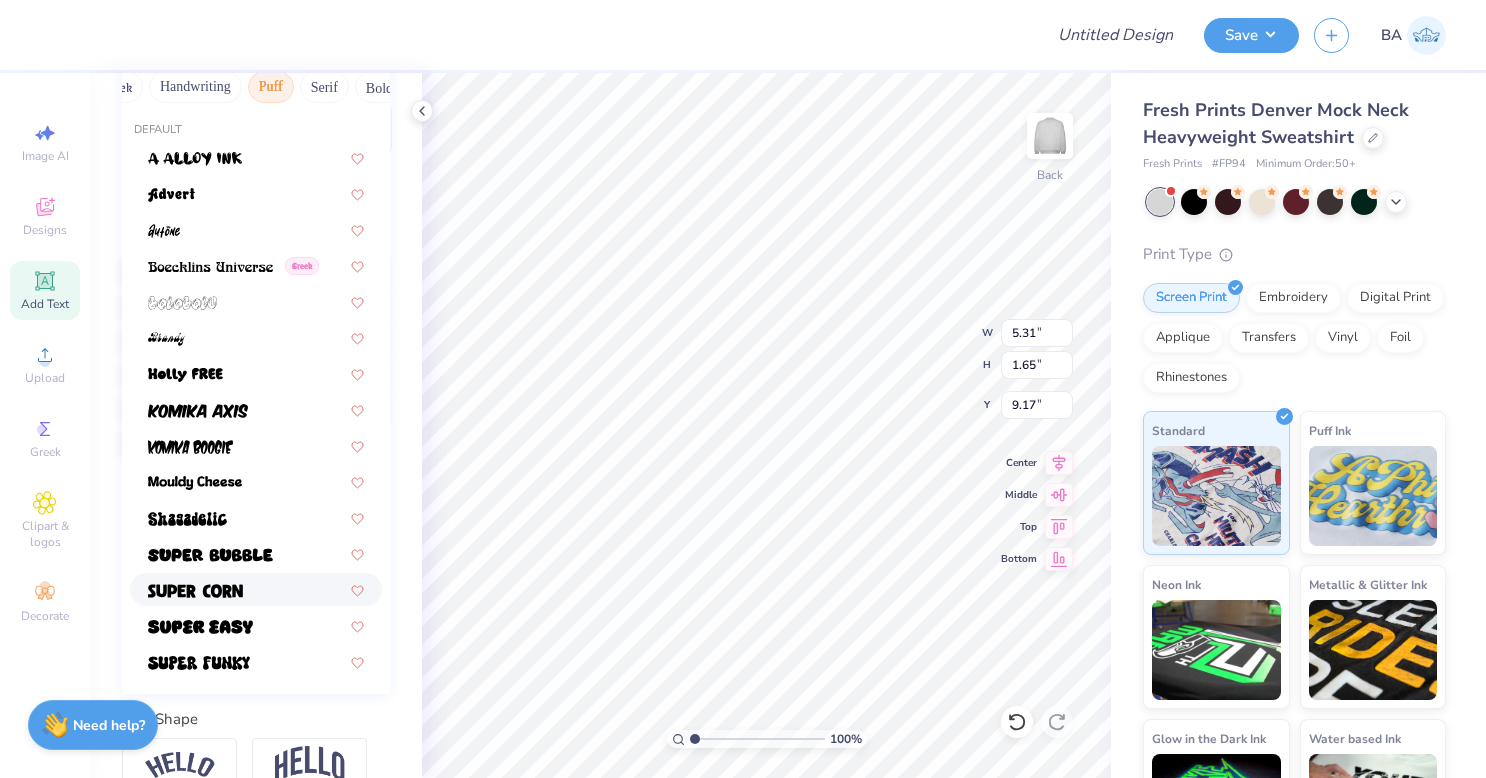 click at bounding box center [256, 589] 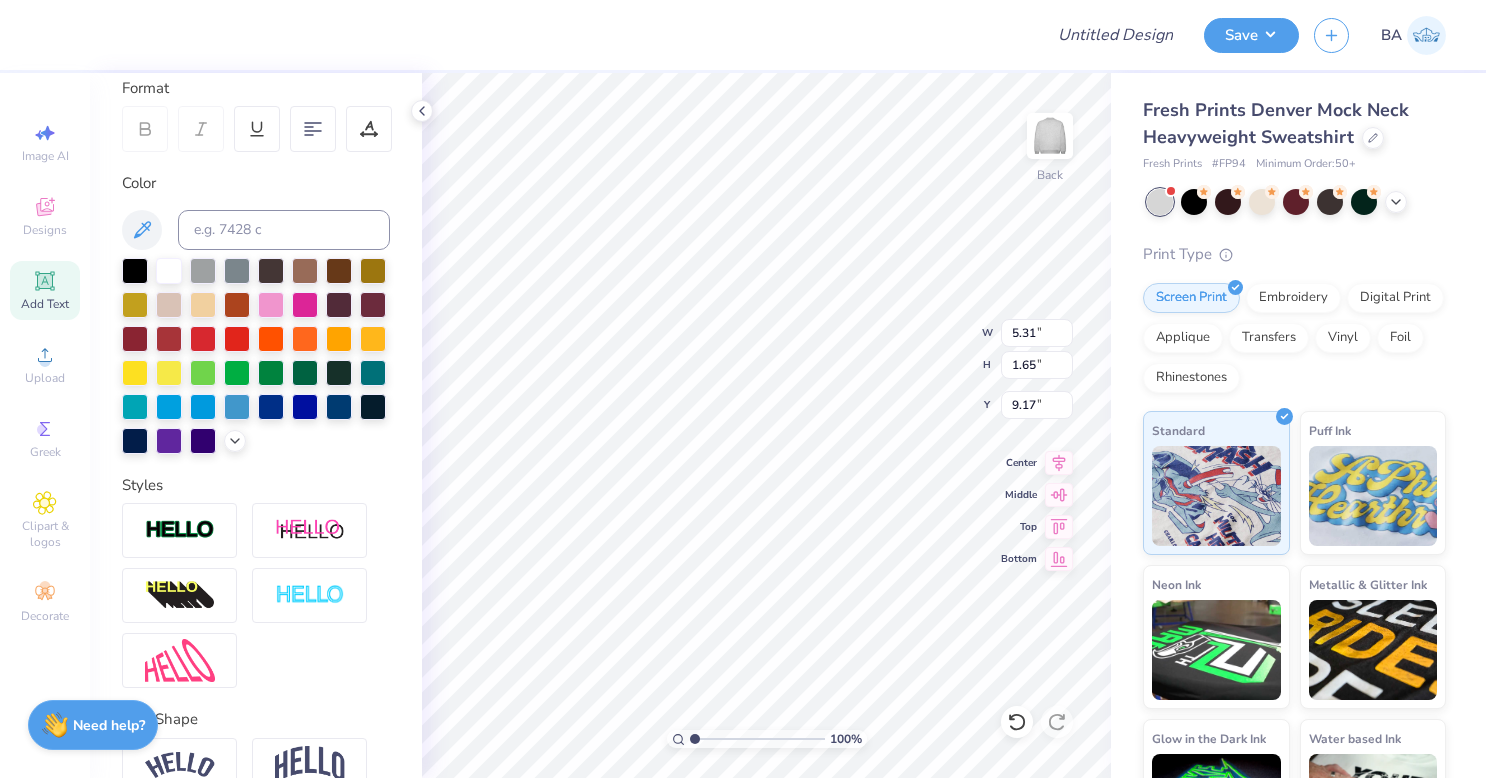 type on "4.25" 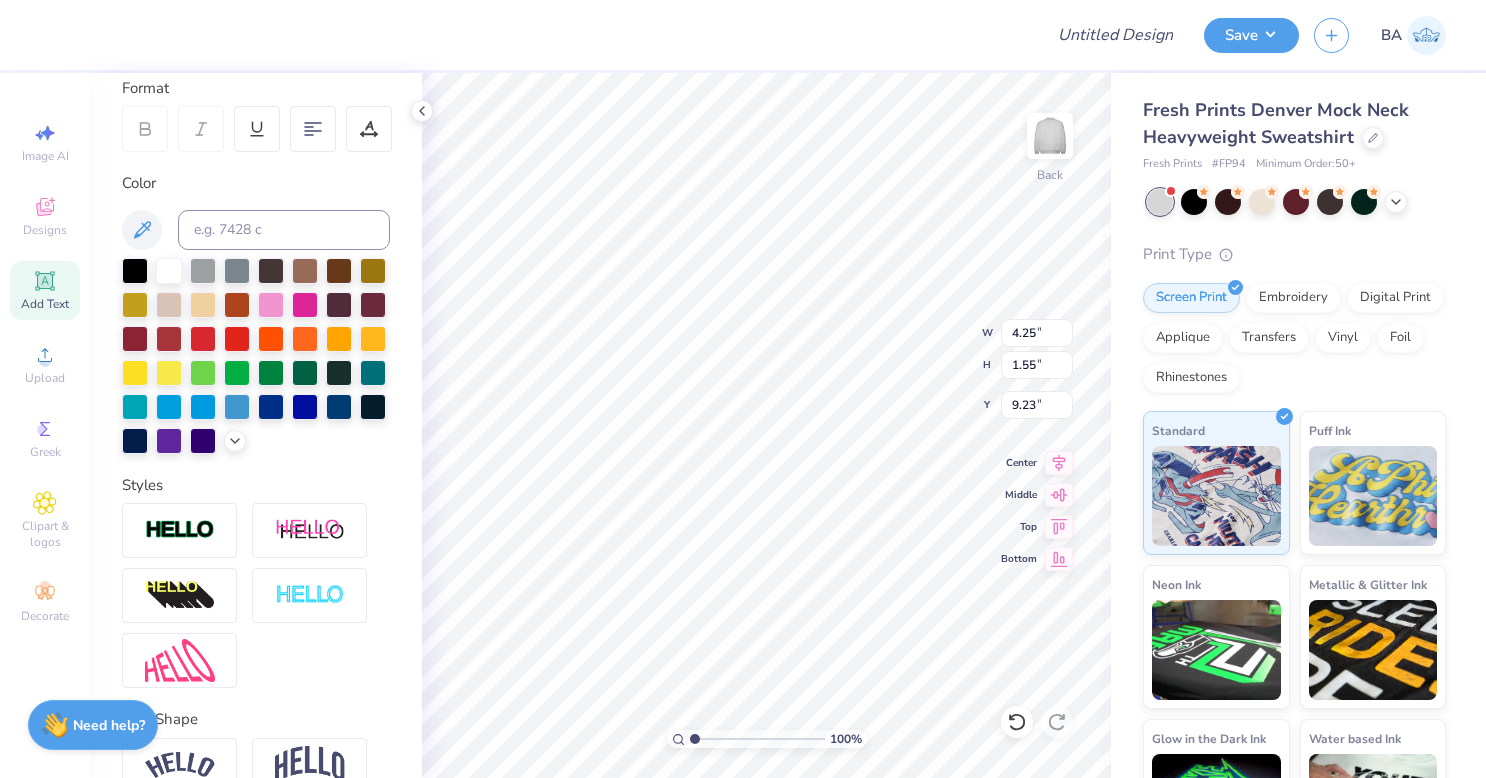 scroll, scrollTop: 16, scrollLeft: 3, axis: both 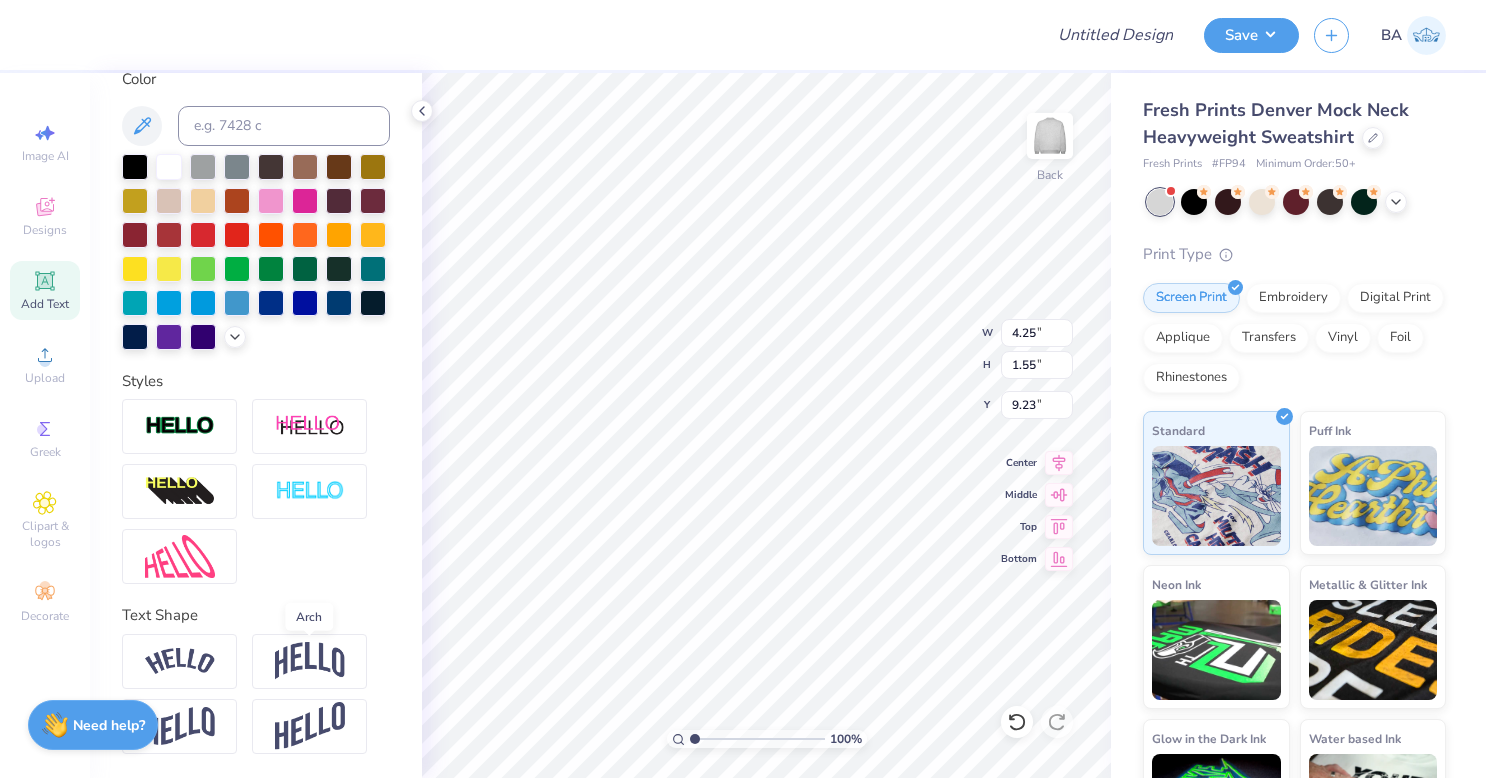 type on "NABC" 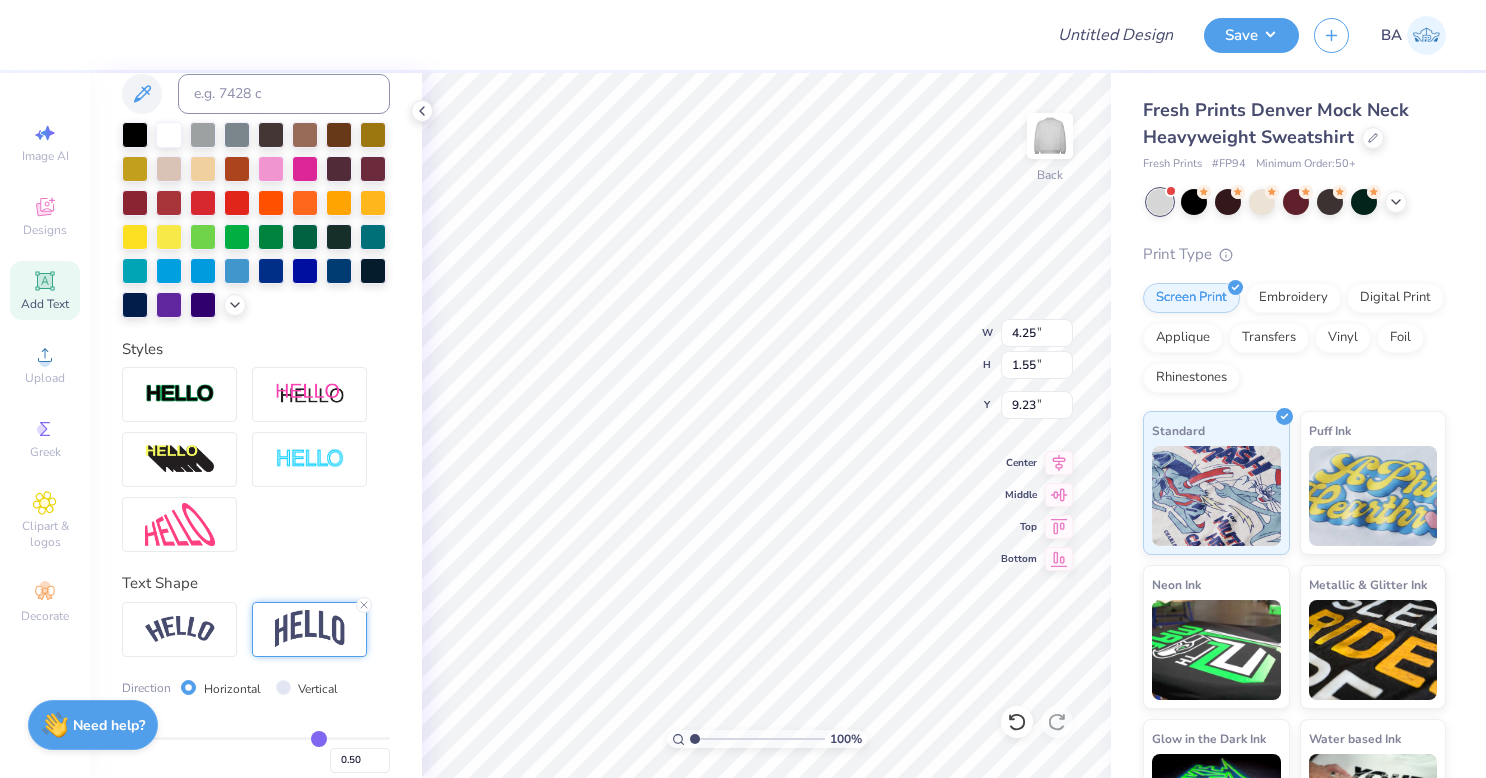 type on "4.86" 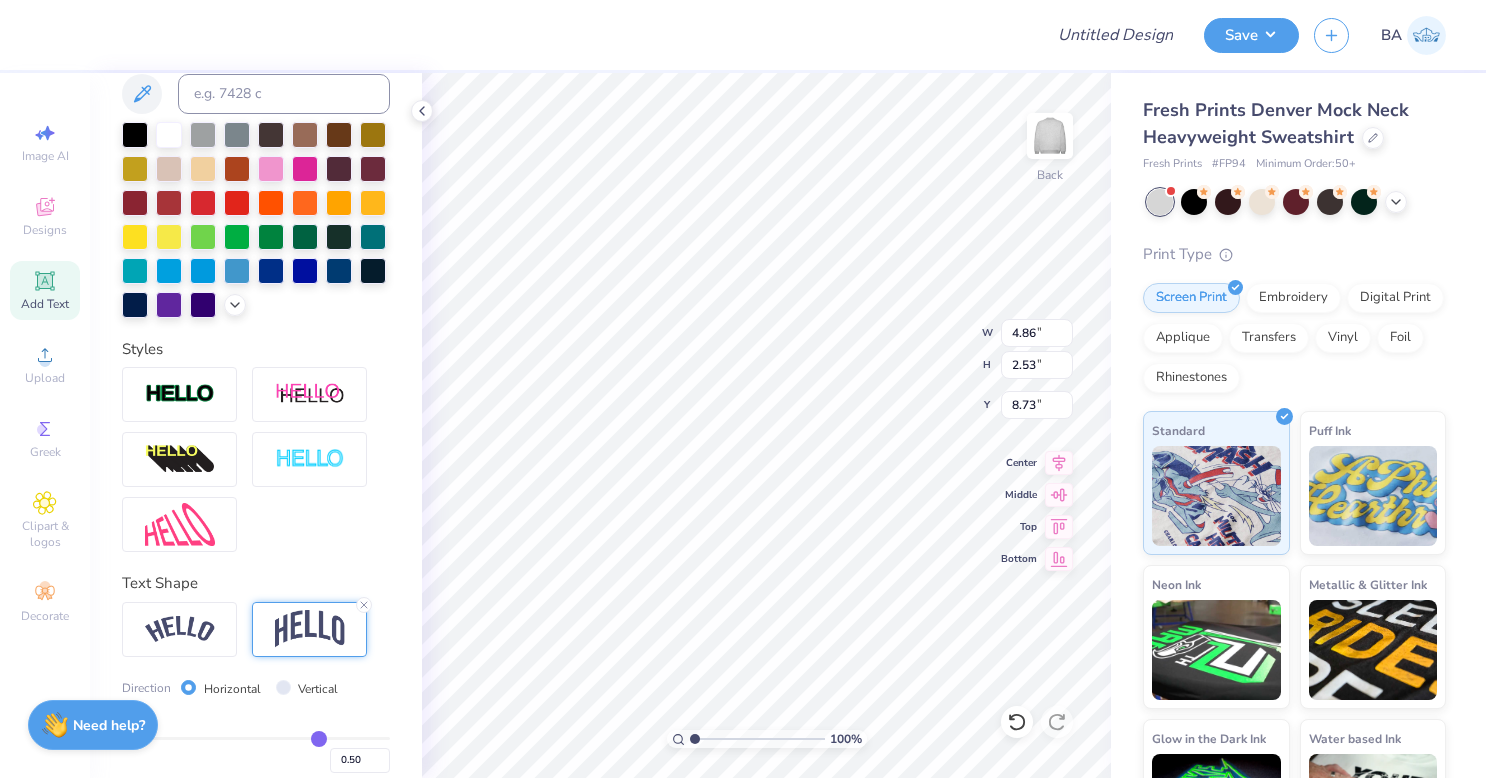 scroll, scrollTop: 533, scrollLeft: 0, axis: vertical 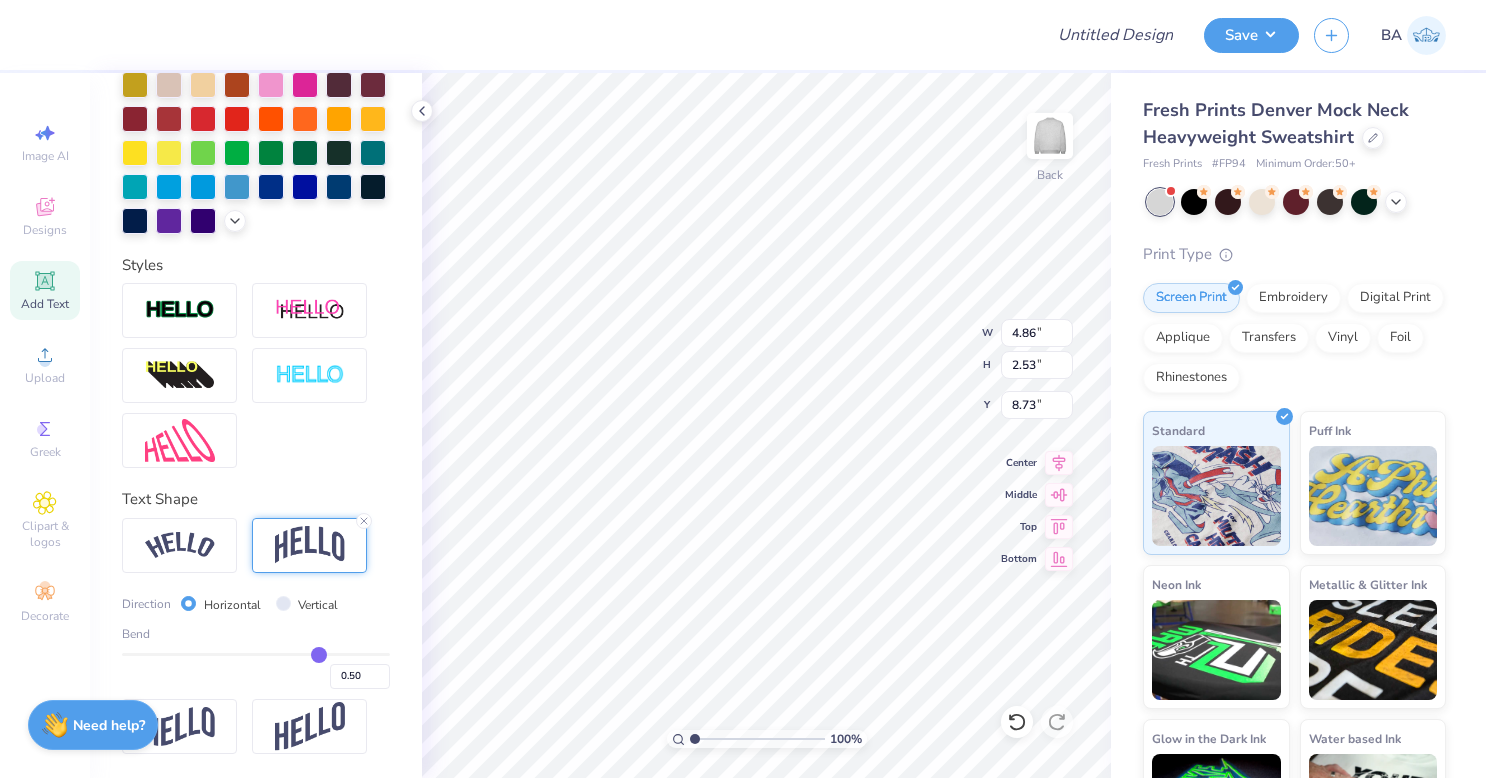 type on "0.52" 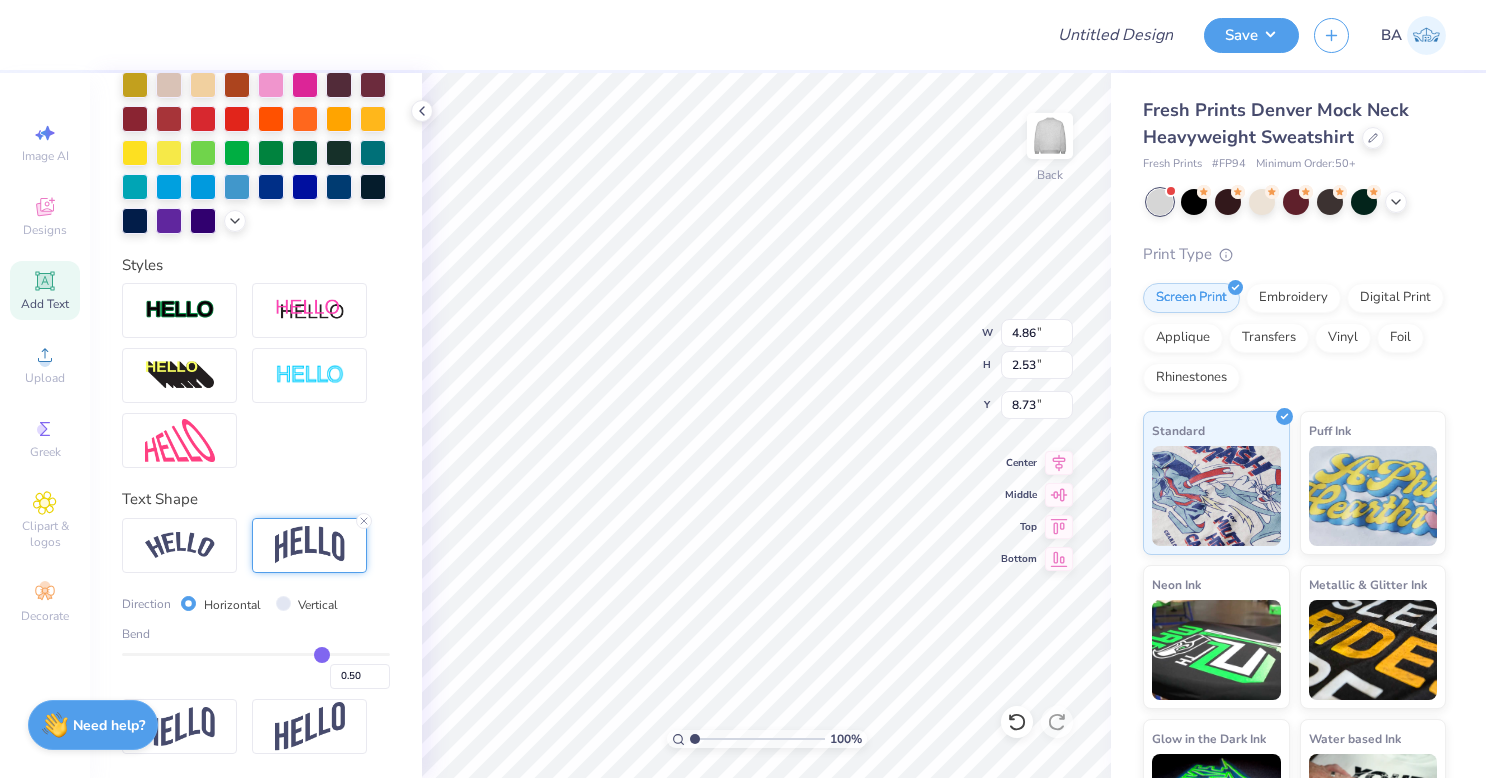 type on "0.52" 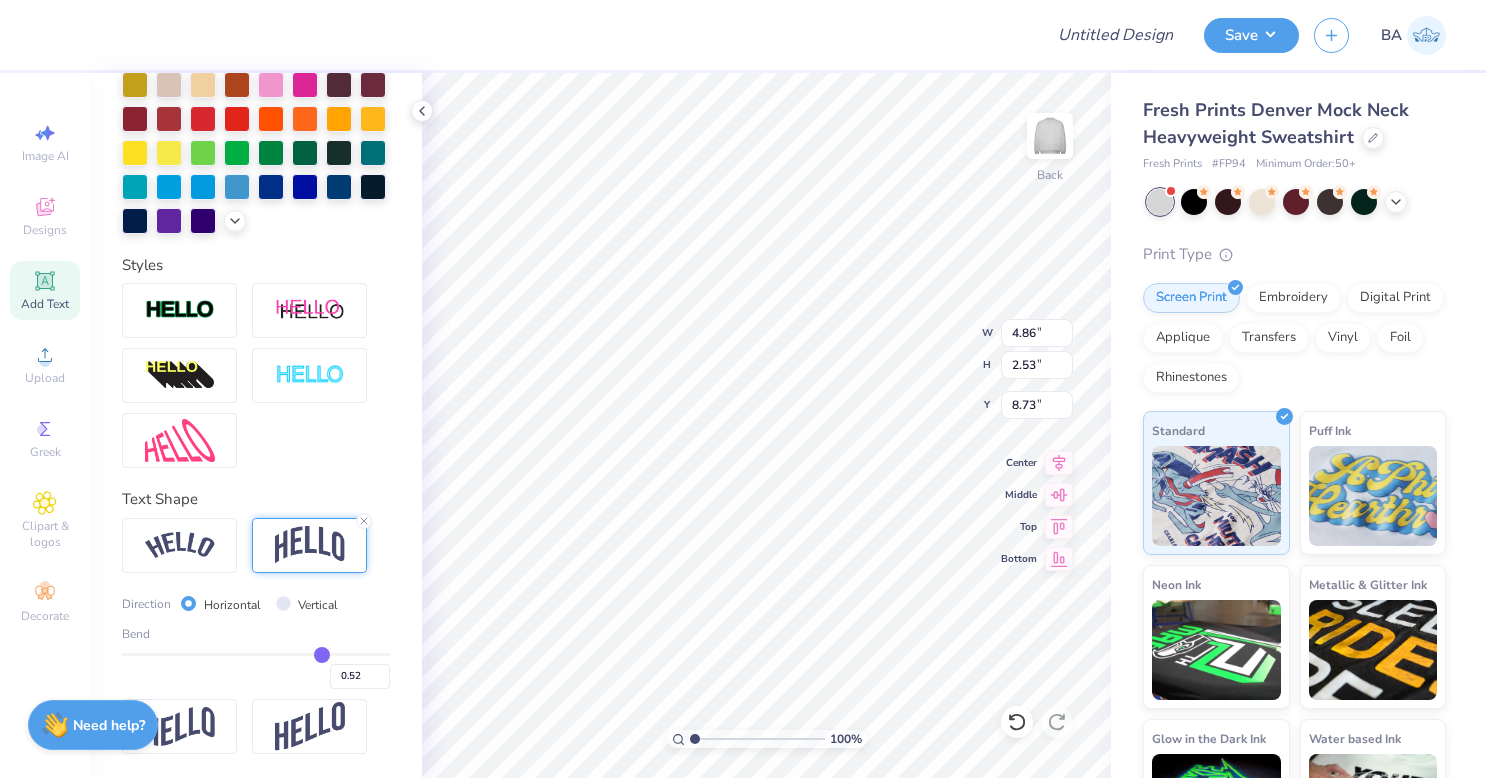 type on "0.48" 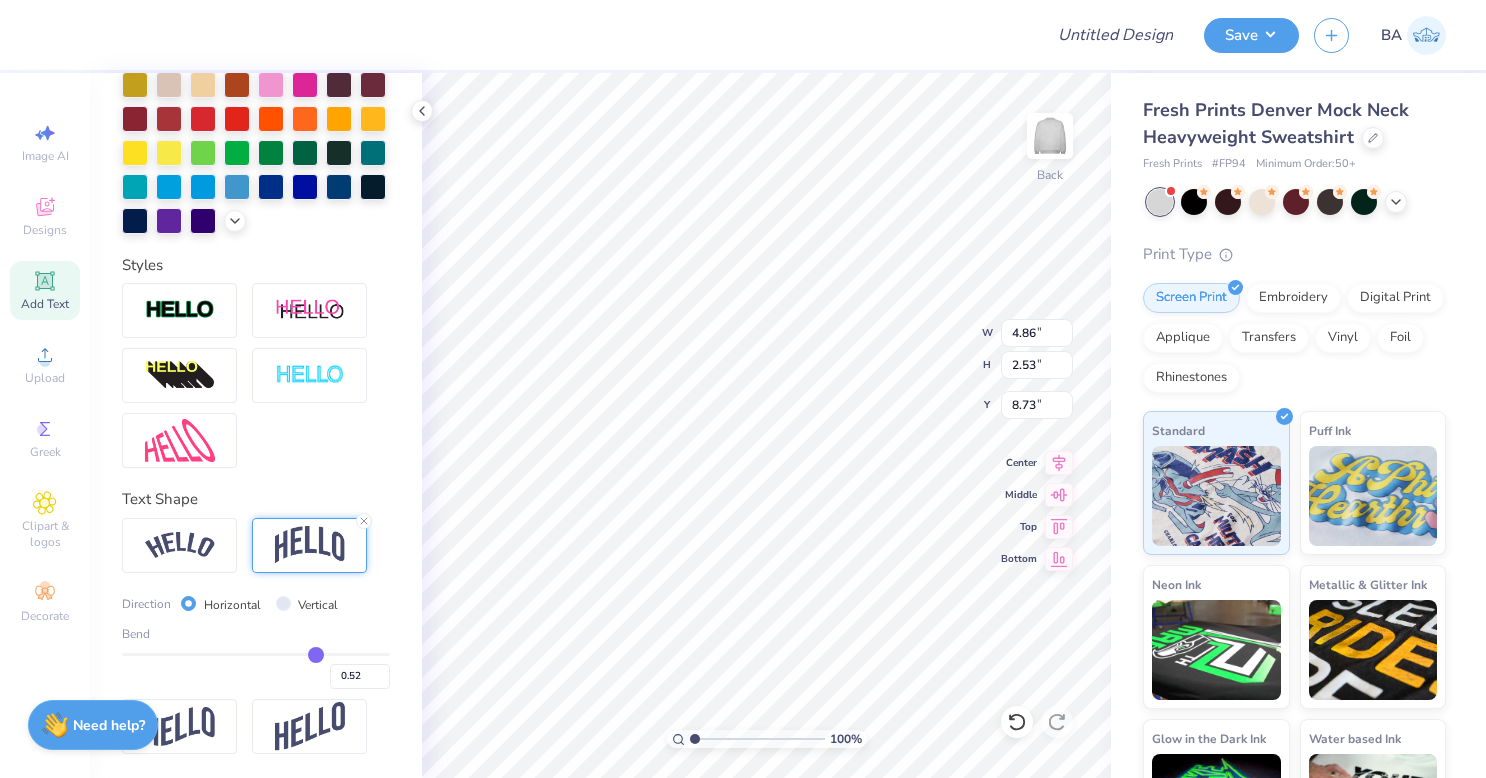 type on "0.48" 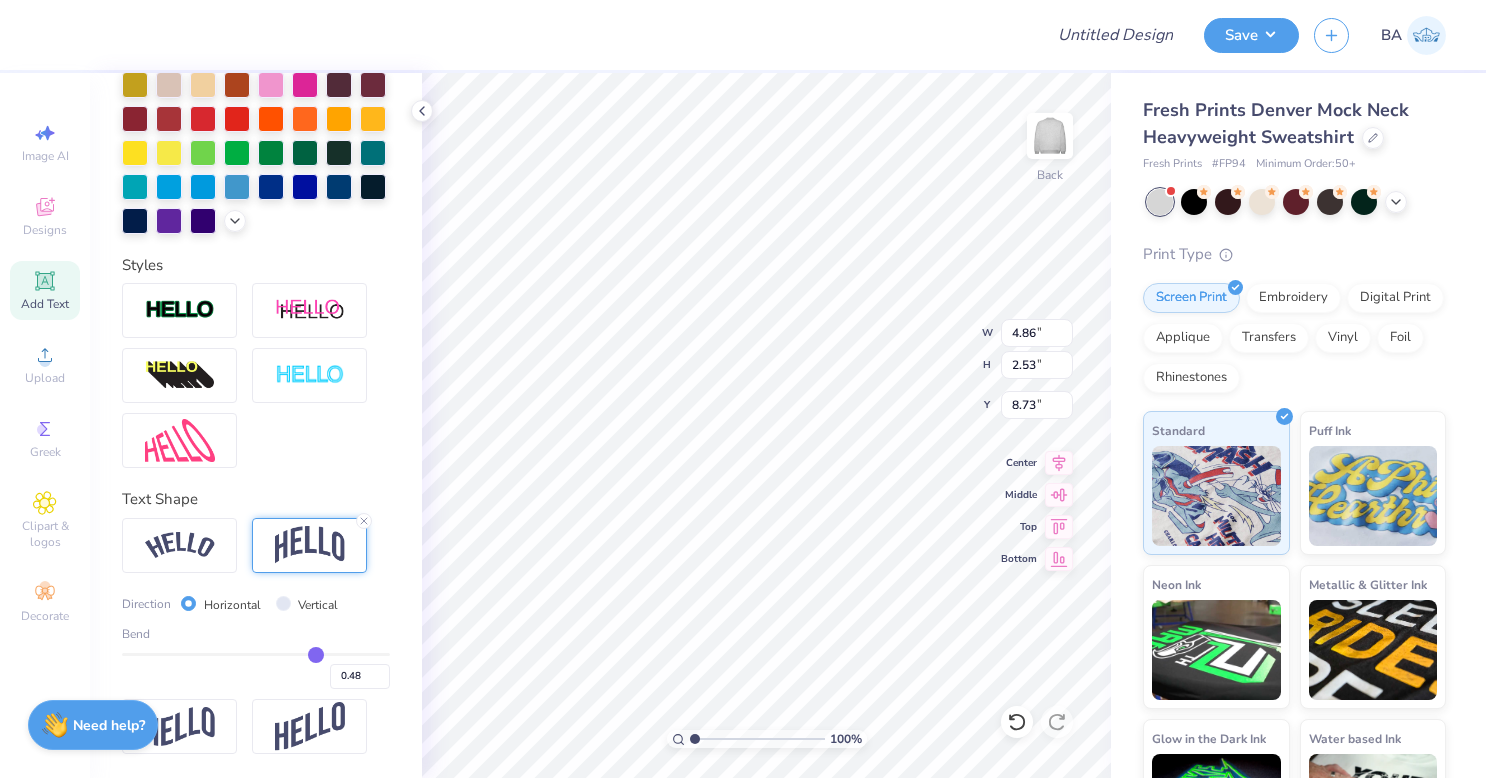 type on "0.45" 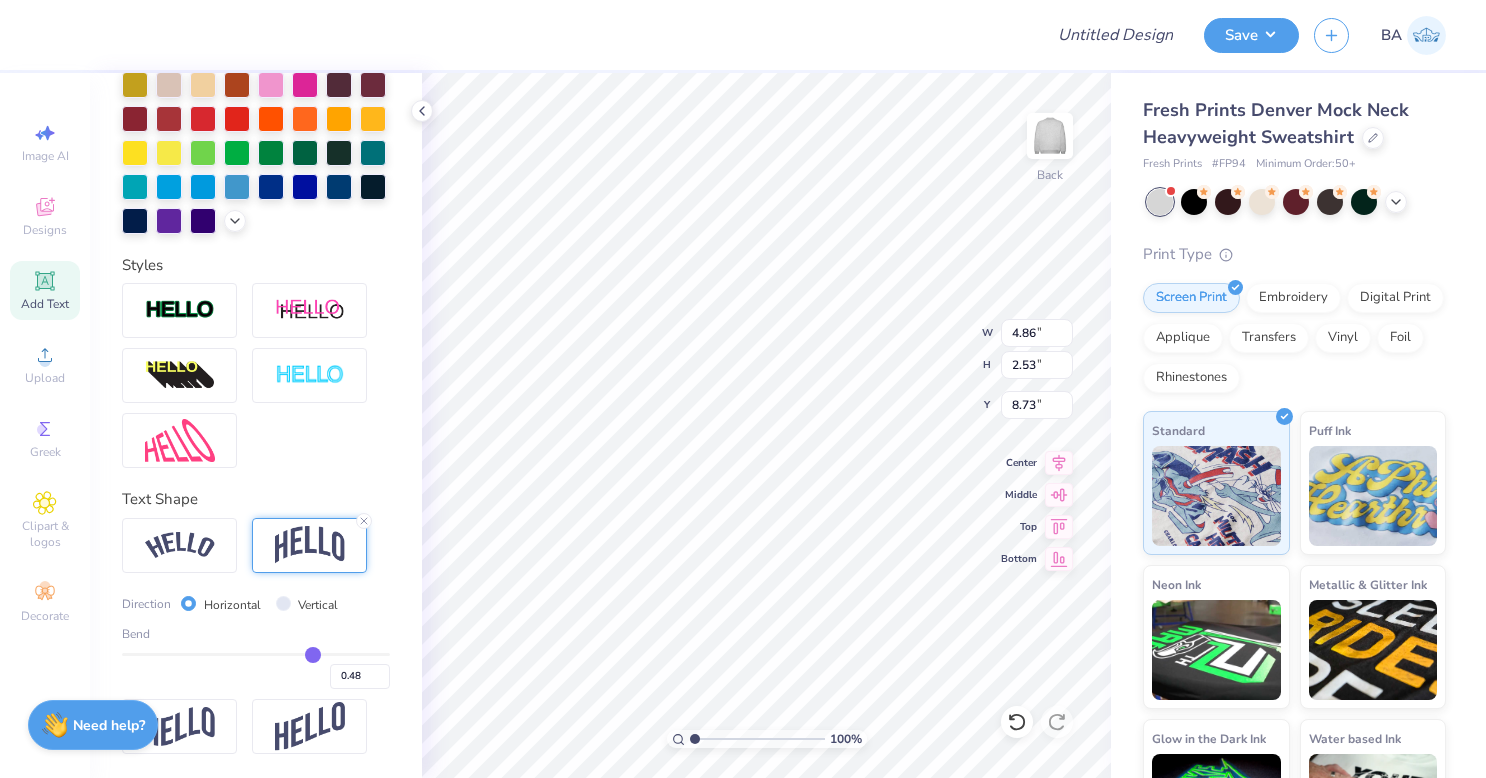type on "0.45" 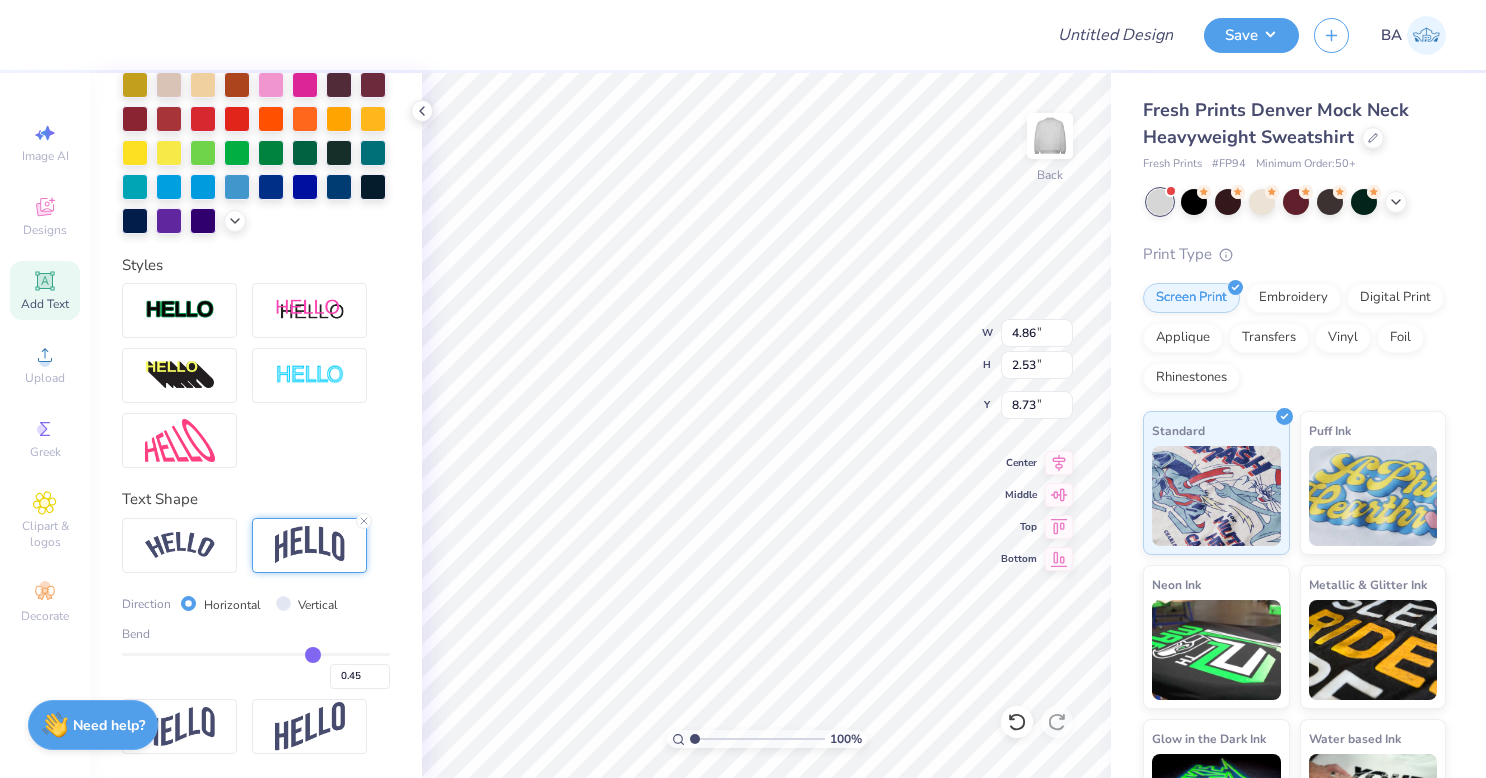 type on "0.4" 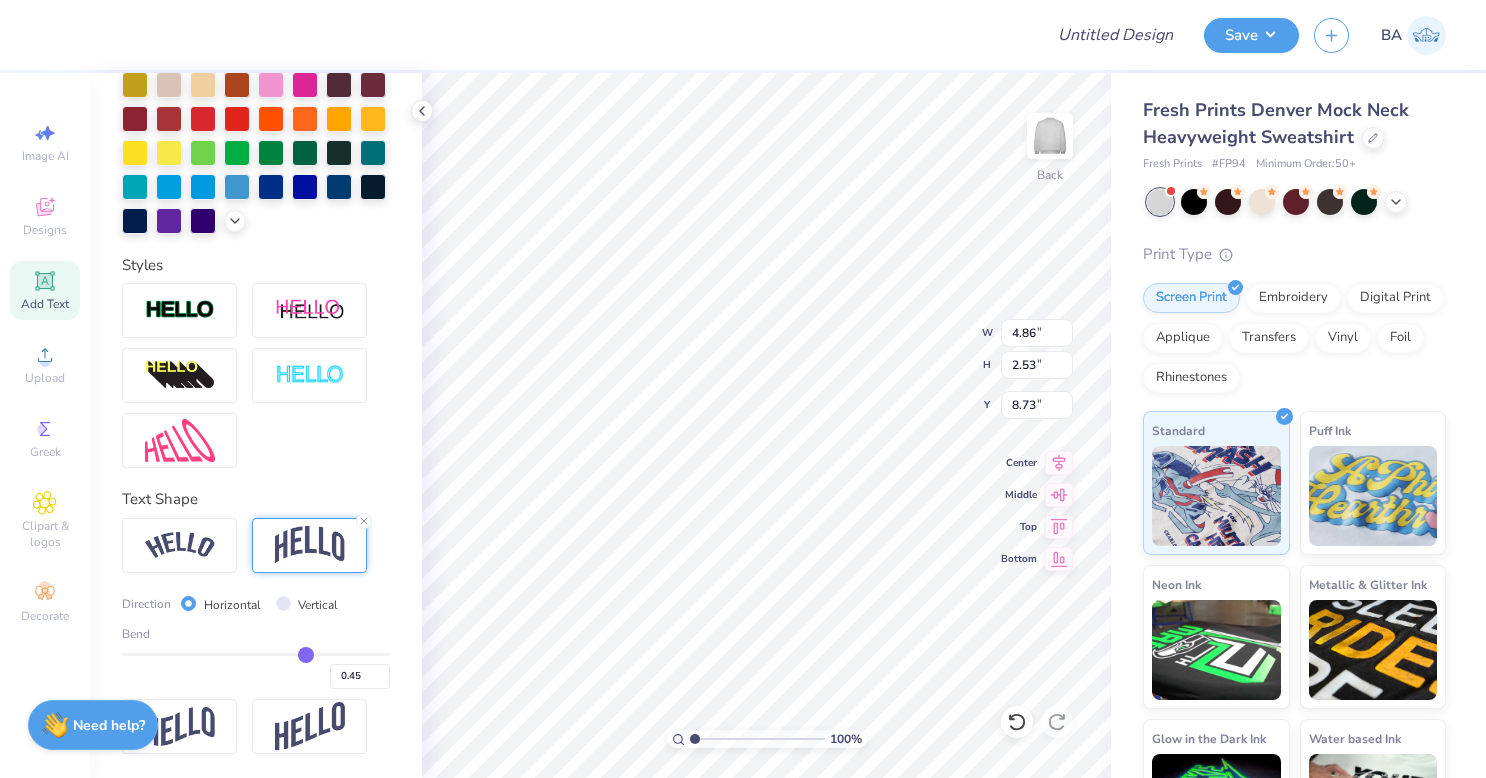 type on "0.40" 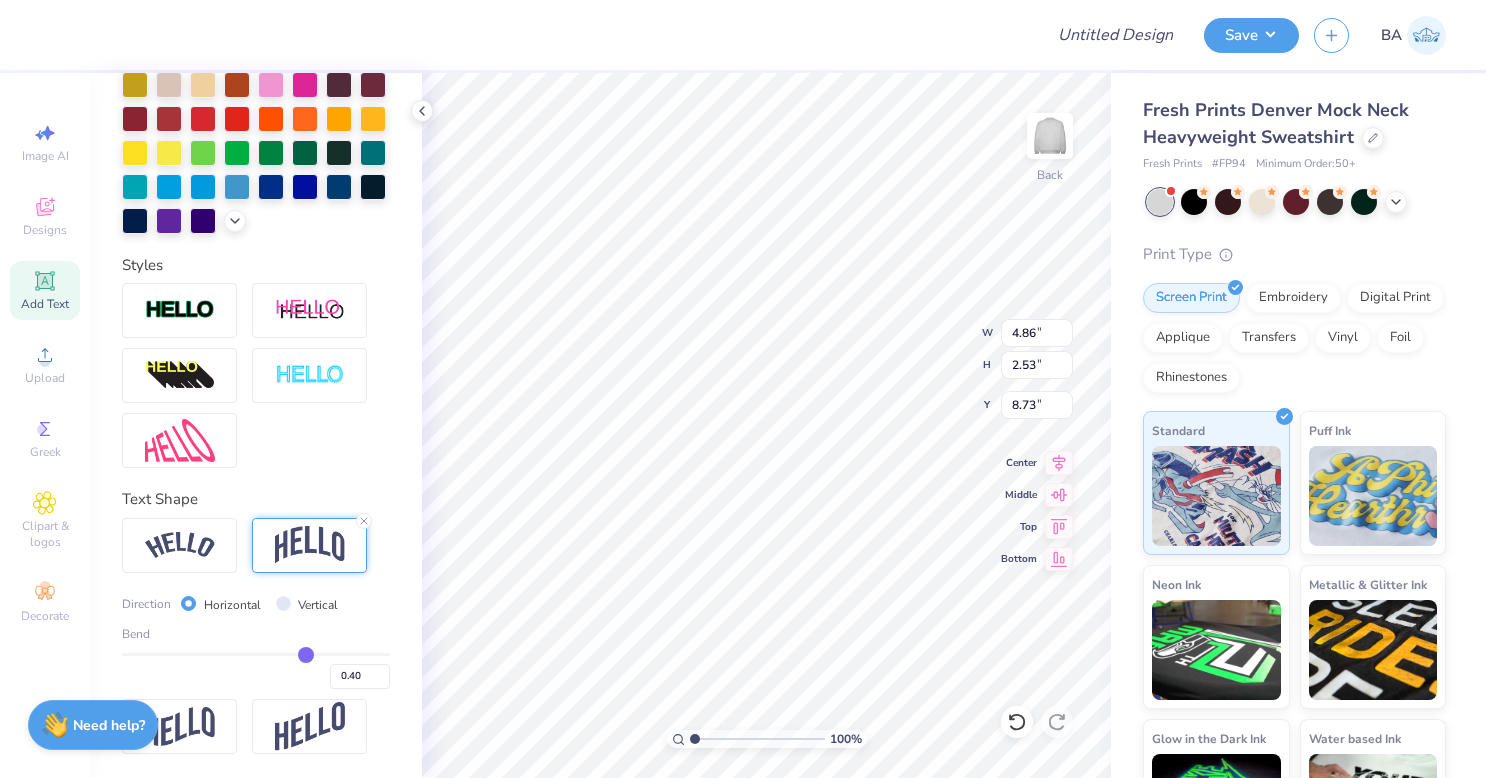 type on "0.37" 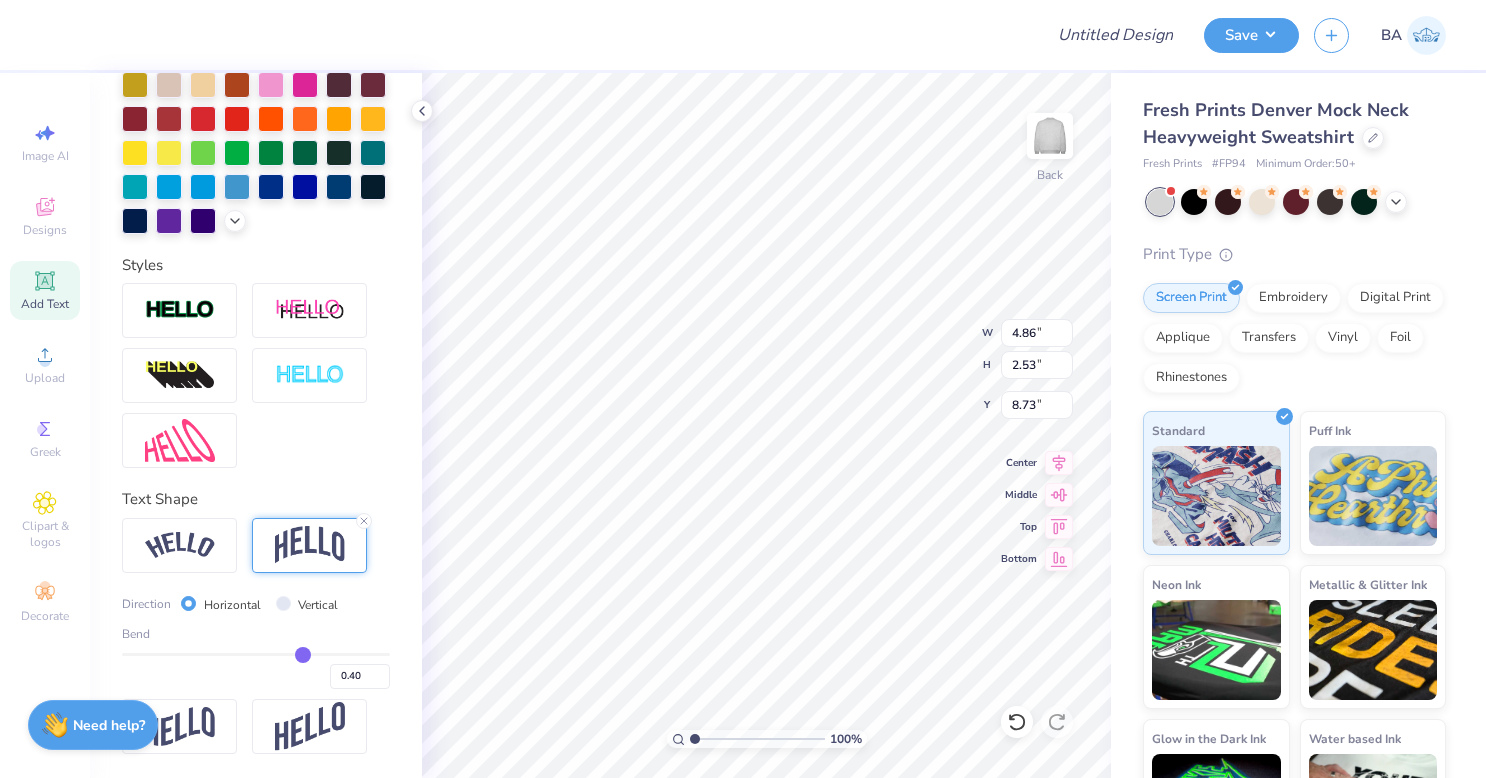 type on "0.37" 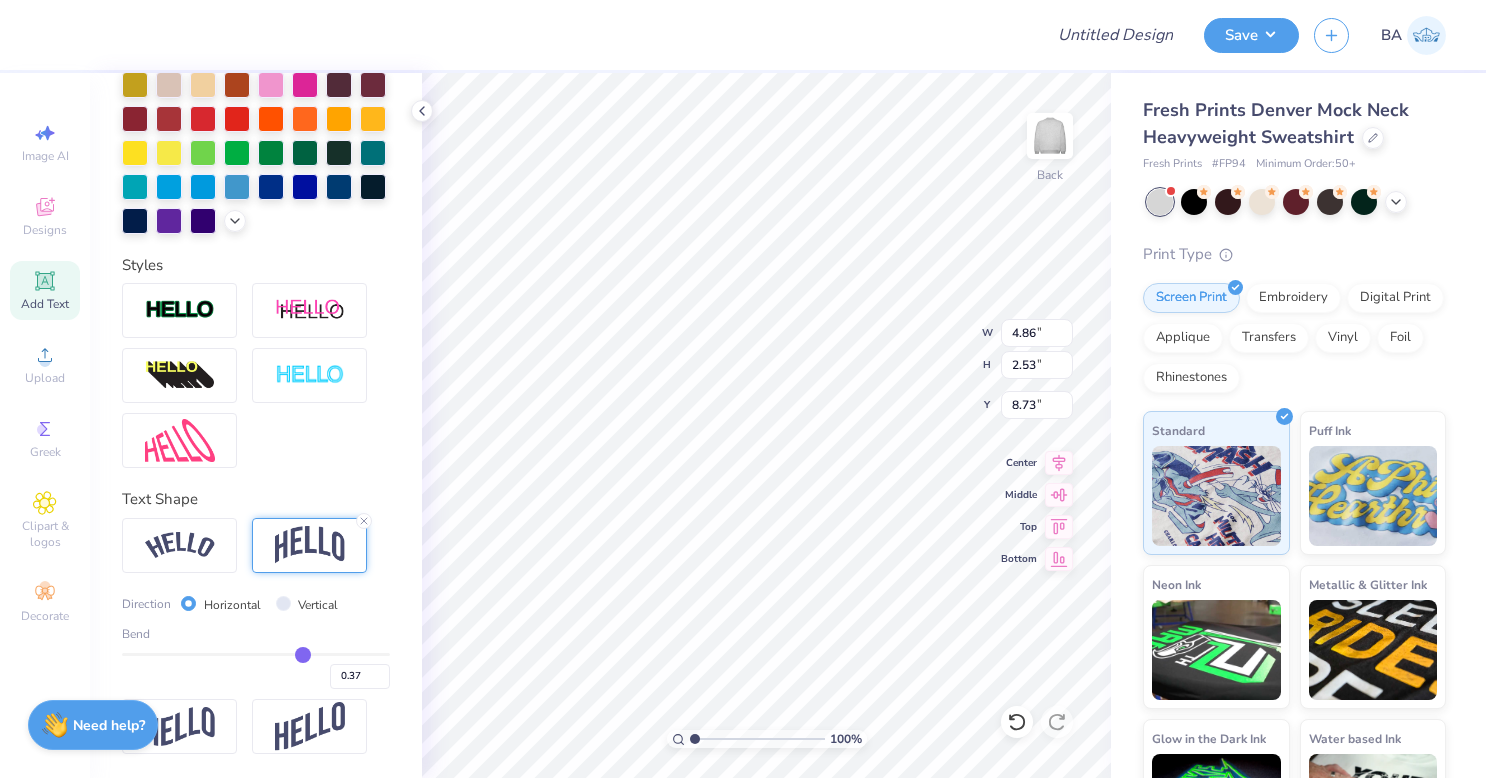 type on "0.33" 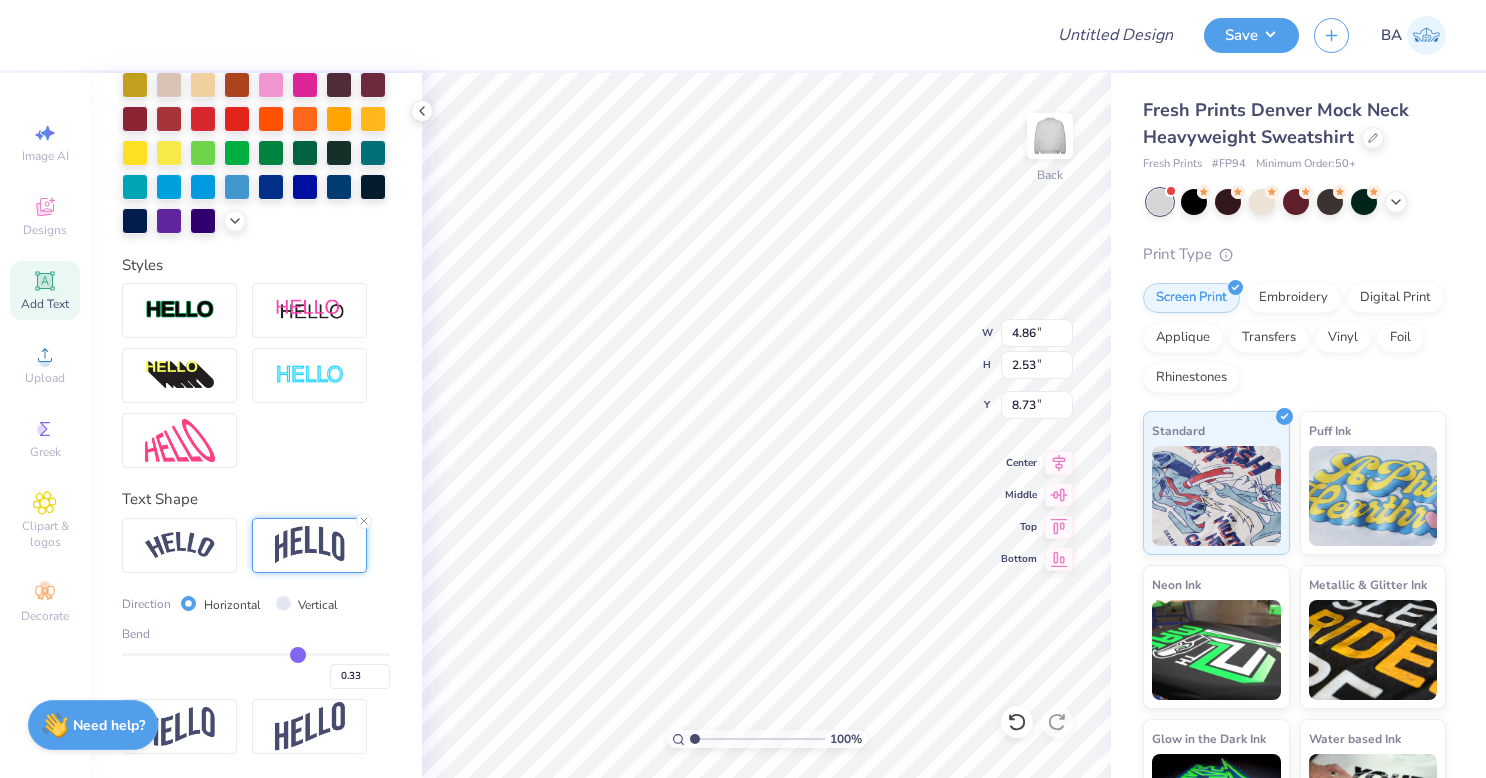 type on "0.3" 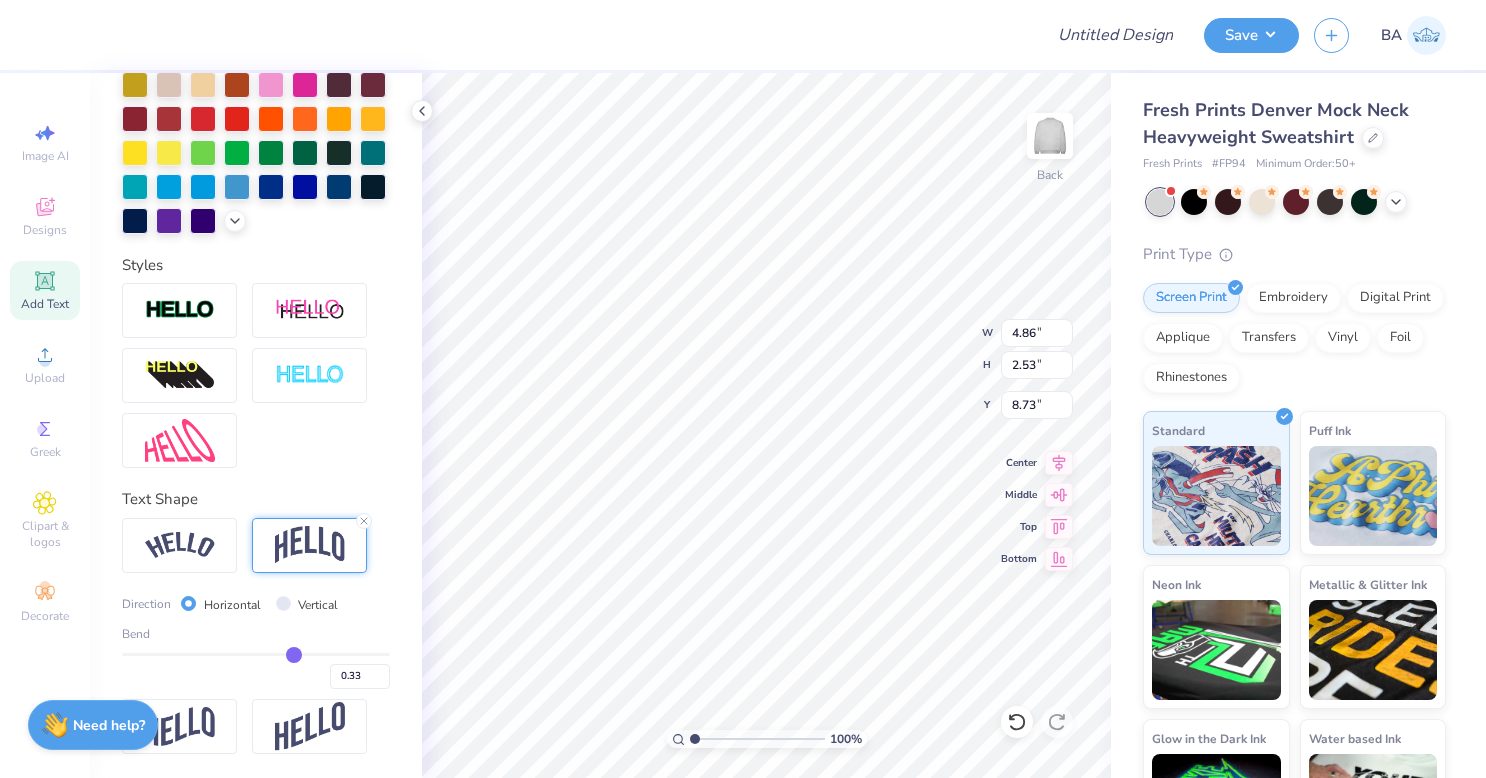 type on "0.30" 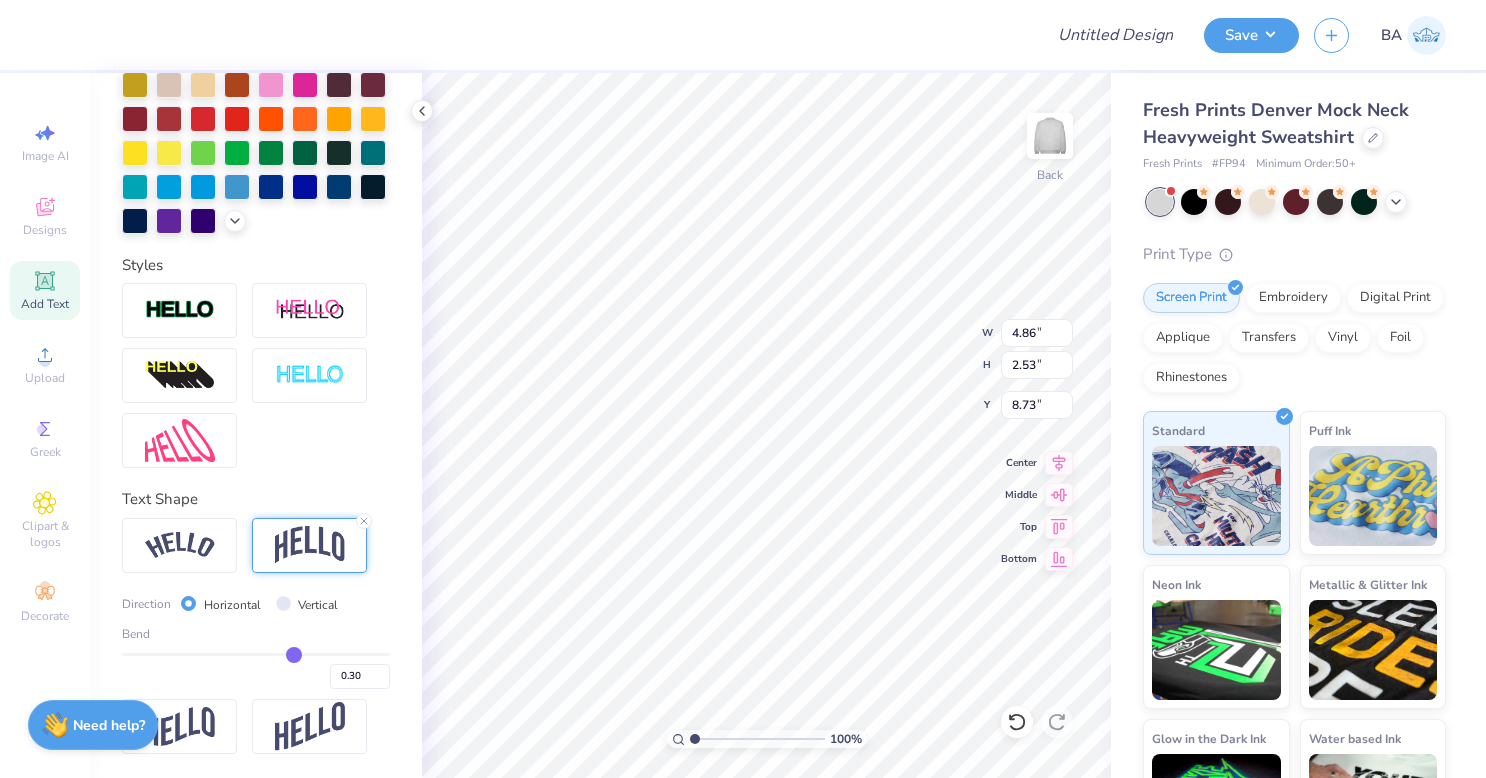 type on "0.28" 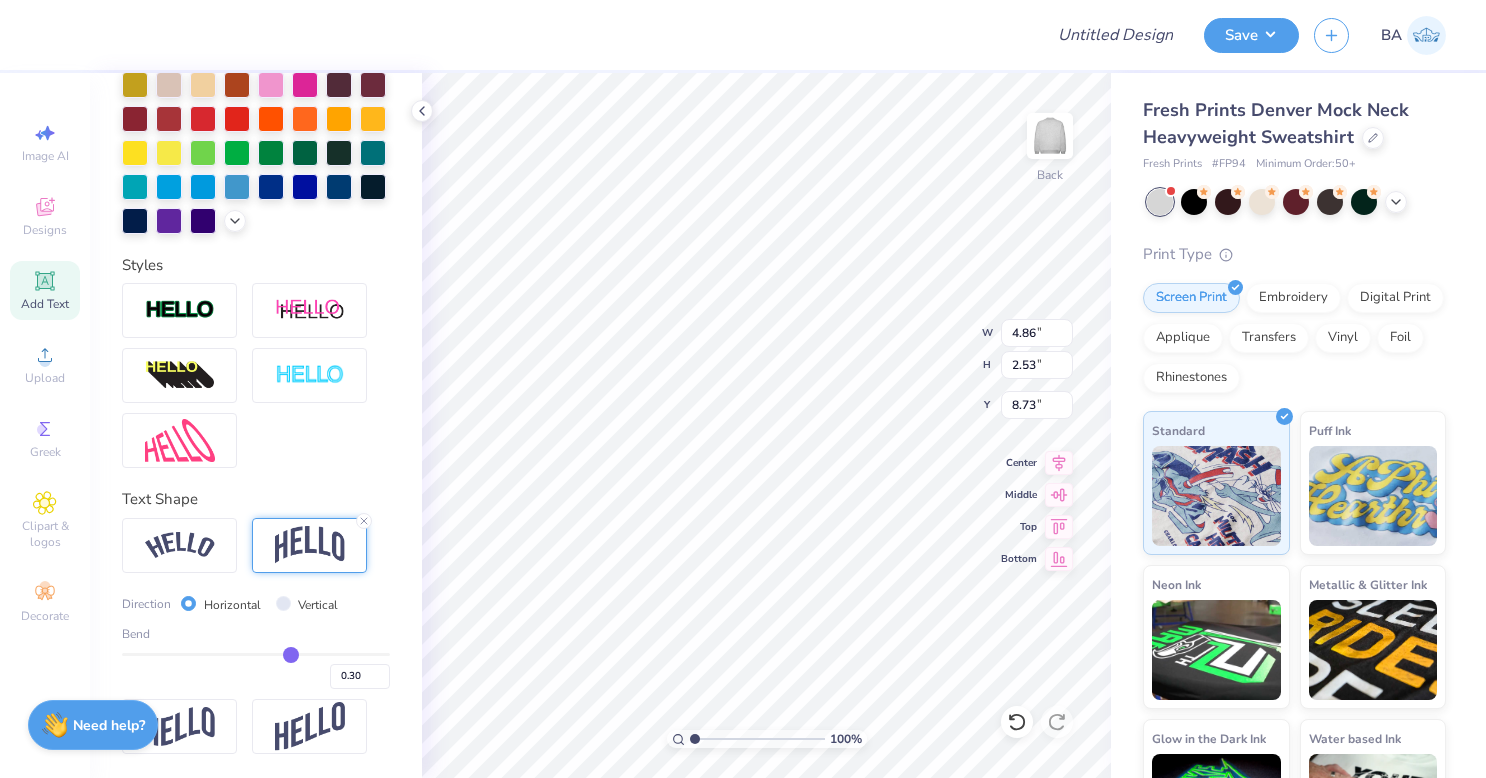 type on "0.28" 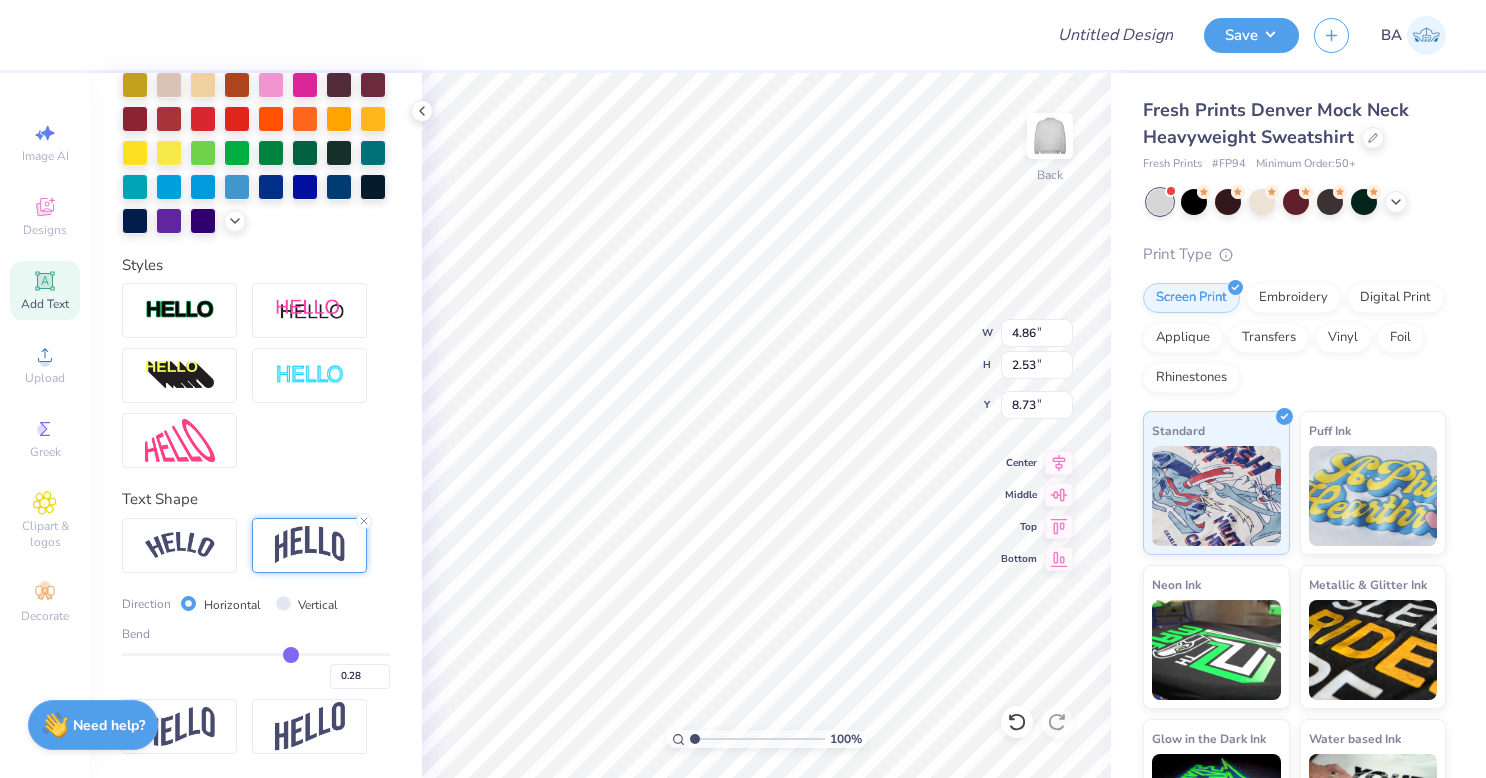 type on "0.26" 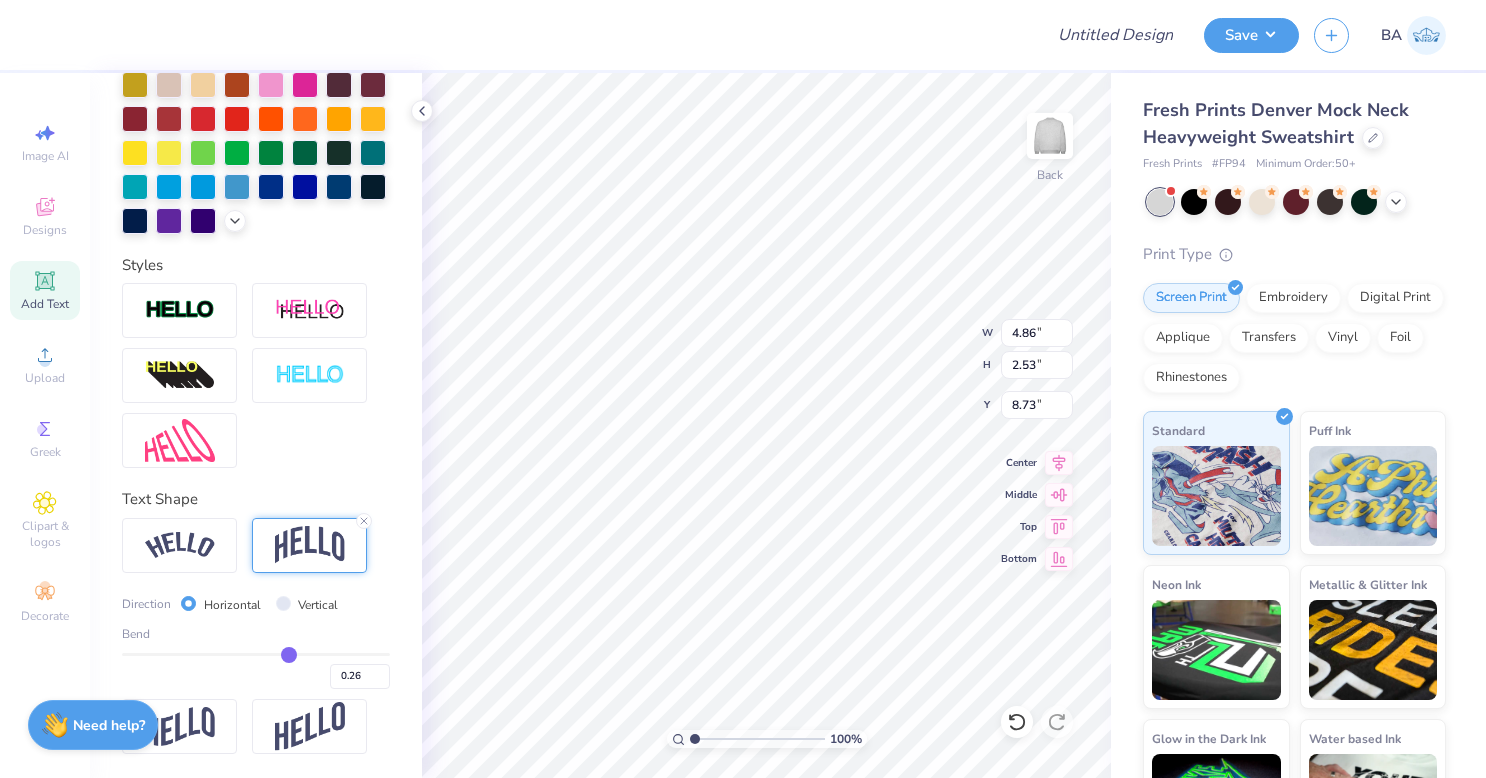type on "0.25" 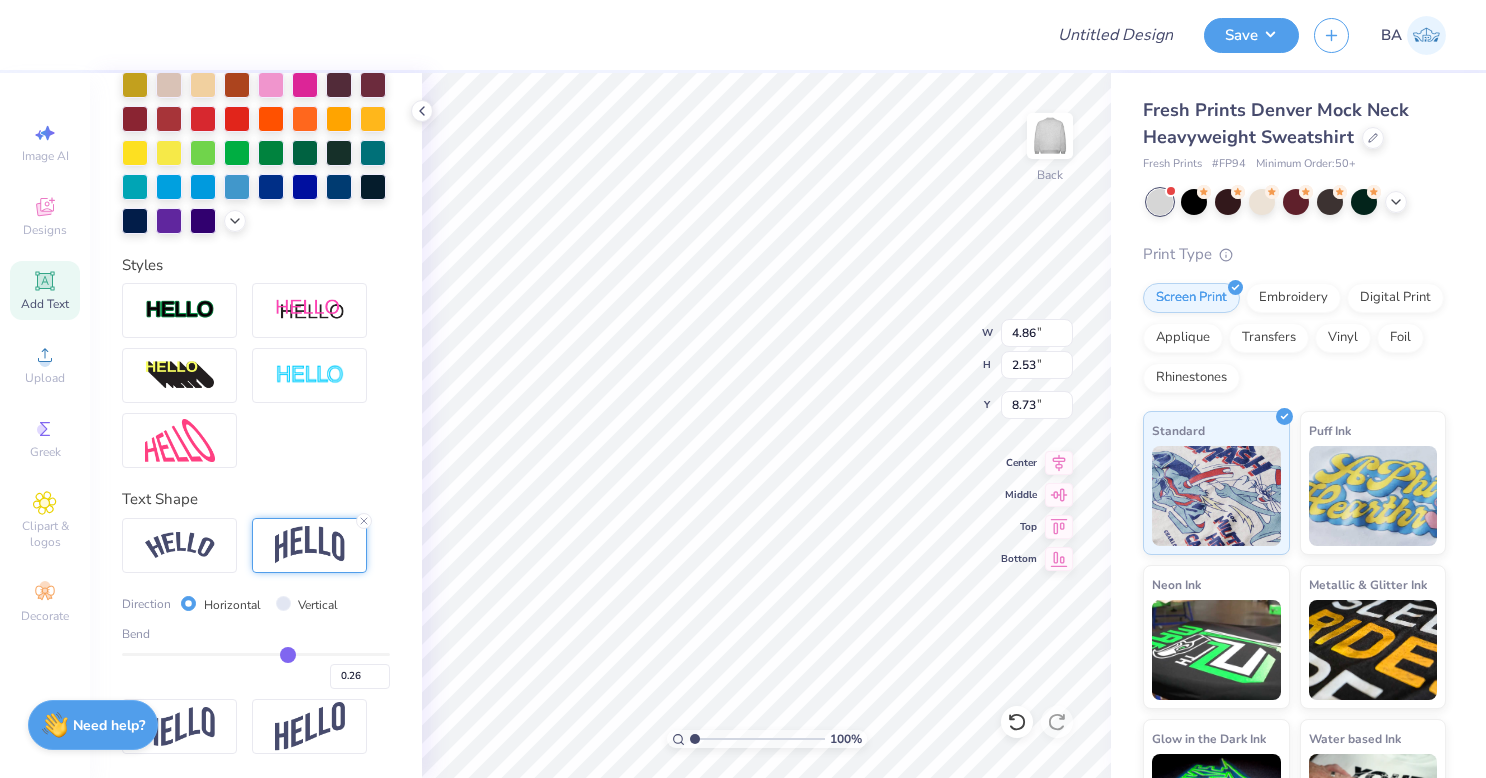 type on "0.25" 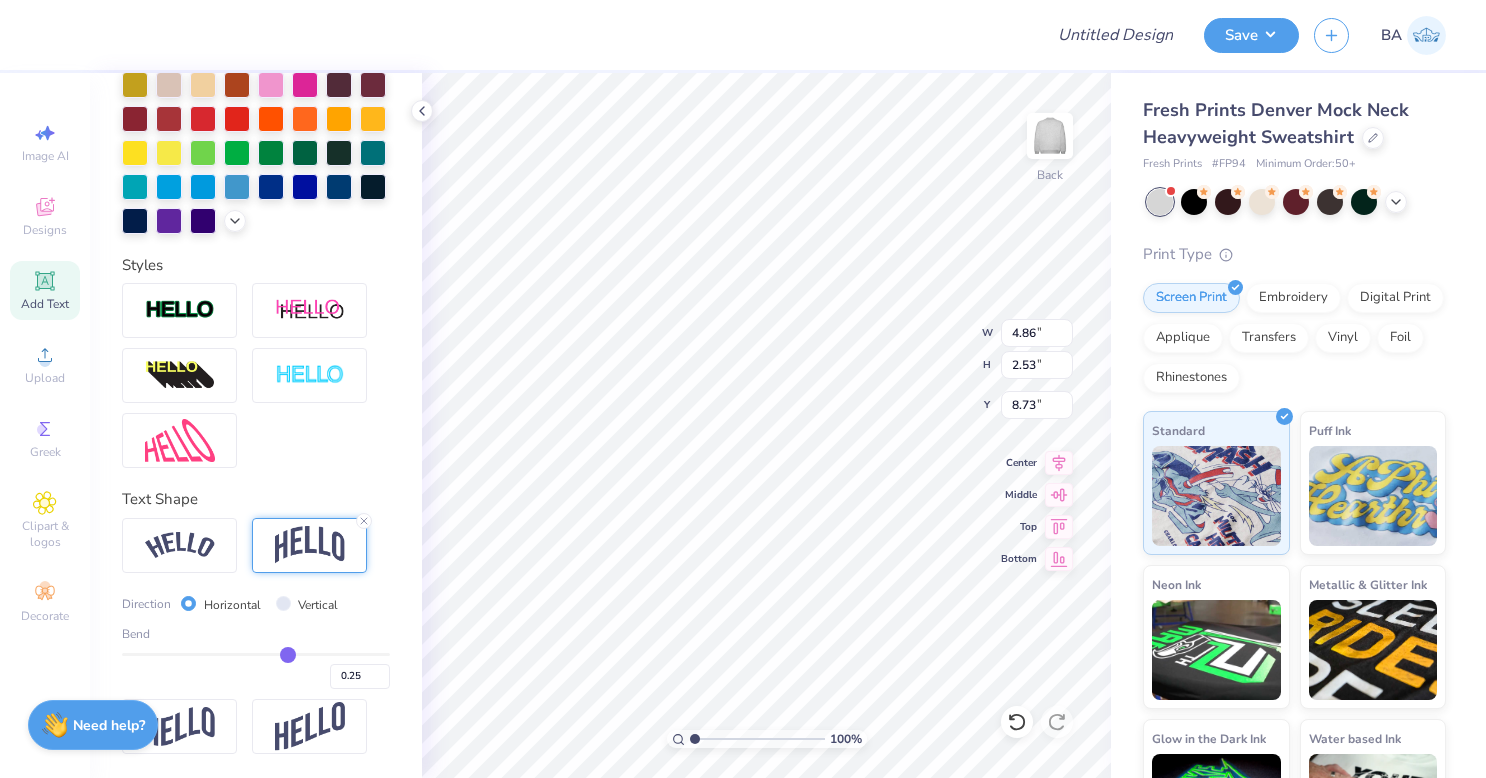 type on "0.24" 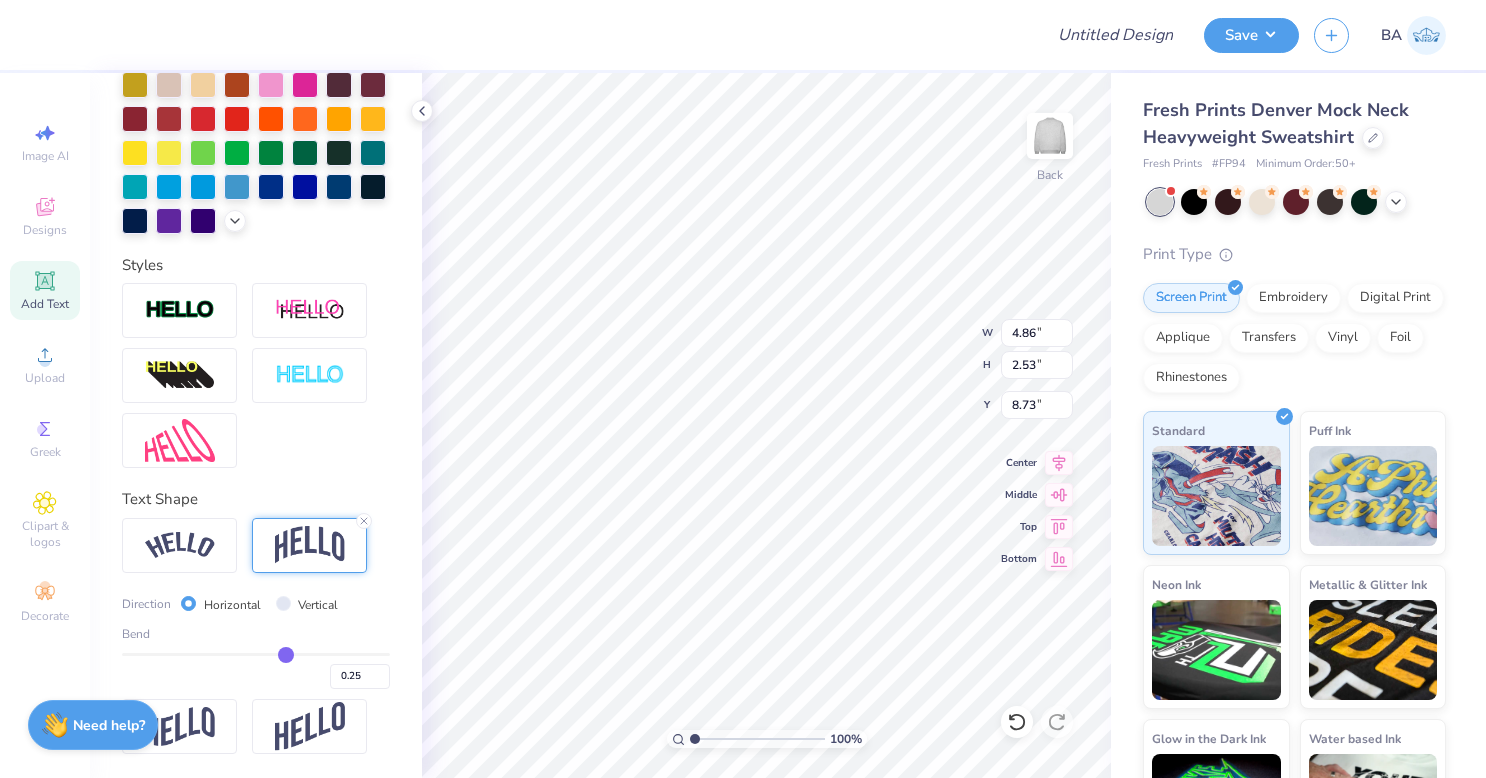 type on "0.24" 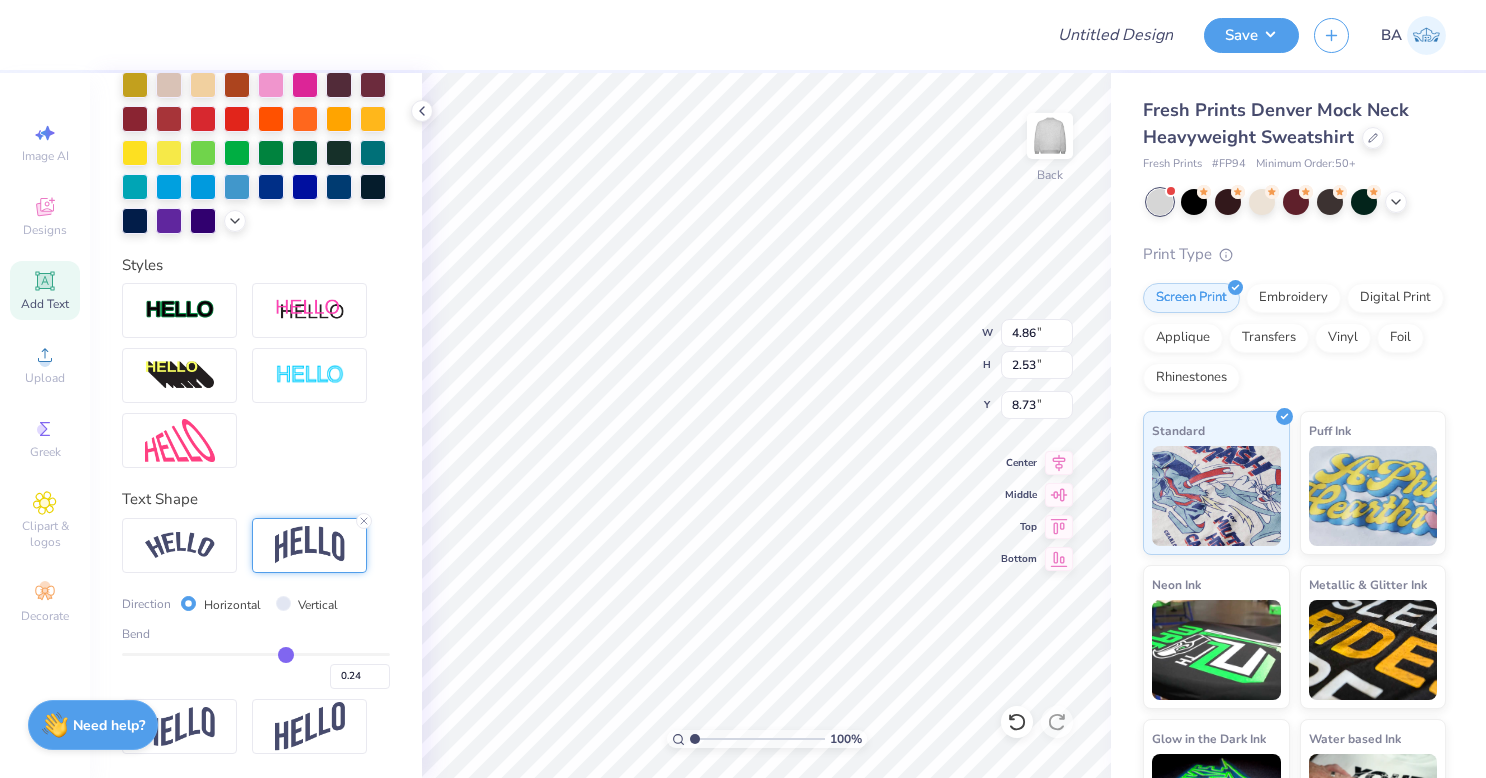 type on "0.23" 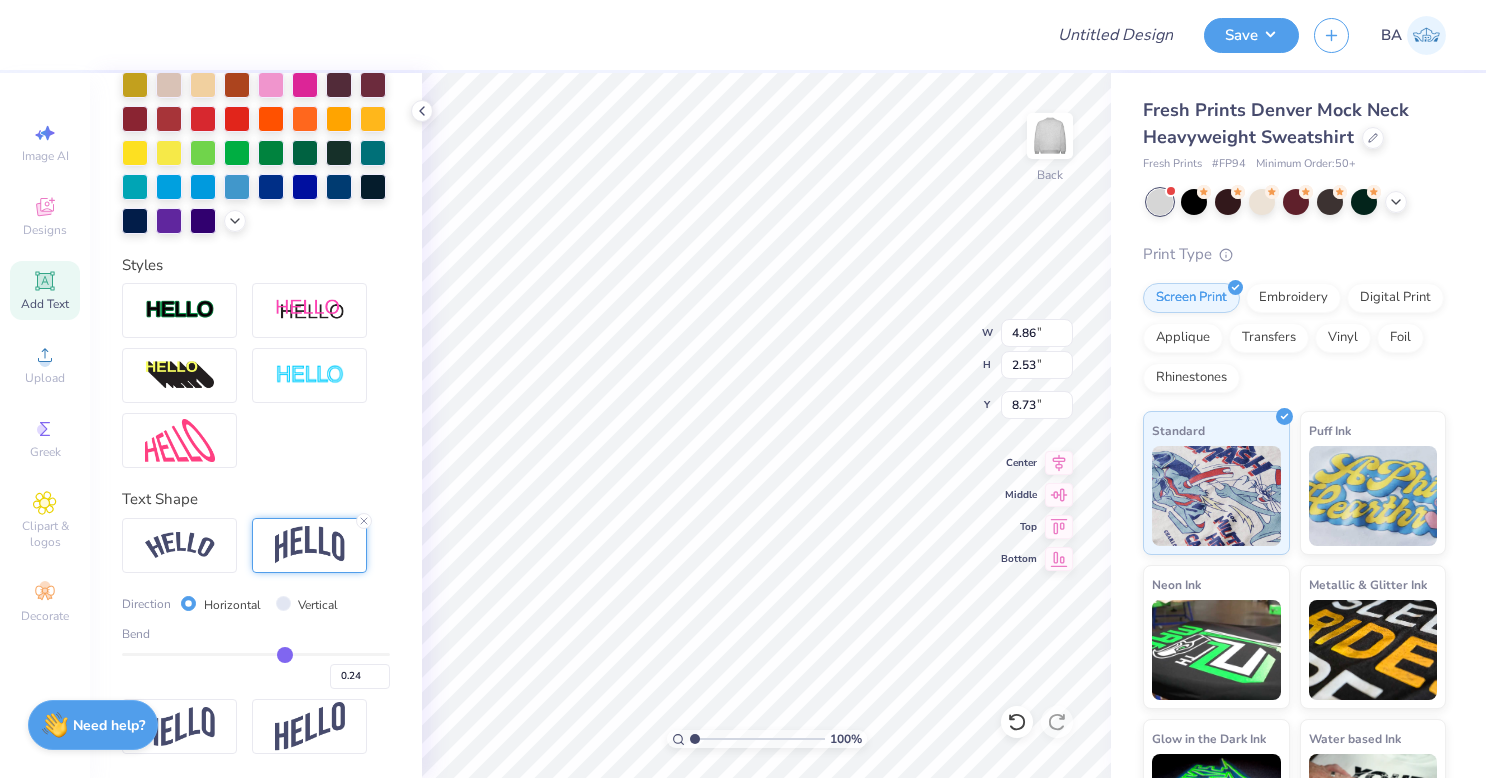 type on "0.23" 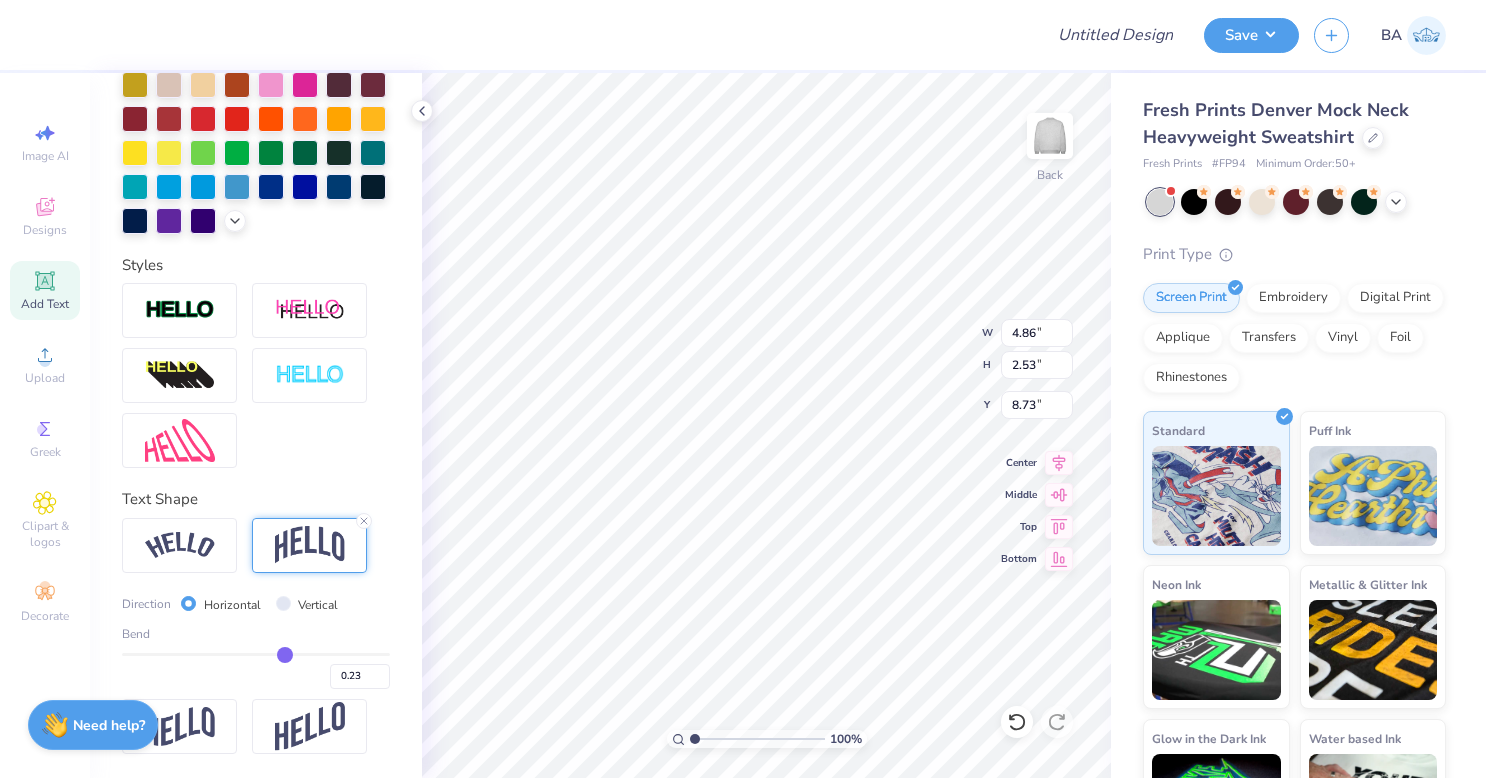 drag, startPoint x: 312, startPoint y: 649, endPoint x: 276, endPoint y: 649, distance: 36 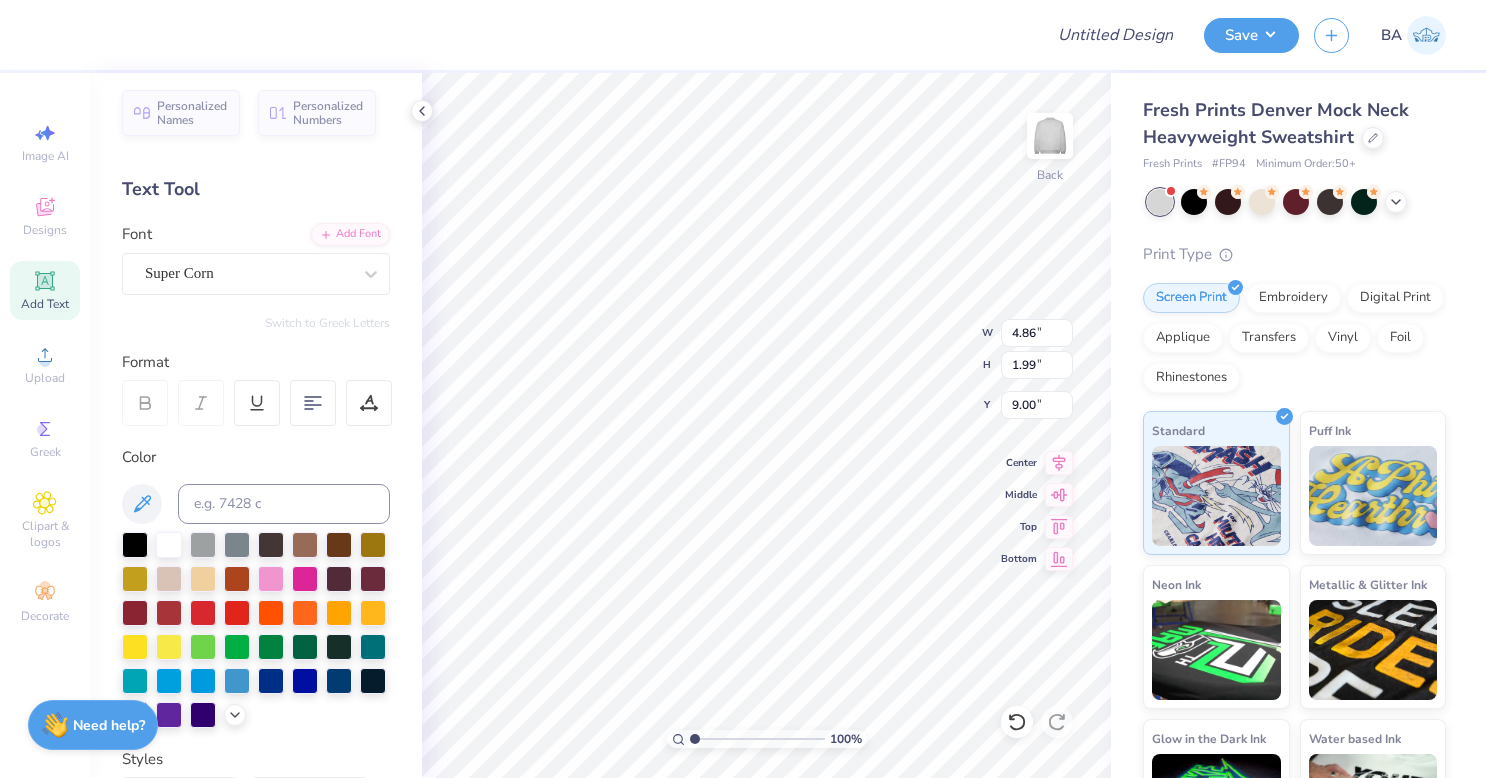 scroll, scrollTop: 3, scrollLeft: 0, axis: vertical 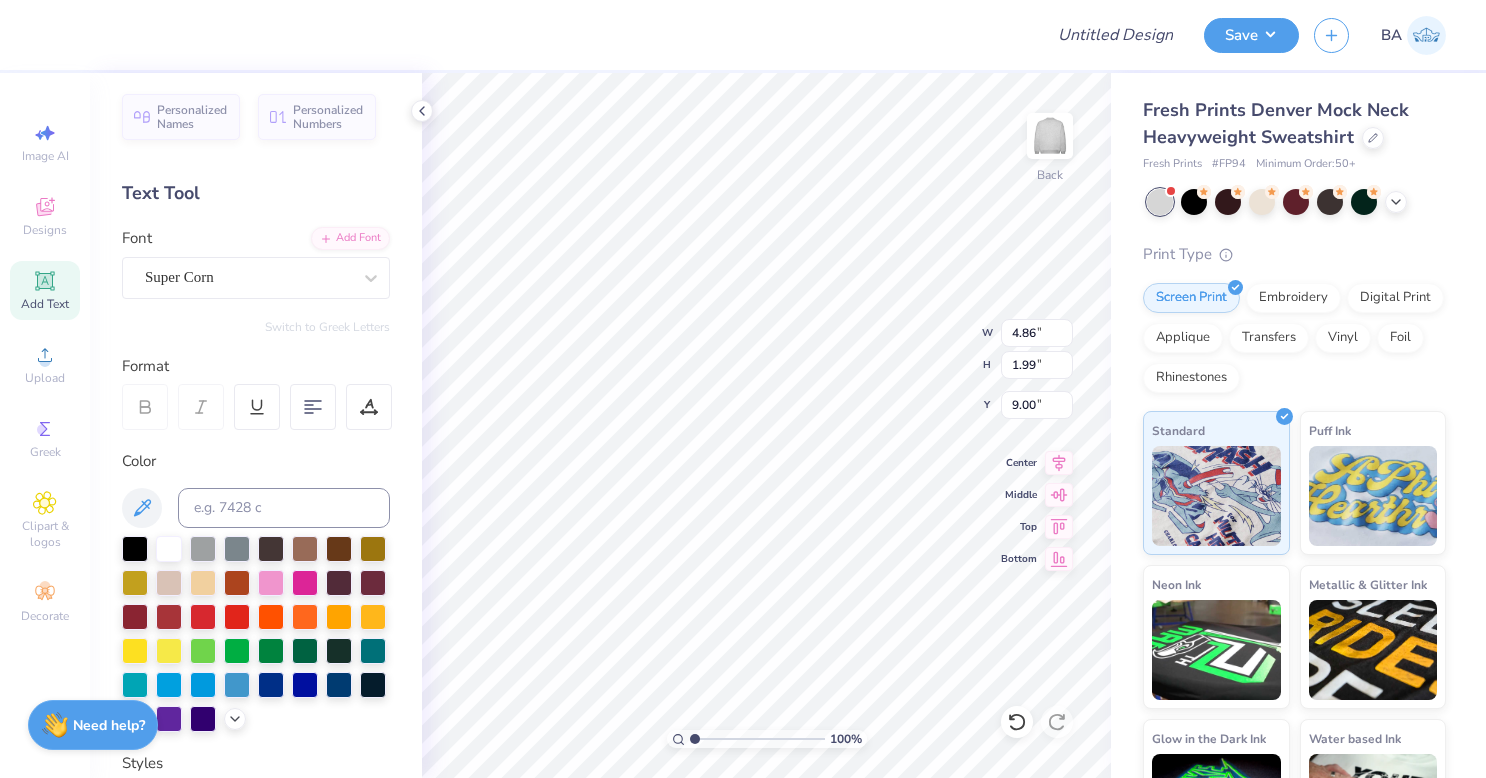 click on "Super Corn" at bounding box center [248, 277] 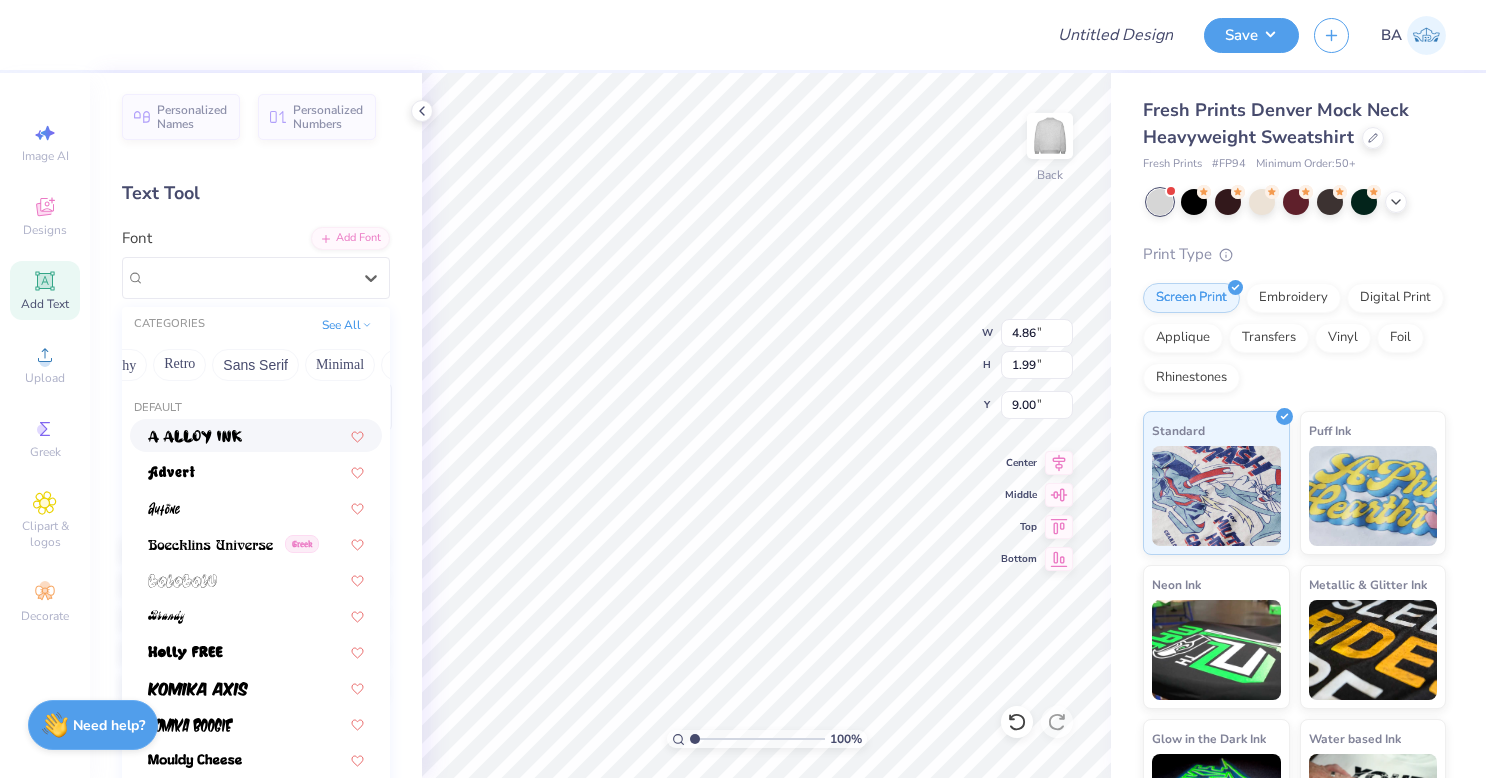 scroll, scrollTop: 0, scrollLeft: 412, axis: horizontal 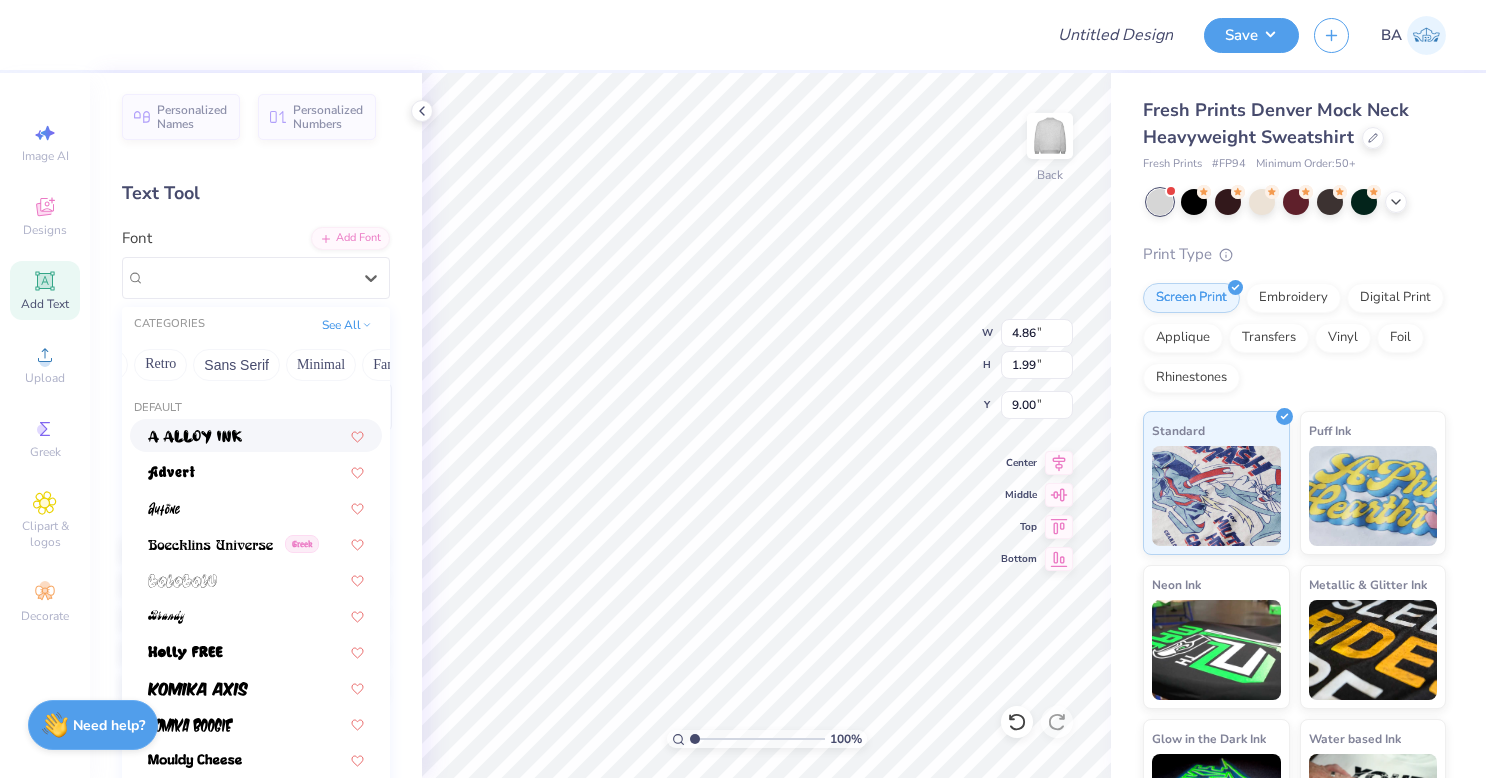 click on "Retro" at bounding box center (160, 365) 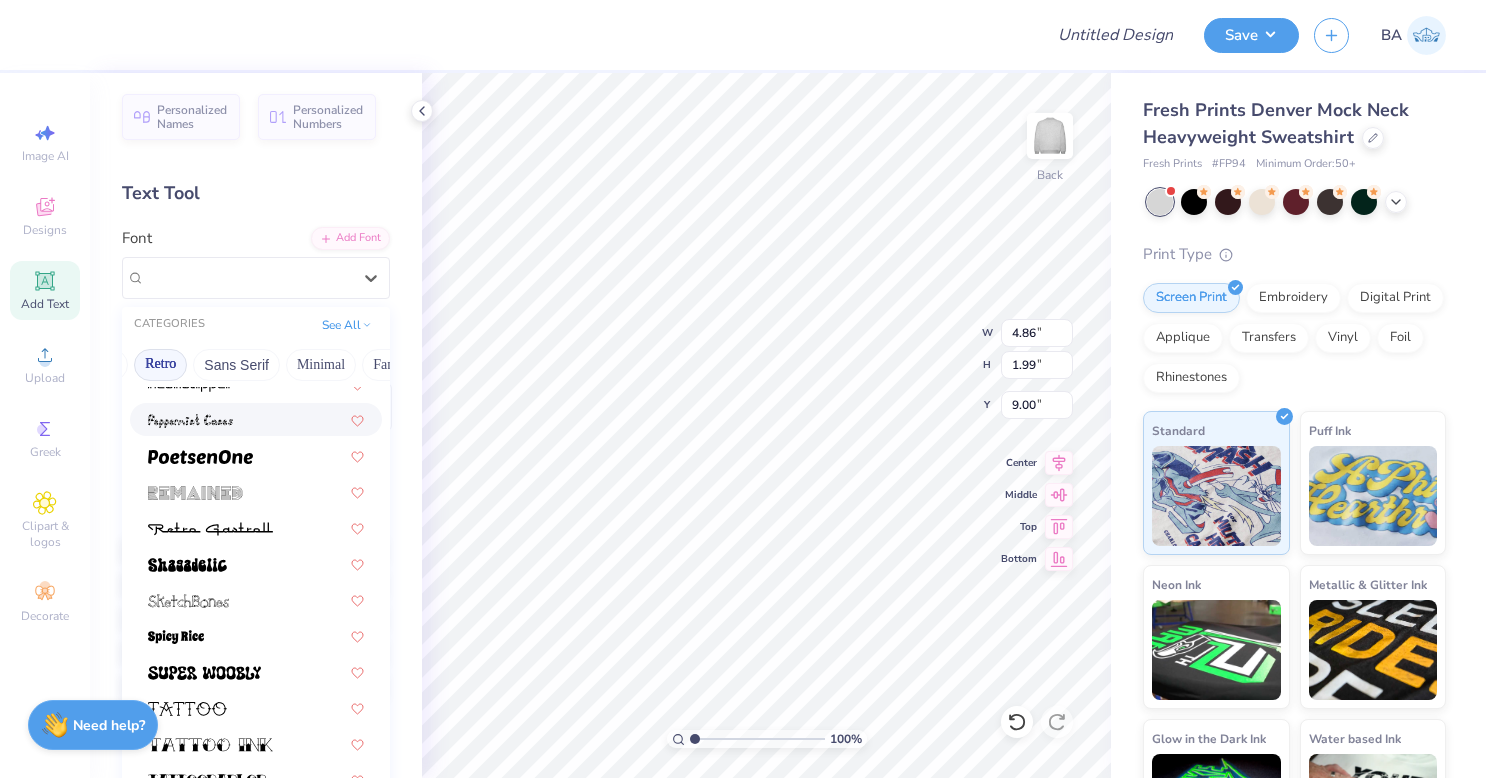 scroll, scrollTop: 2542, scrollLeft: 0, axis: vertical 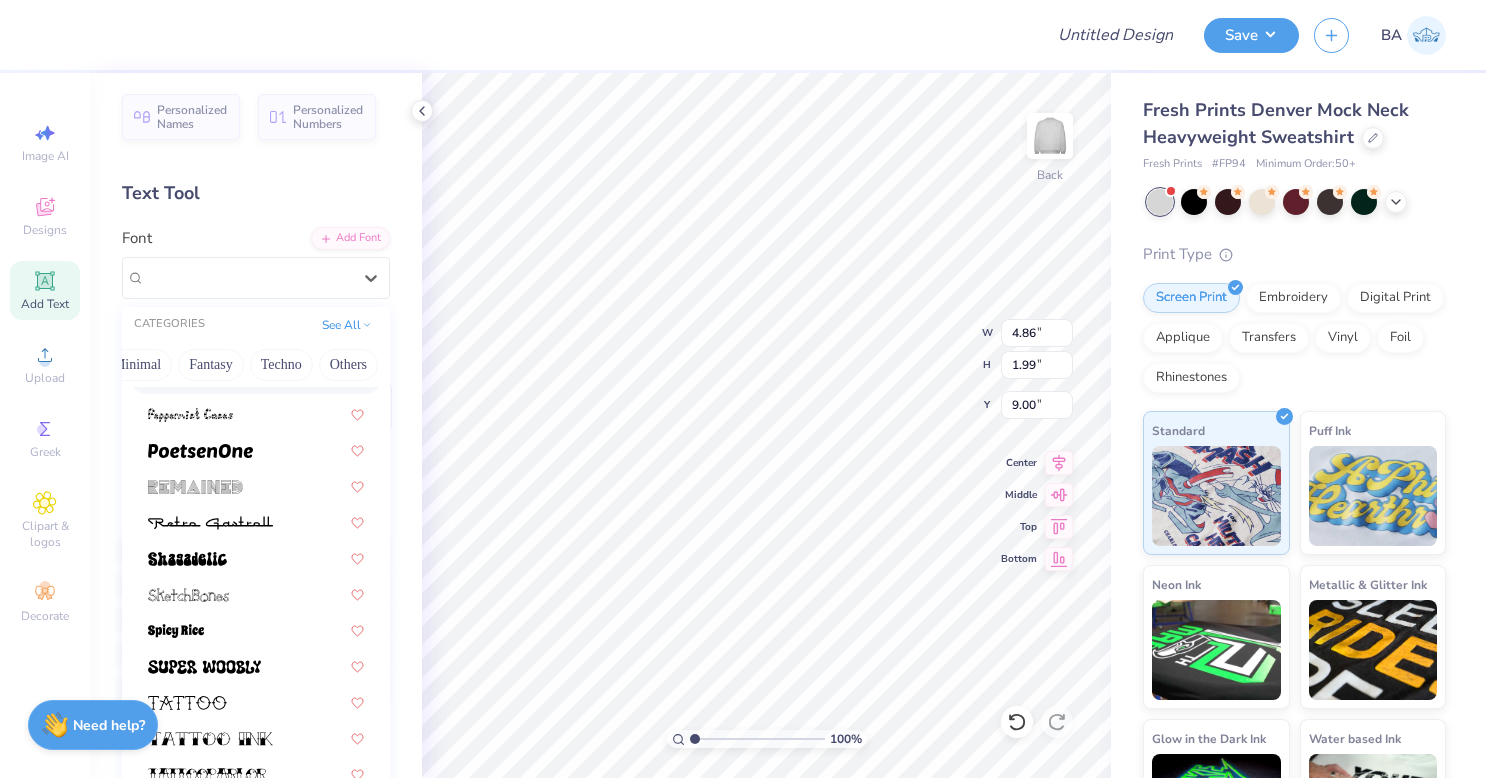 click on "See All" at bounding box center (347, 325) 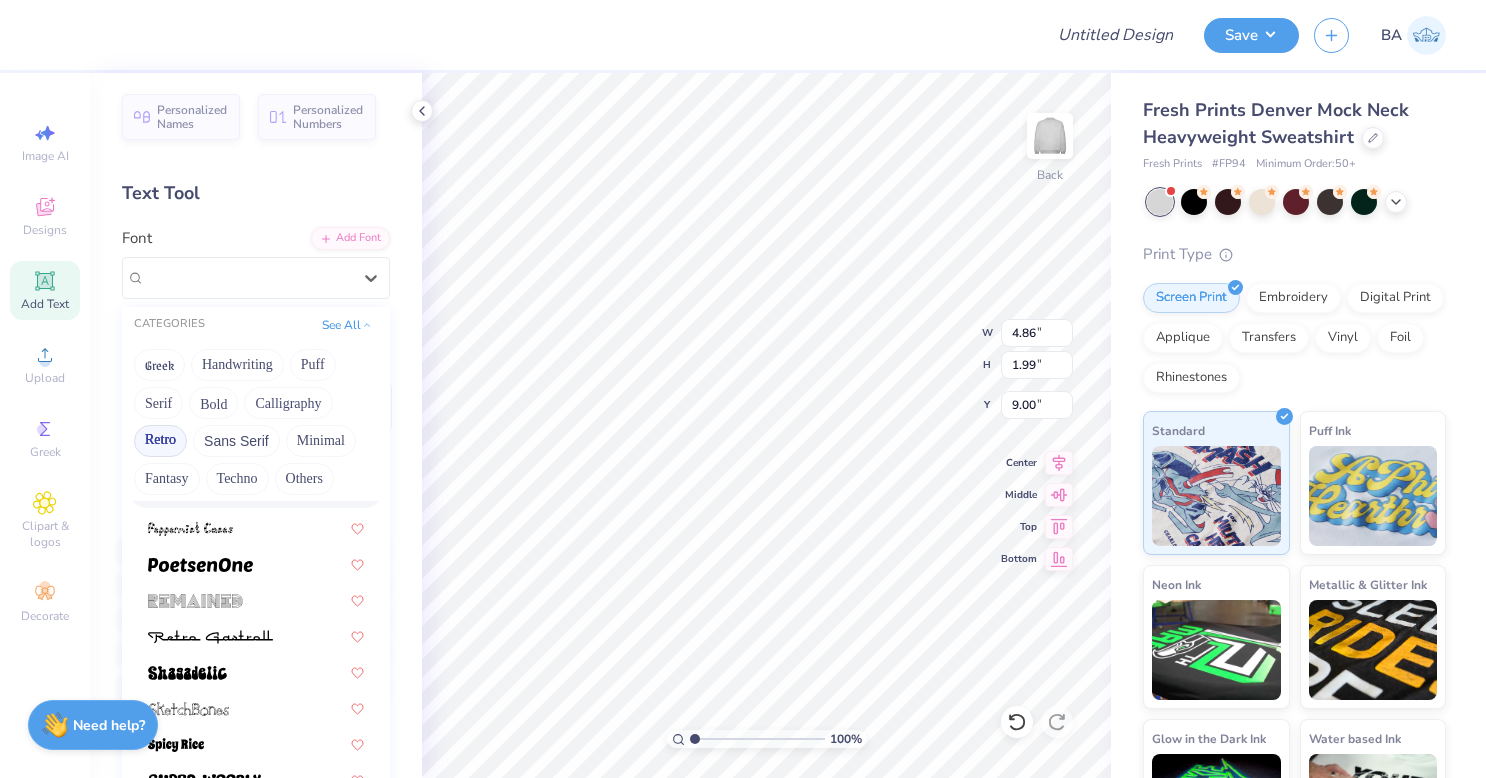 click on "See All" at bounding box center (347, 325) 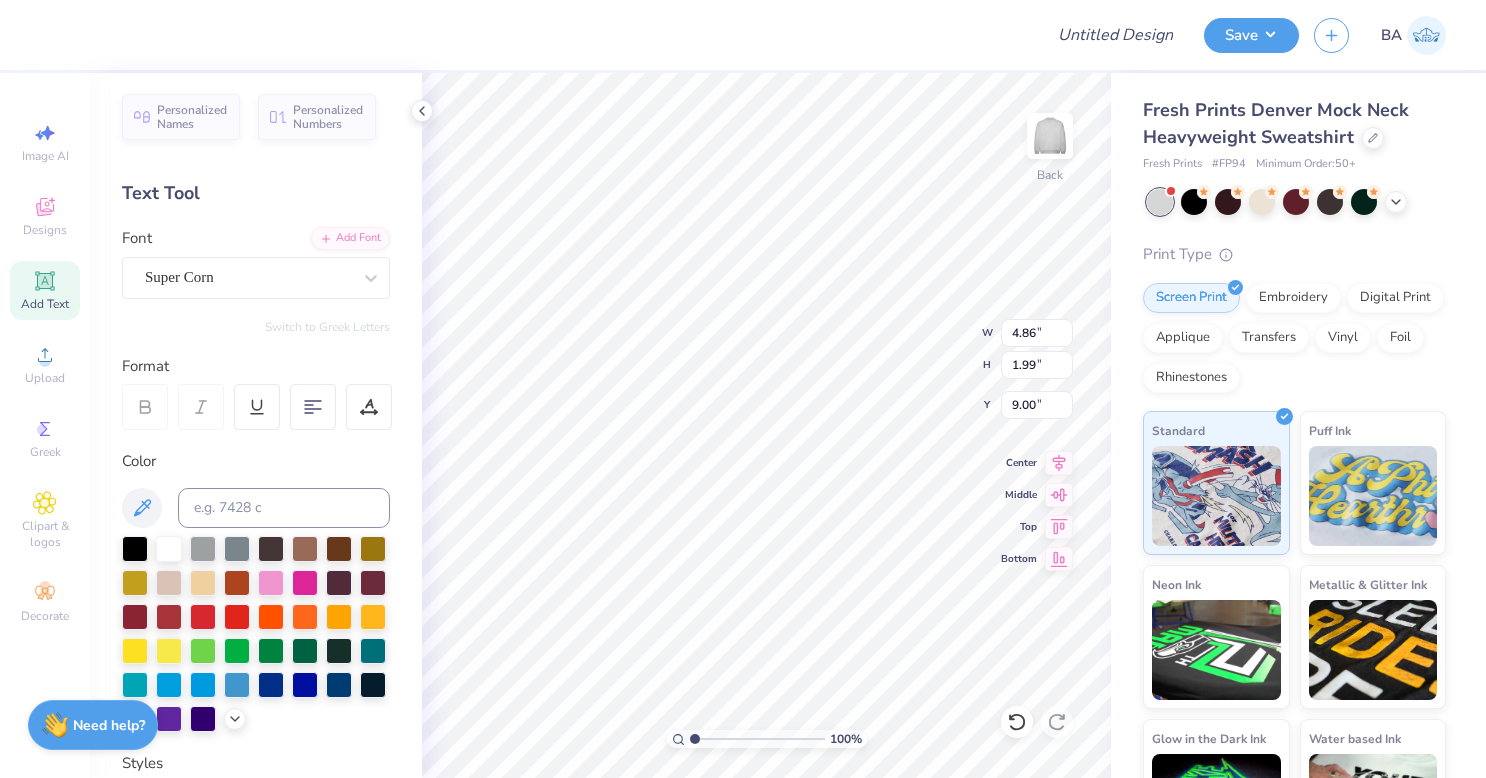 click on "Designs" at bounding box center (45, 216) 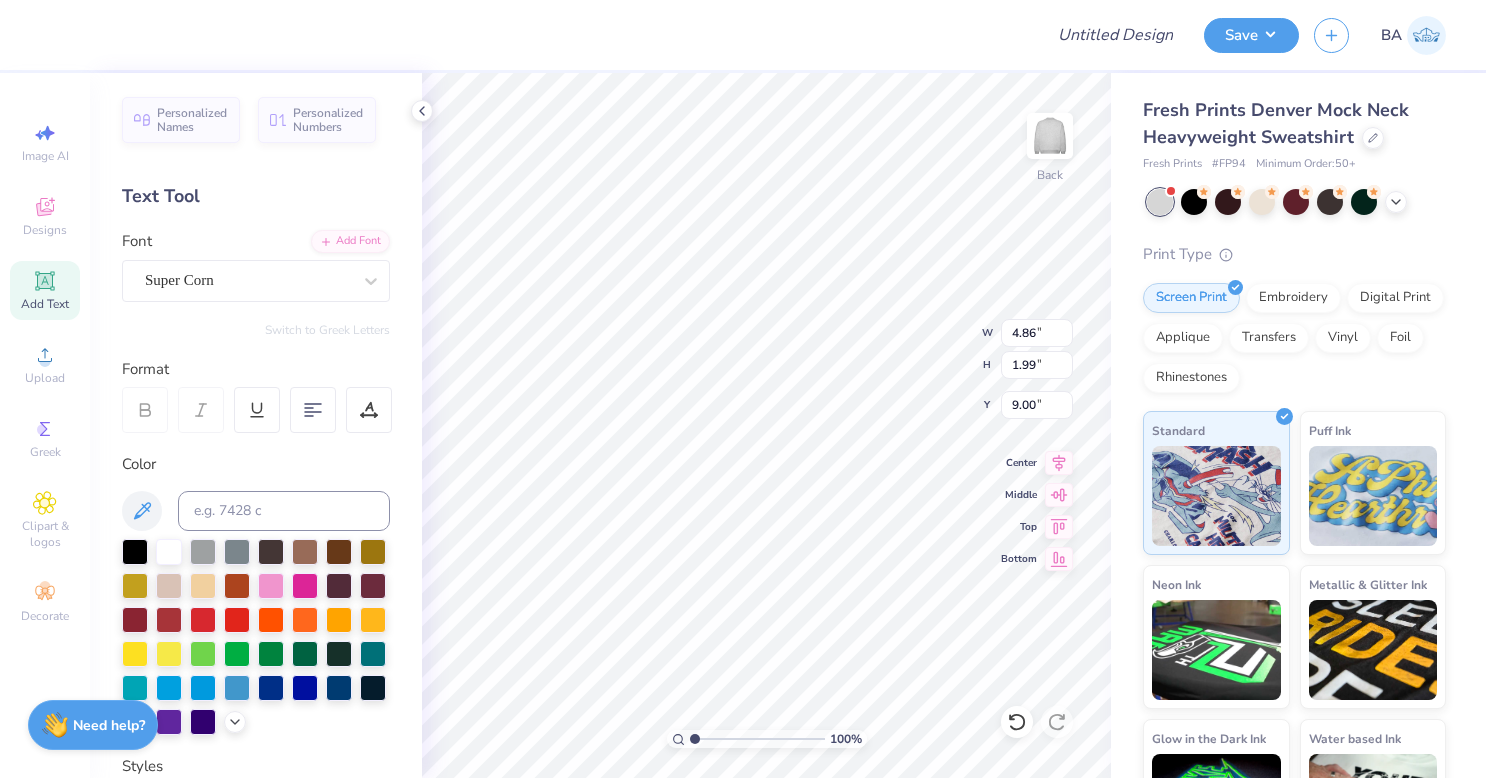 type on "9.37" 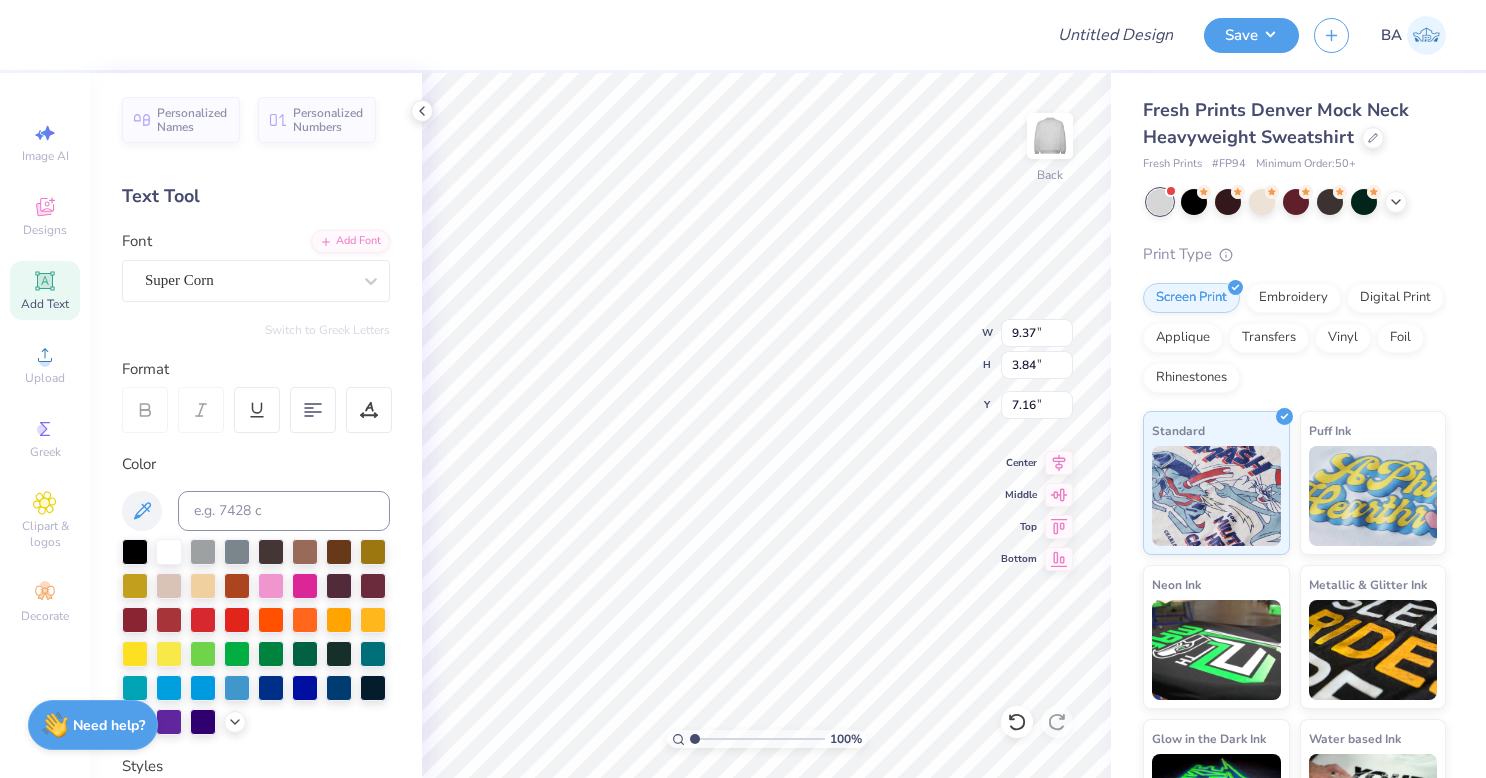 type on "1.63" 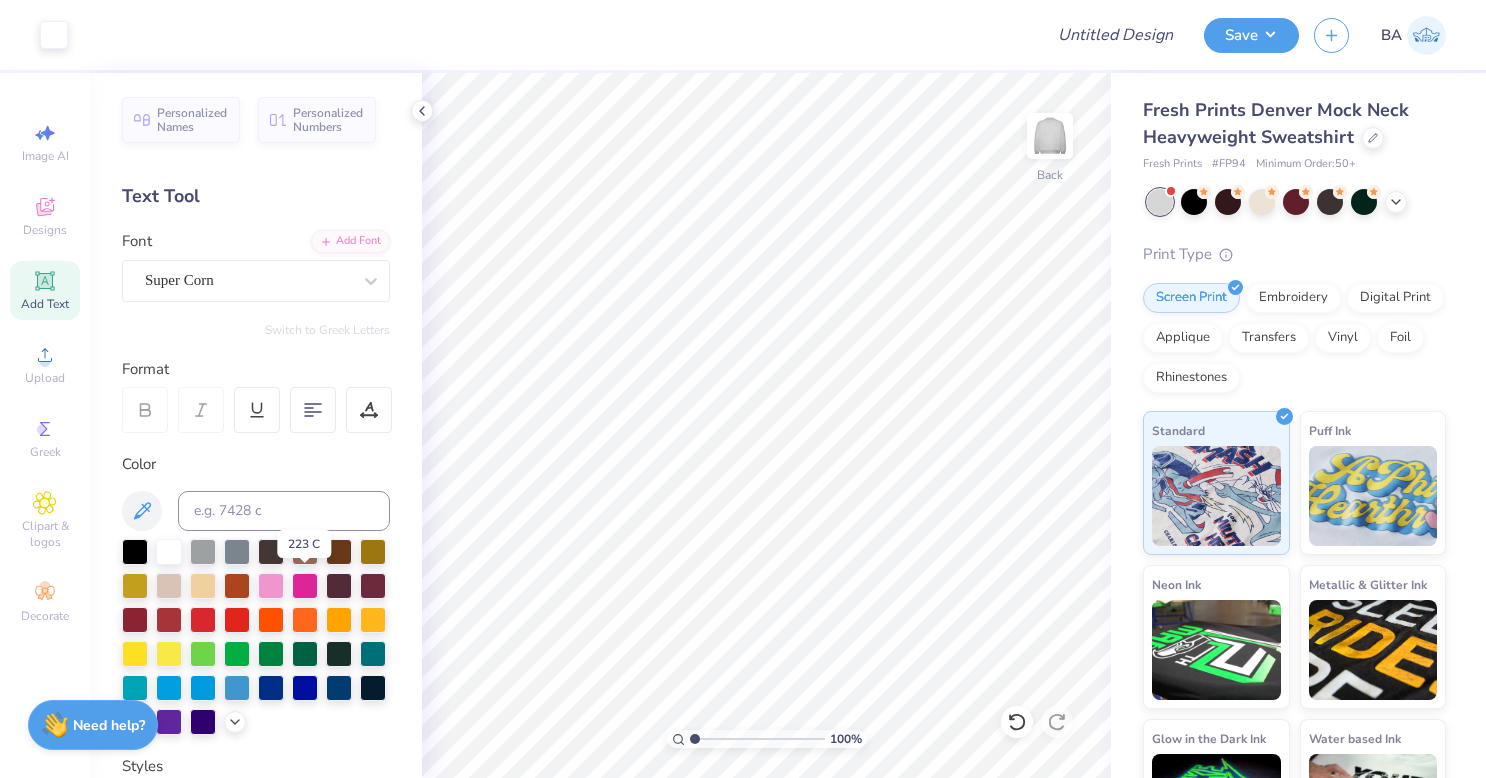 click at bounding box center [271, 586] 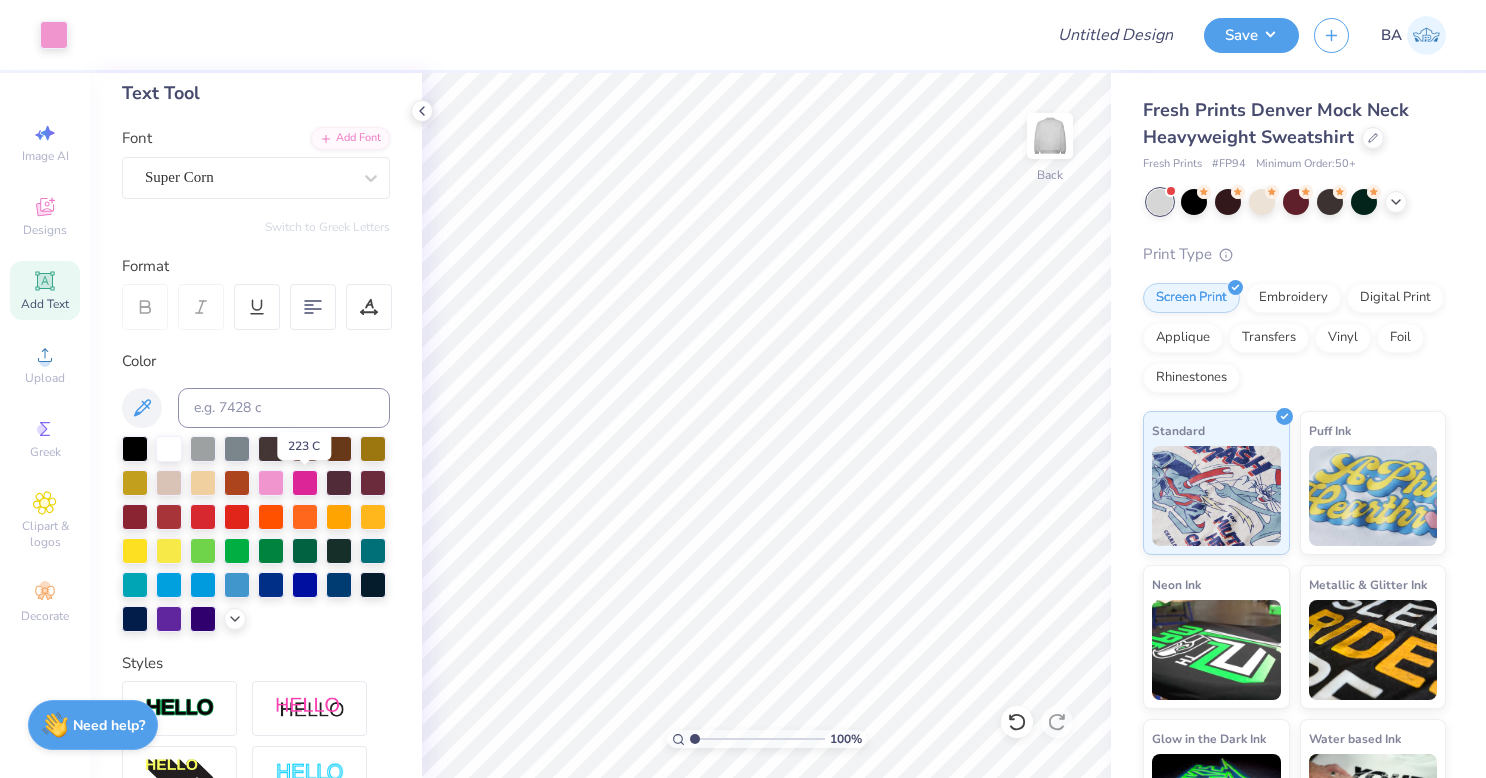 scroll, scrollTop: 109, scrollLeft: 0, axis: vertical 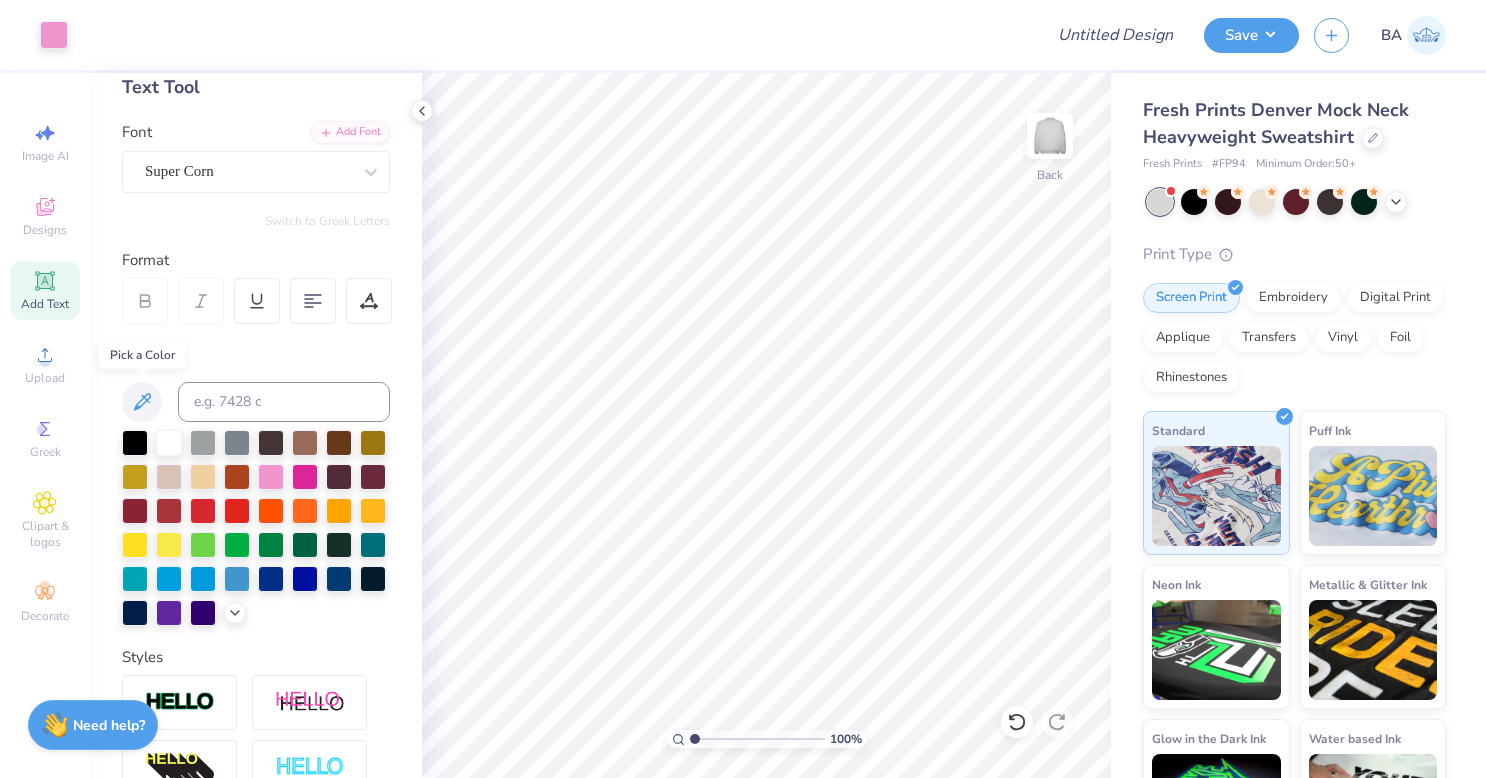 click 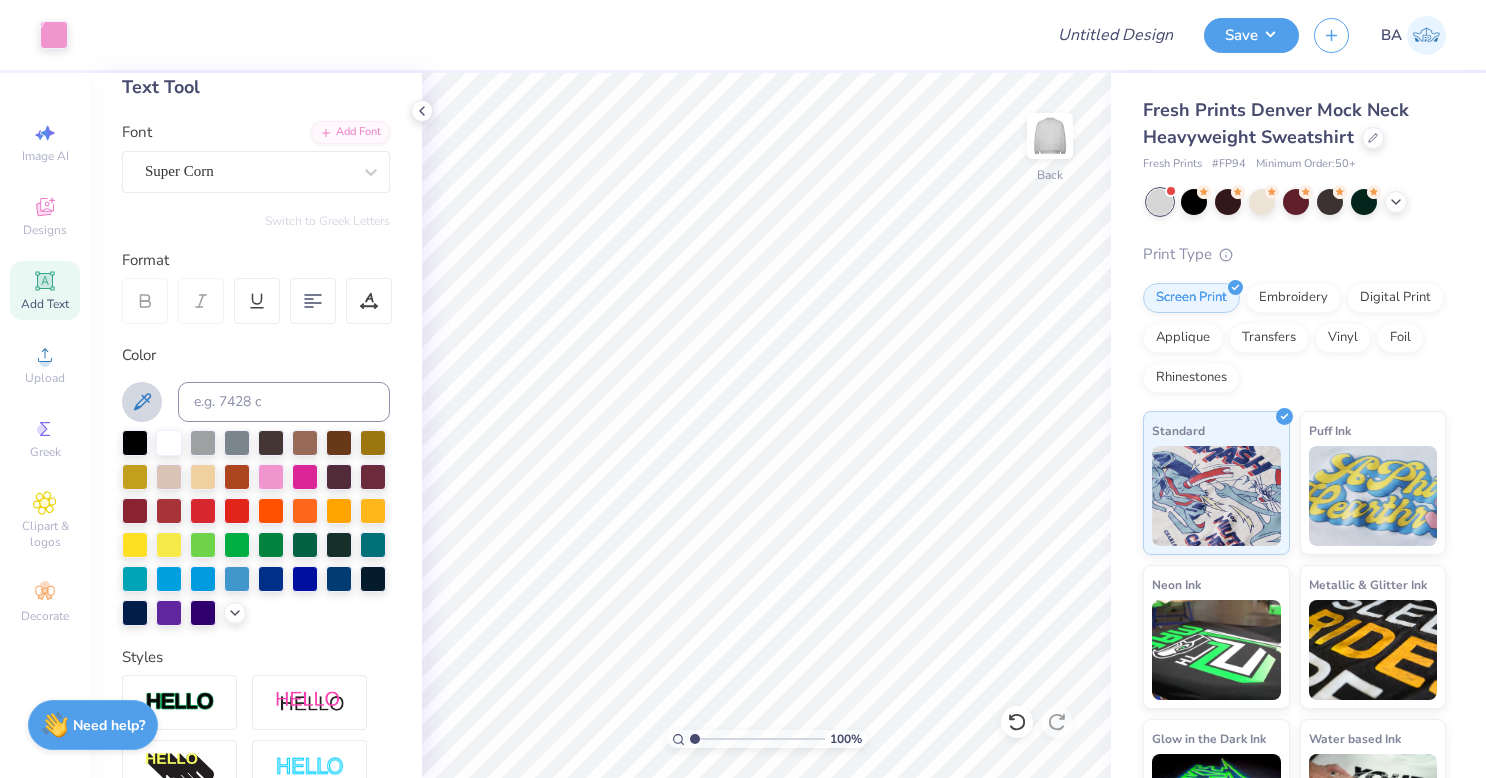 click at bounding box center [256, 528] 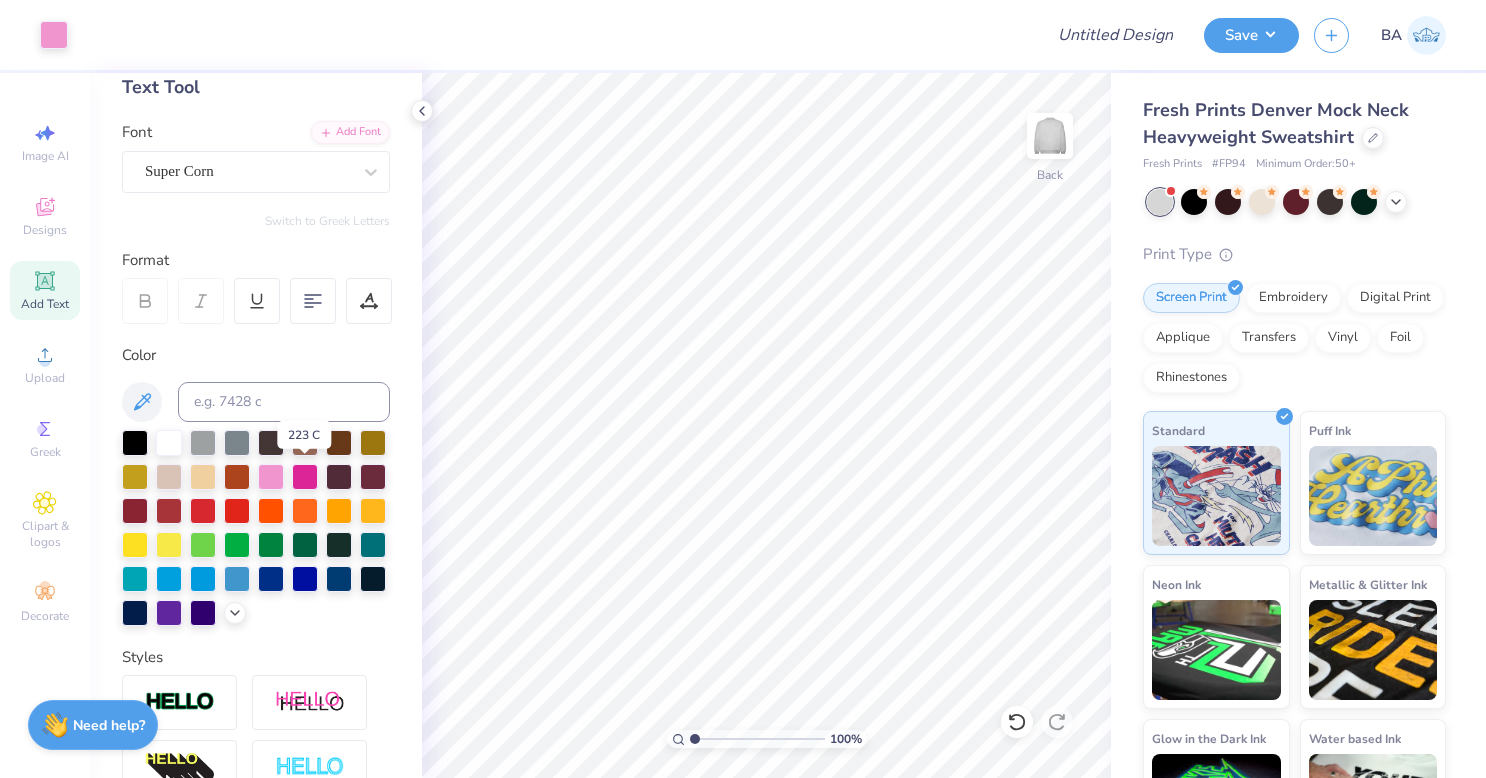 click at bounding box center (271, 477) 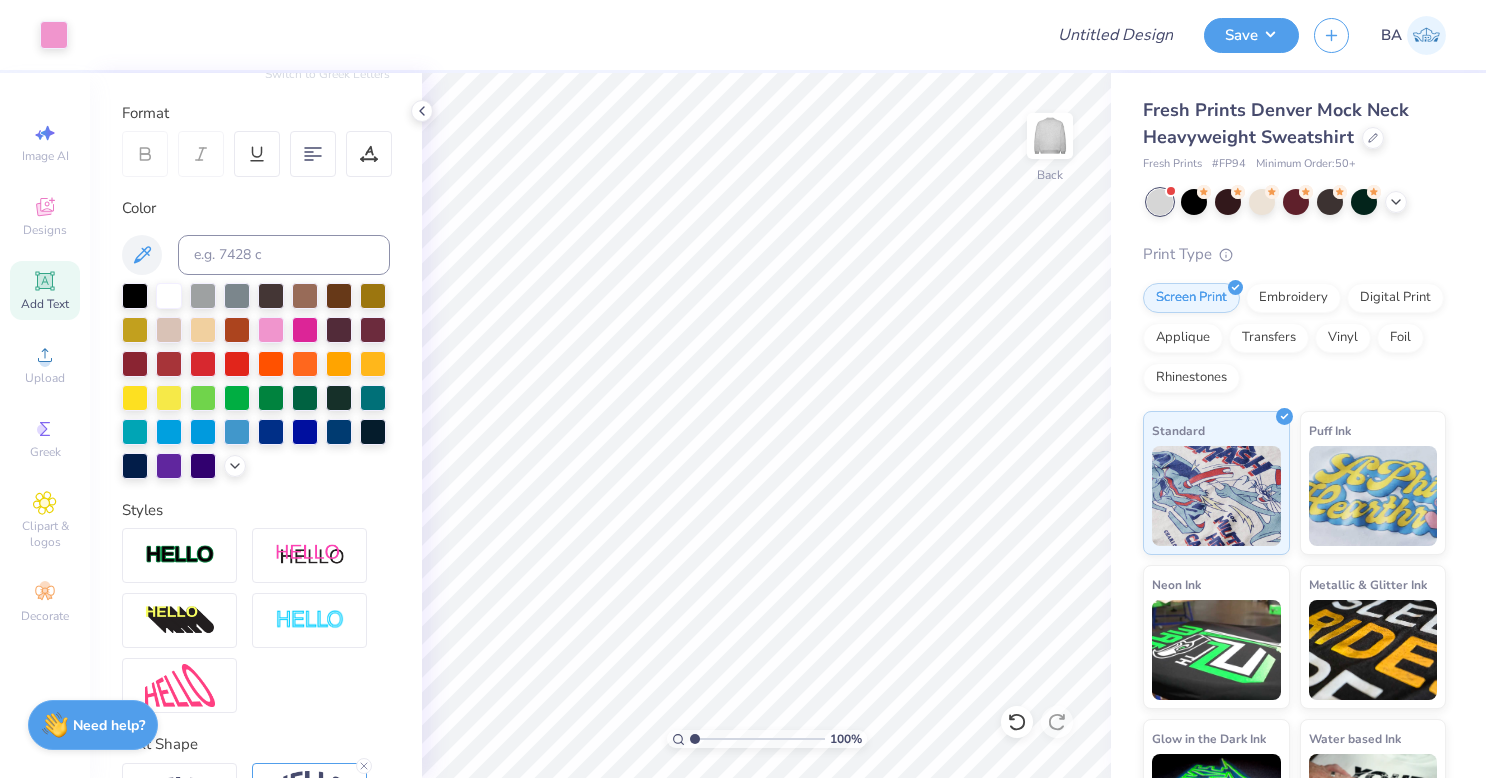 scroll, scrollTop: 257, scrollLeft: 0, axis: vertical 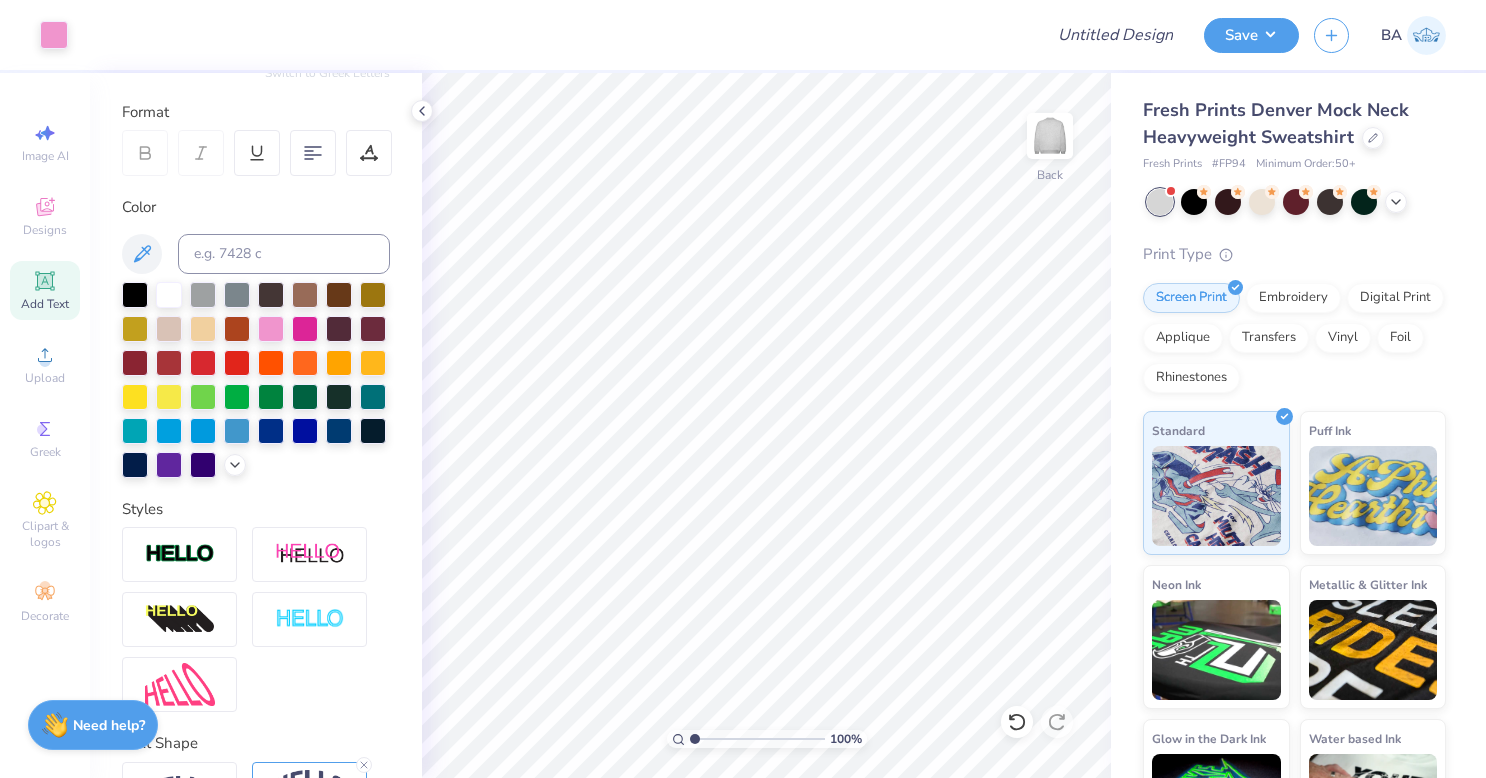 click at bounding box center [256, 380] 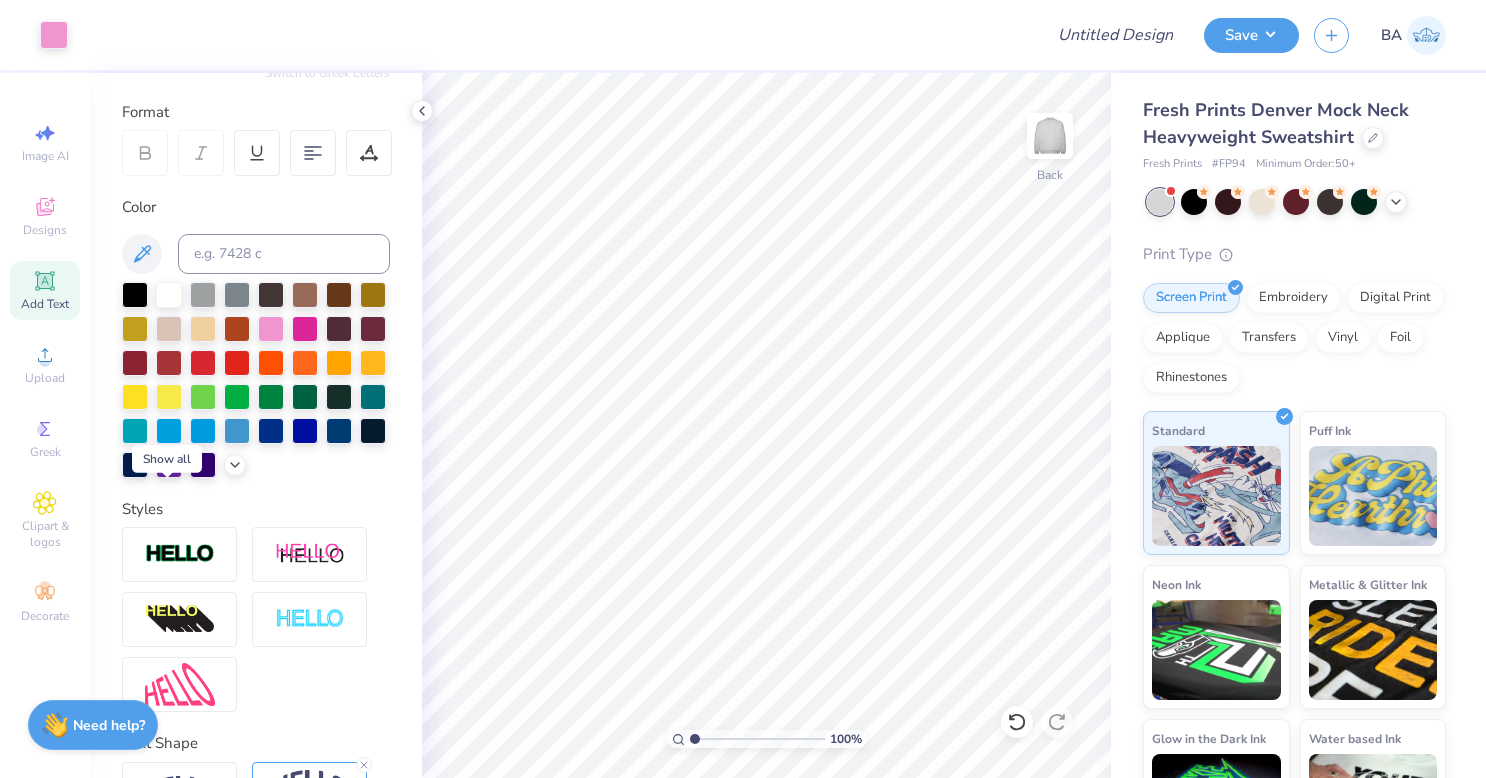 click 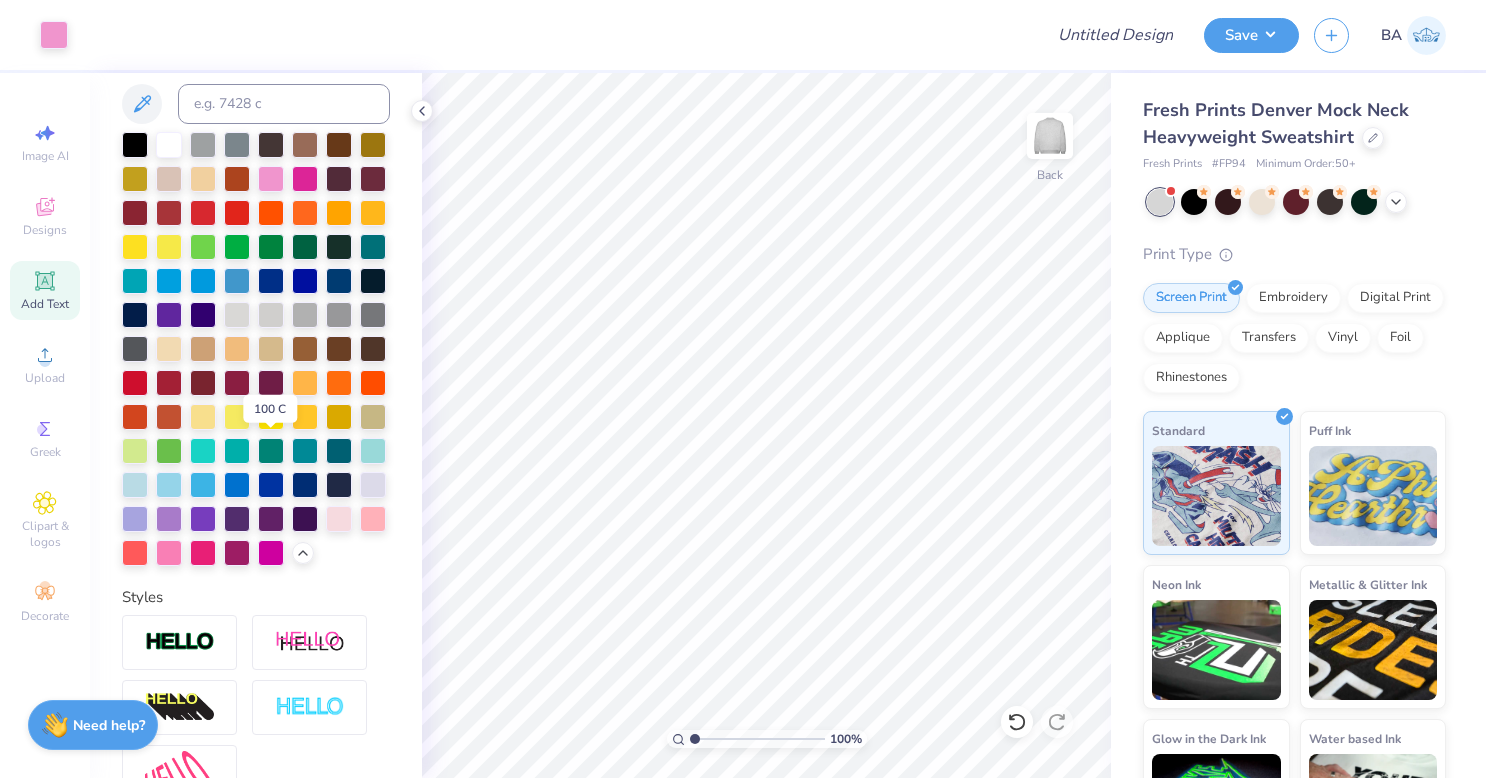 scroll, scrollTop: 408, scrollLeft: 0, axis: vertical 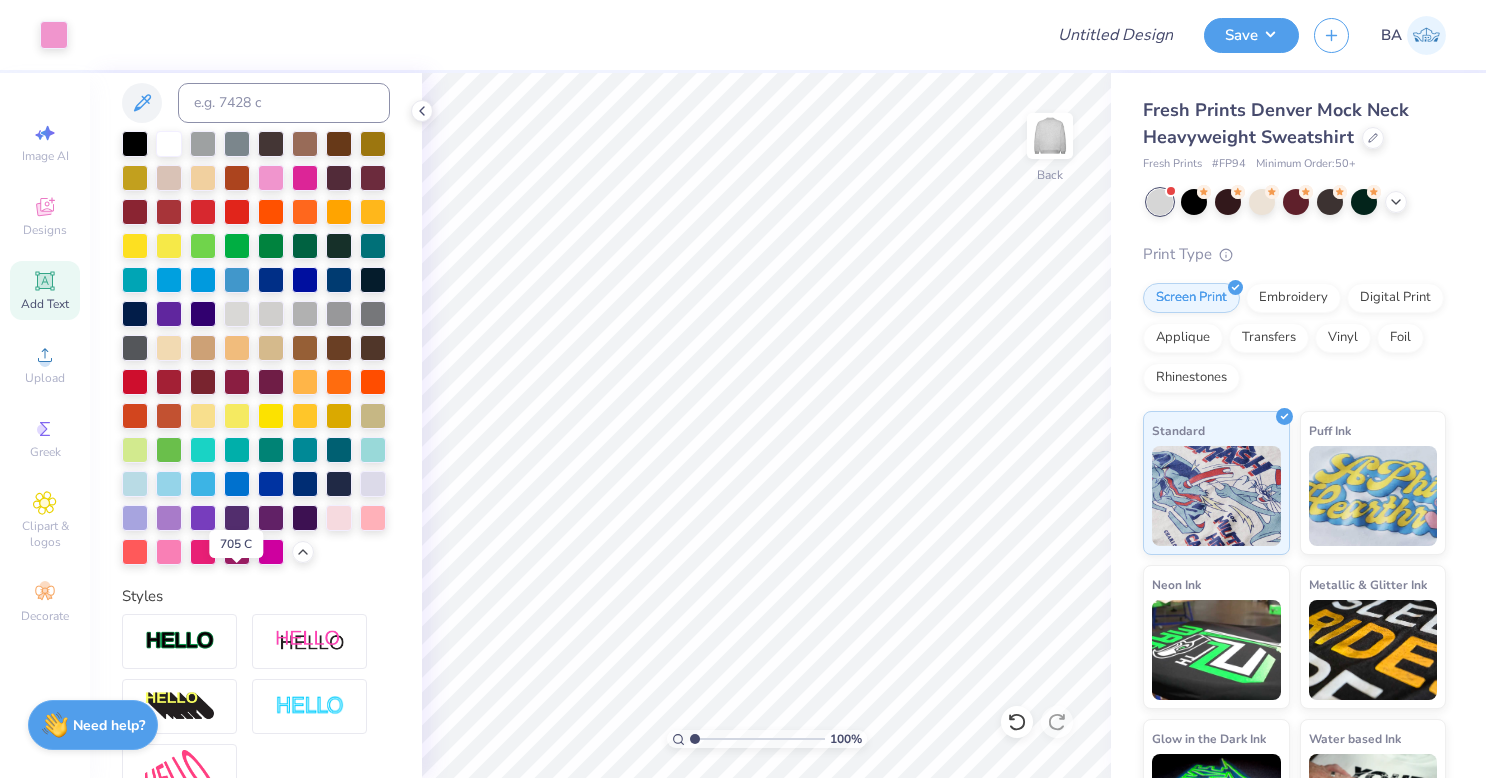 click at bounding box center (339, 518) 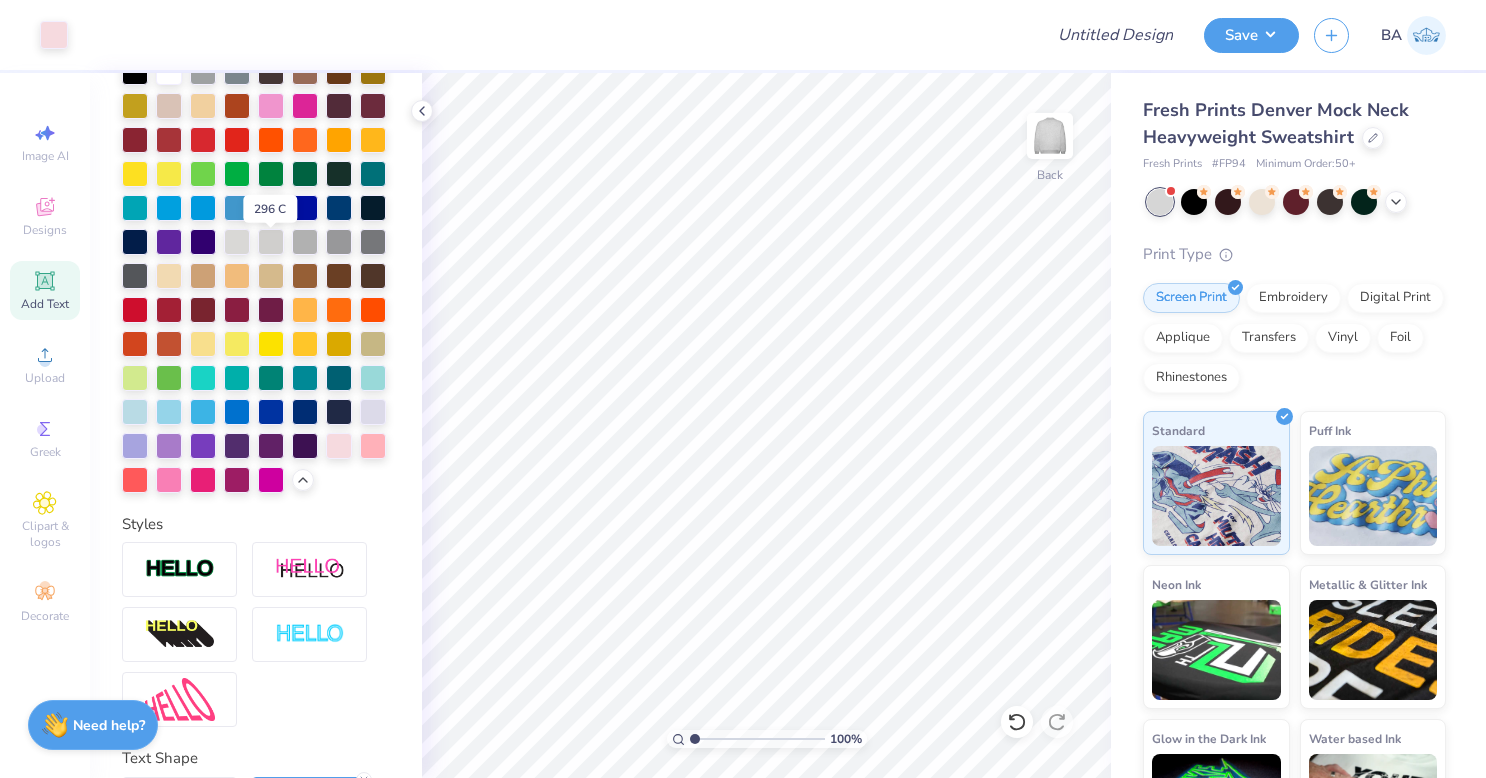 scroll, scrollTop: 468, scrollLeft: 0, axis: vertical 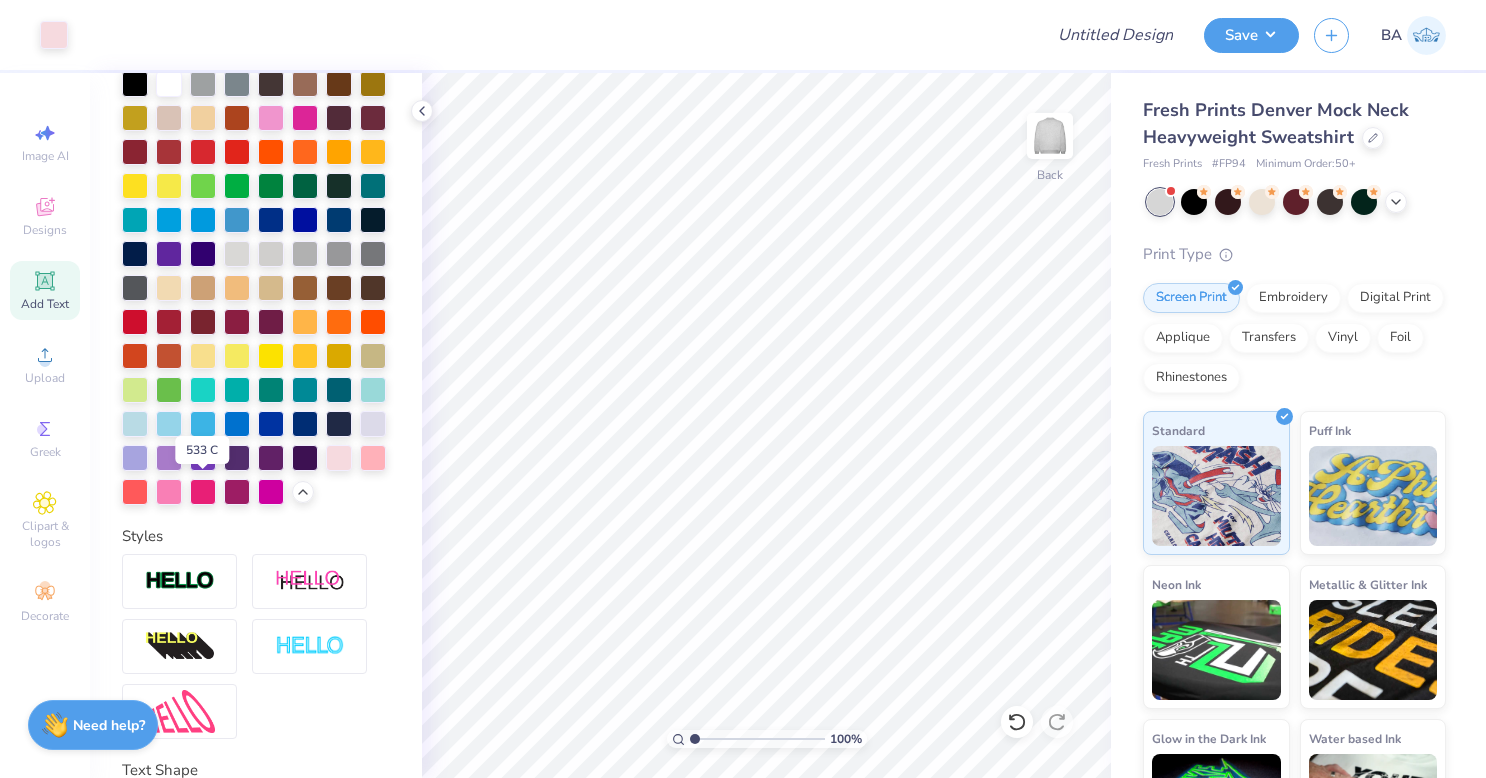 click at bounding box center (339, 424) 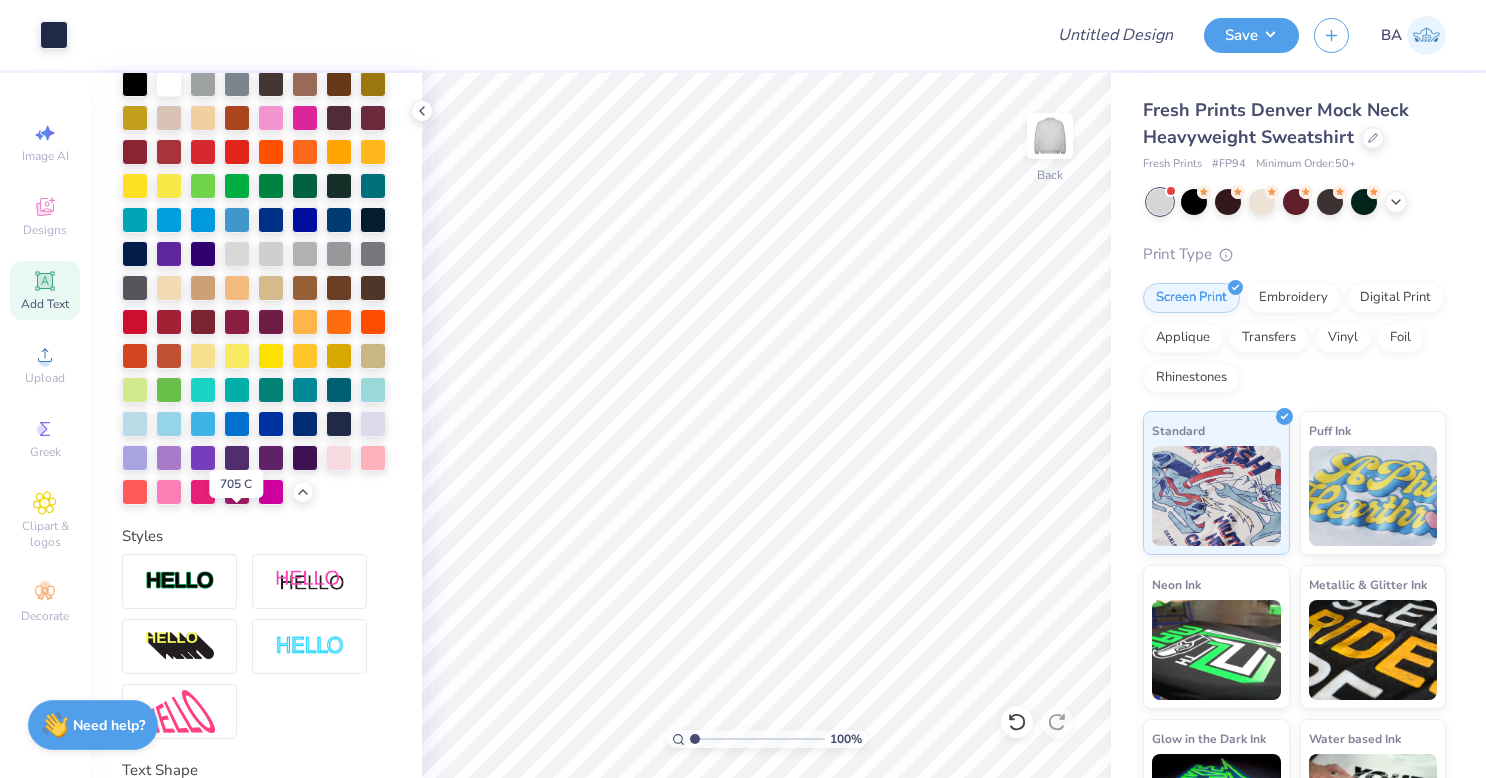 click at bounding box center [339, 458] 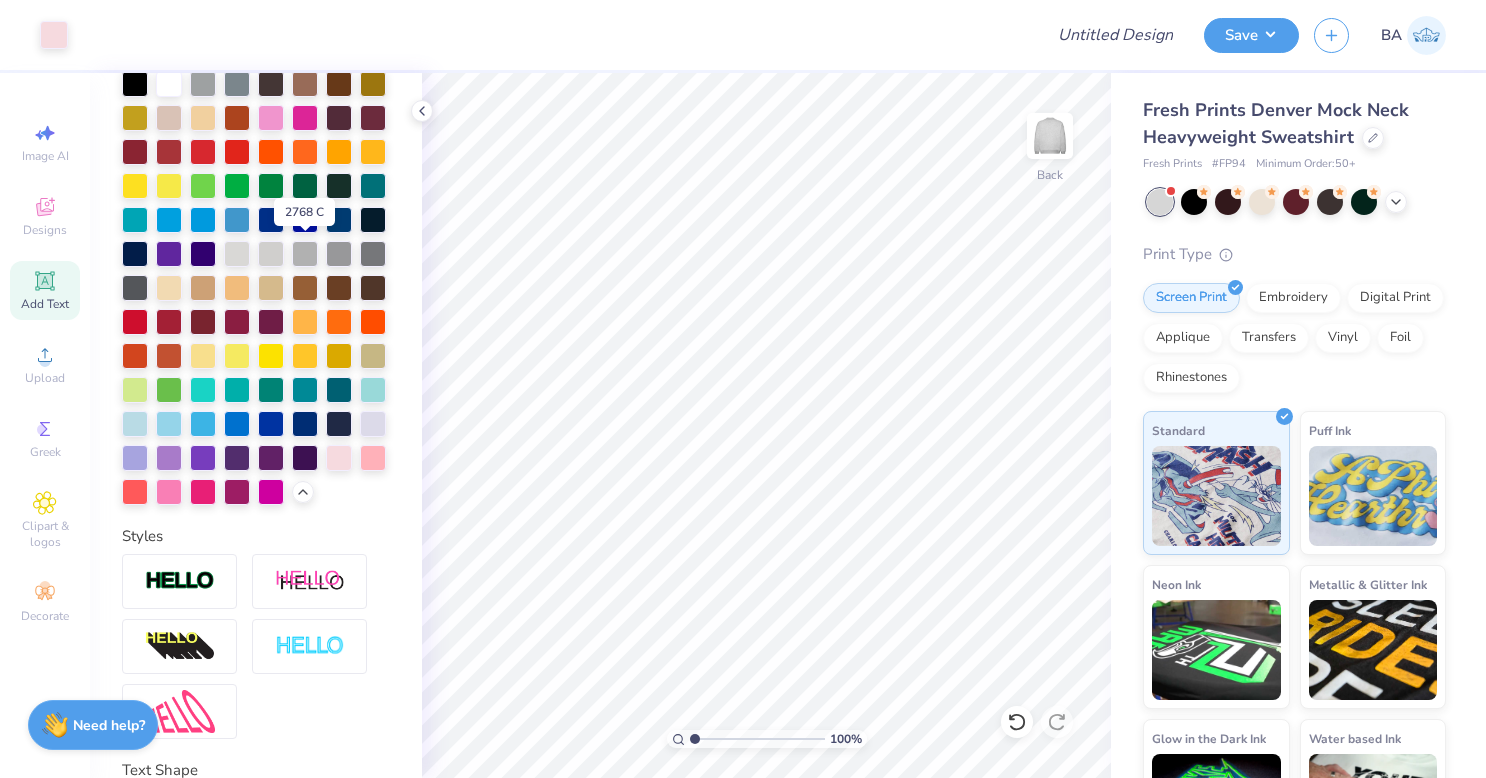 click at bounding box center (135, 254) 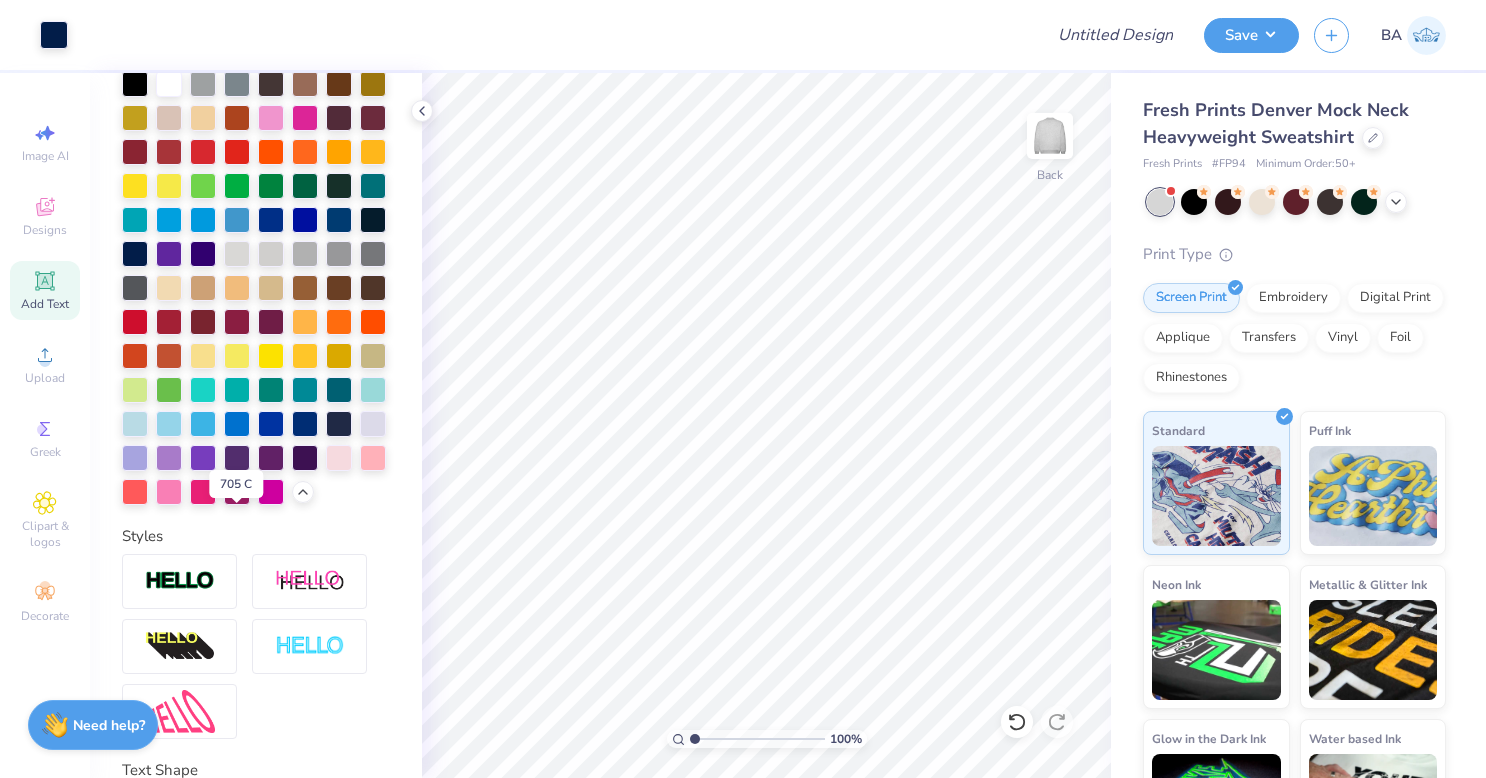click at bounding box center (339, 458) 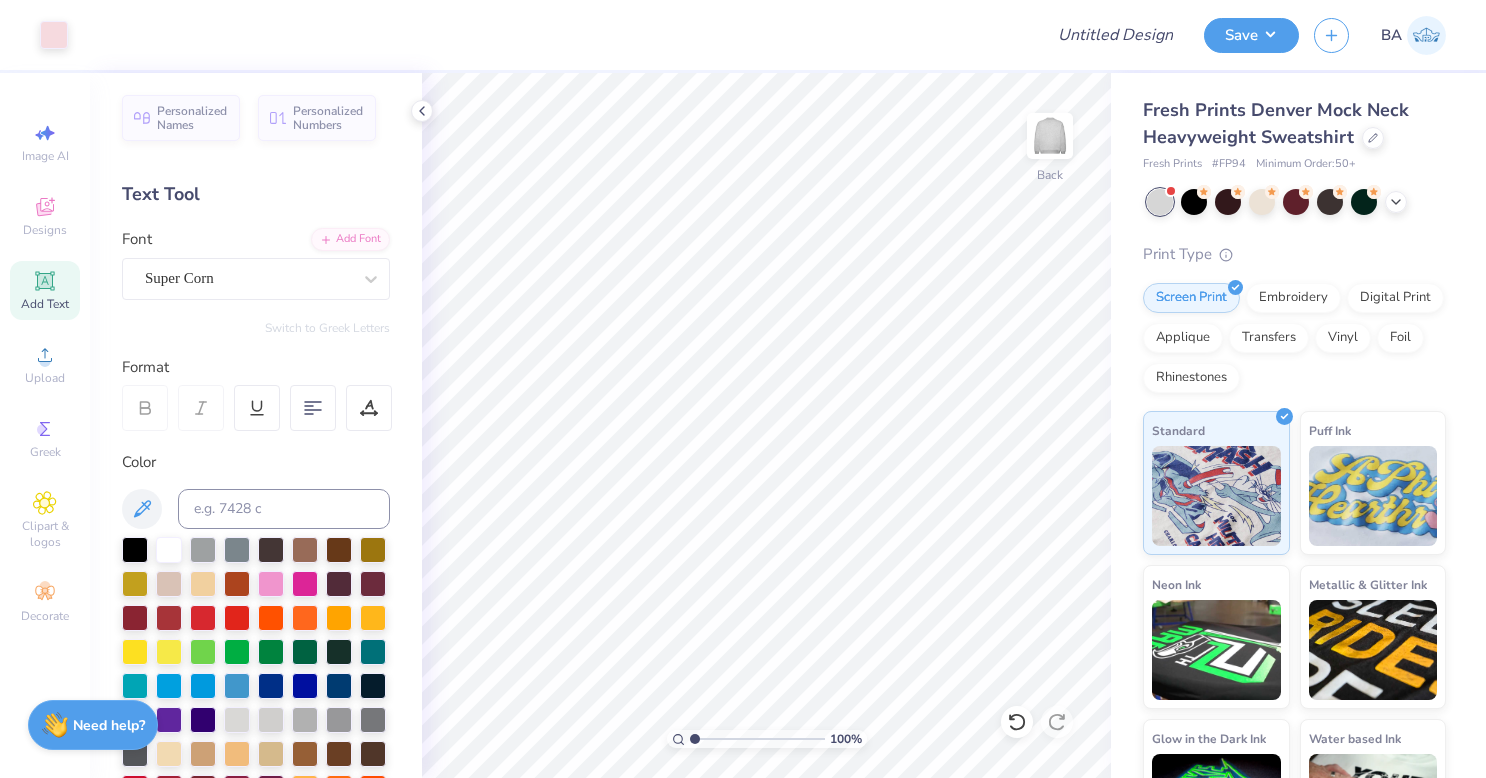 scroll, scrollTop: 0, scrollLeft: 0, axis: both 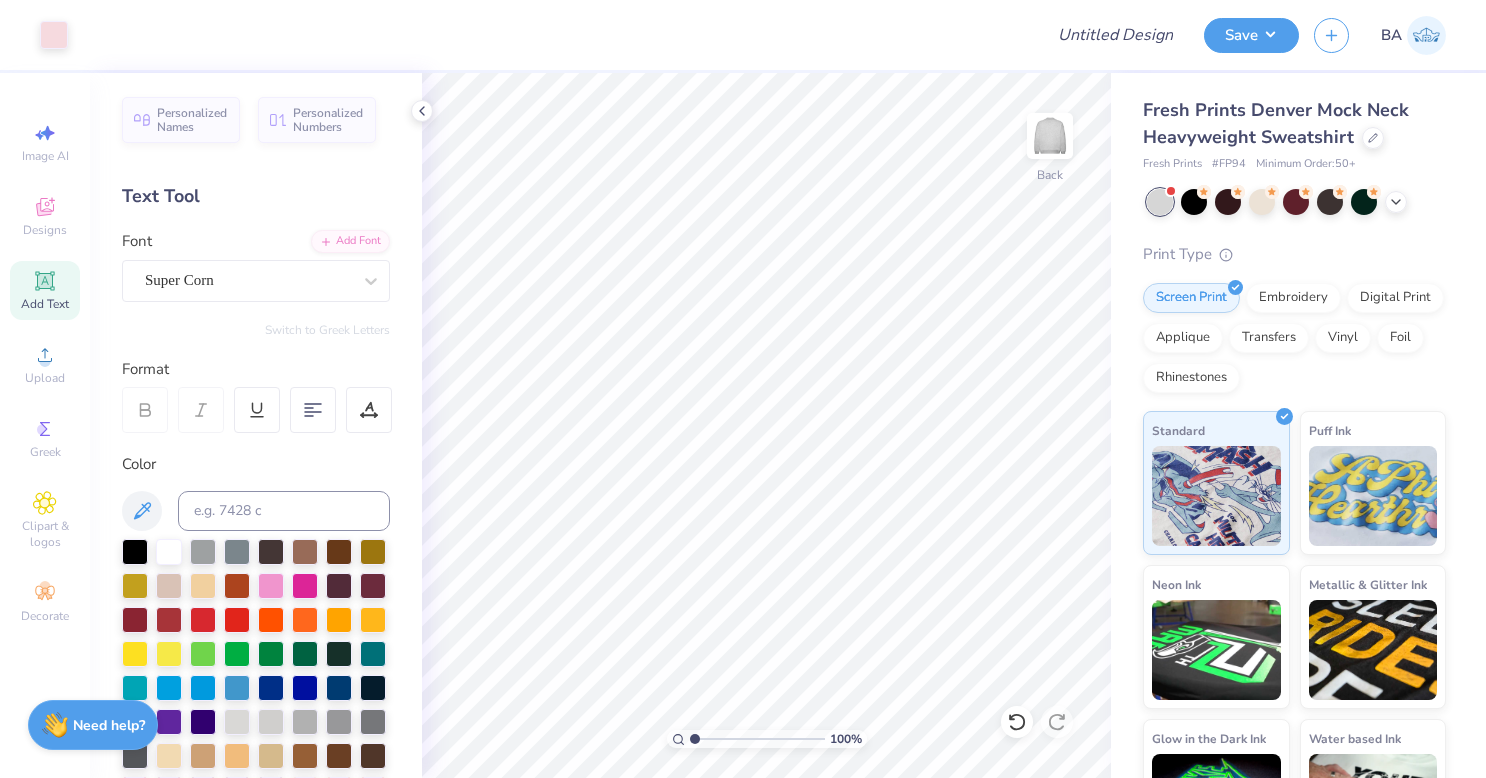 click on "Super Corn" at bounding box center (248, 280) 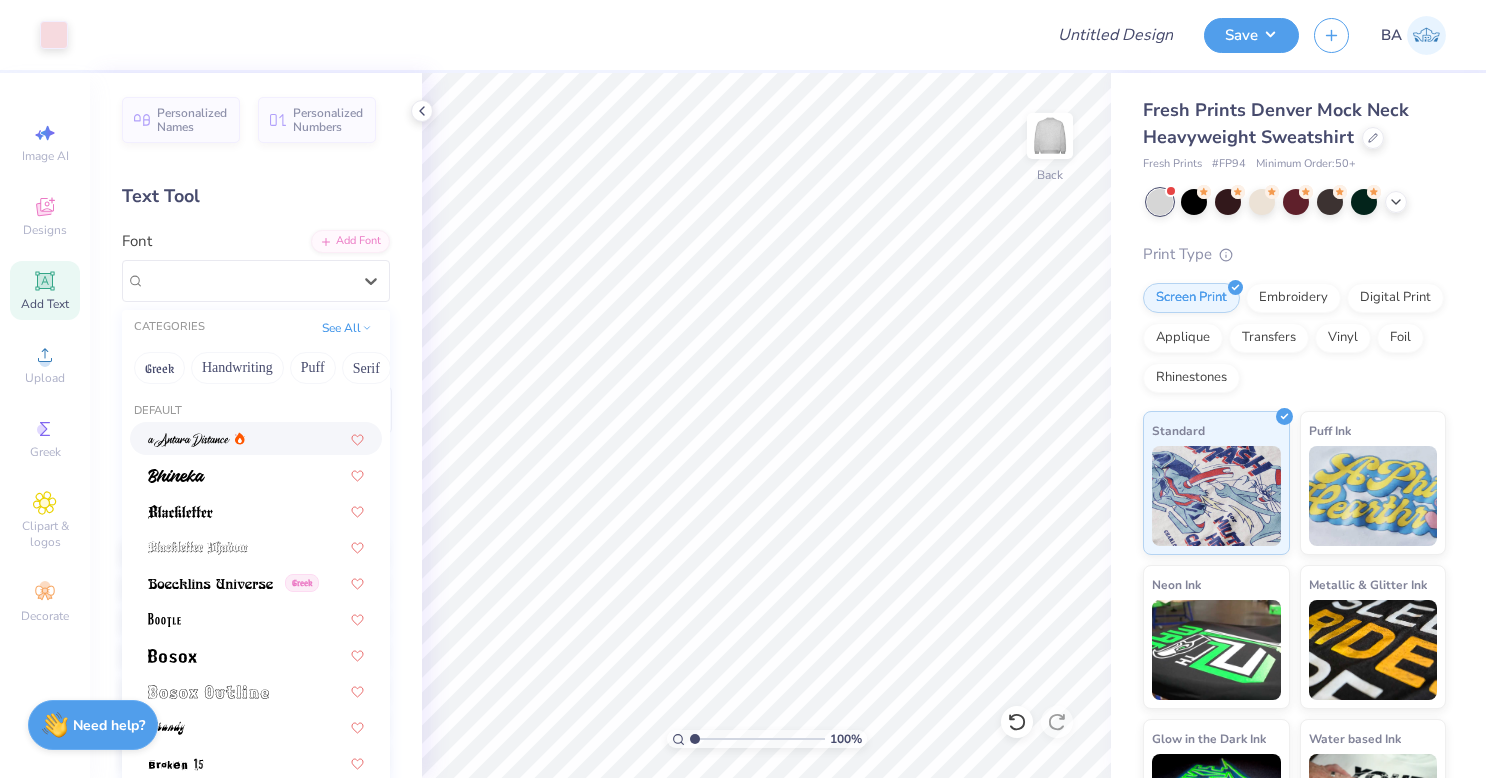 click on "Greek" at bounding box center (159, 368) 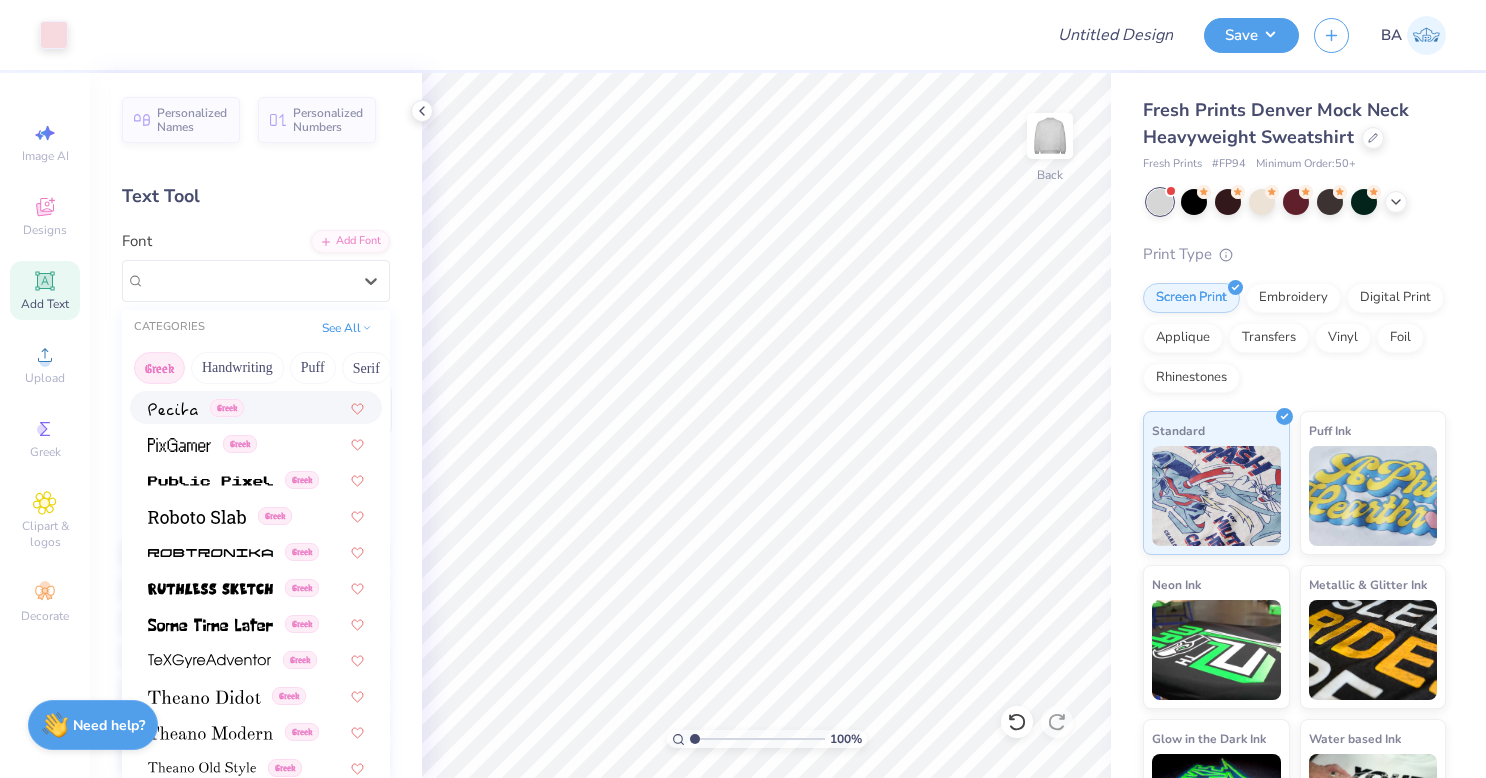 scroll, scrollTop: 1210, scrollLeft: 0, axis: vertical 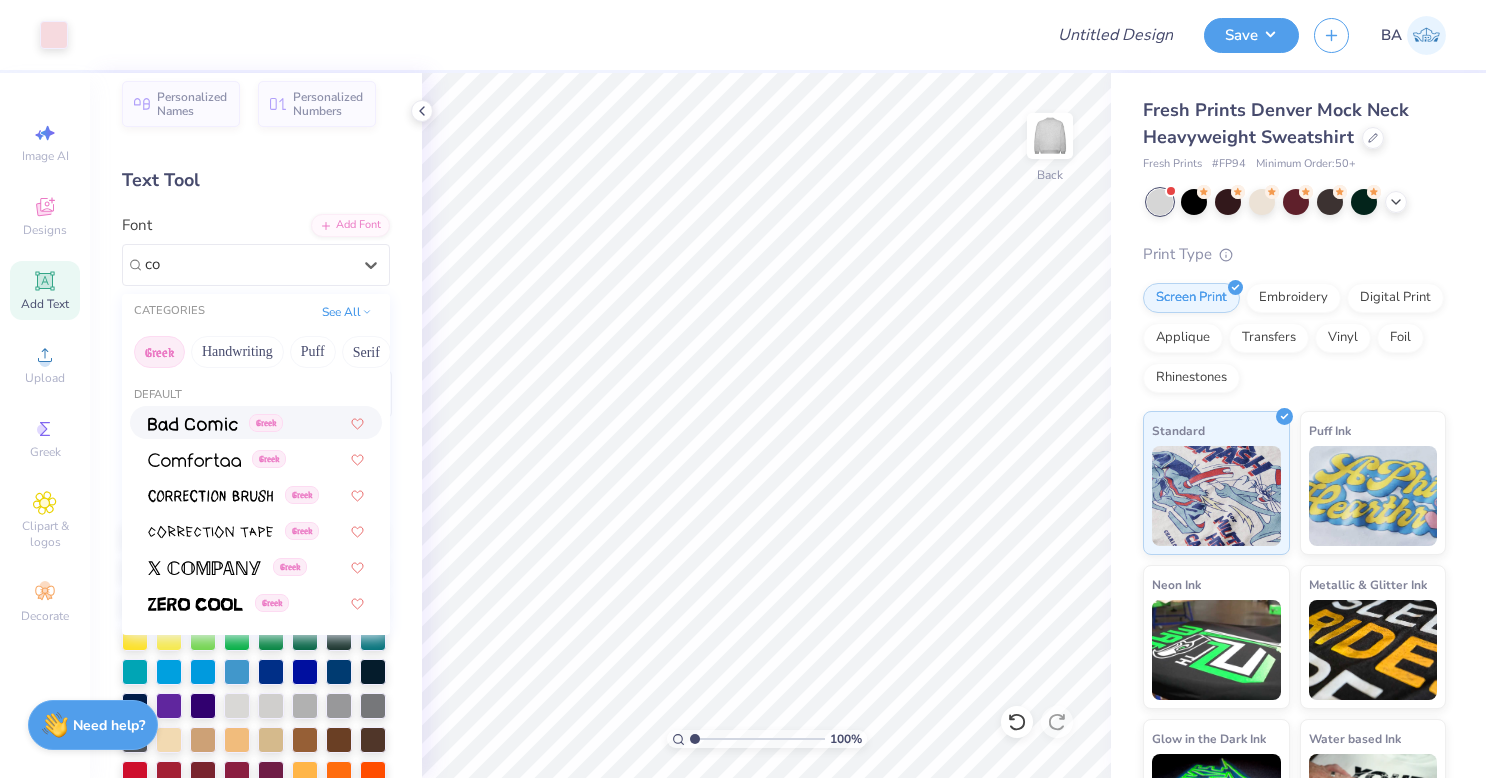 type on "c" 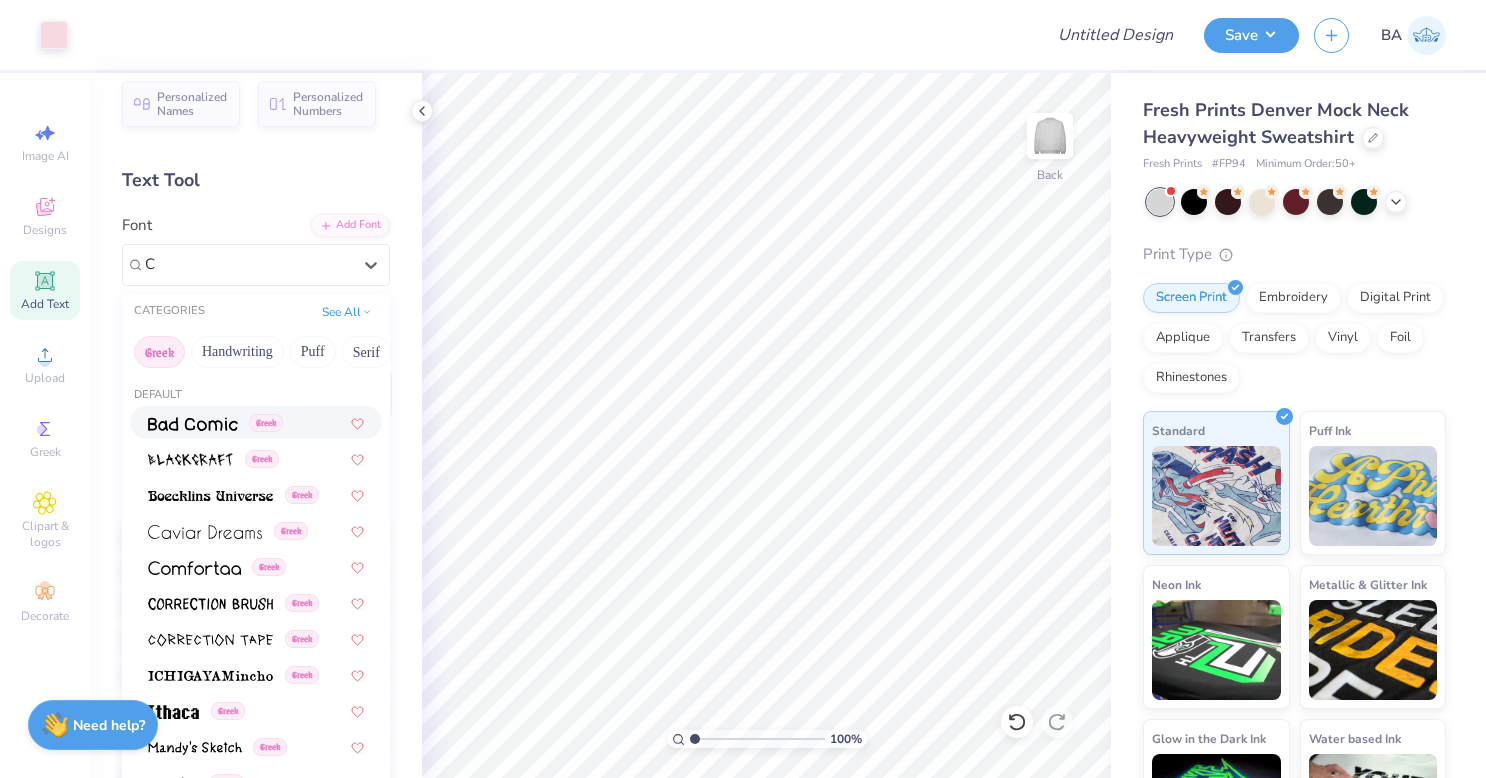 type on "Co" 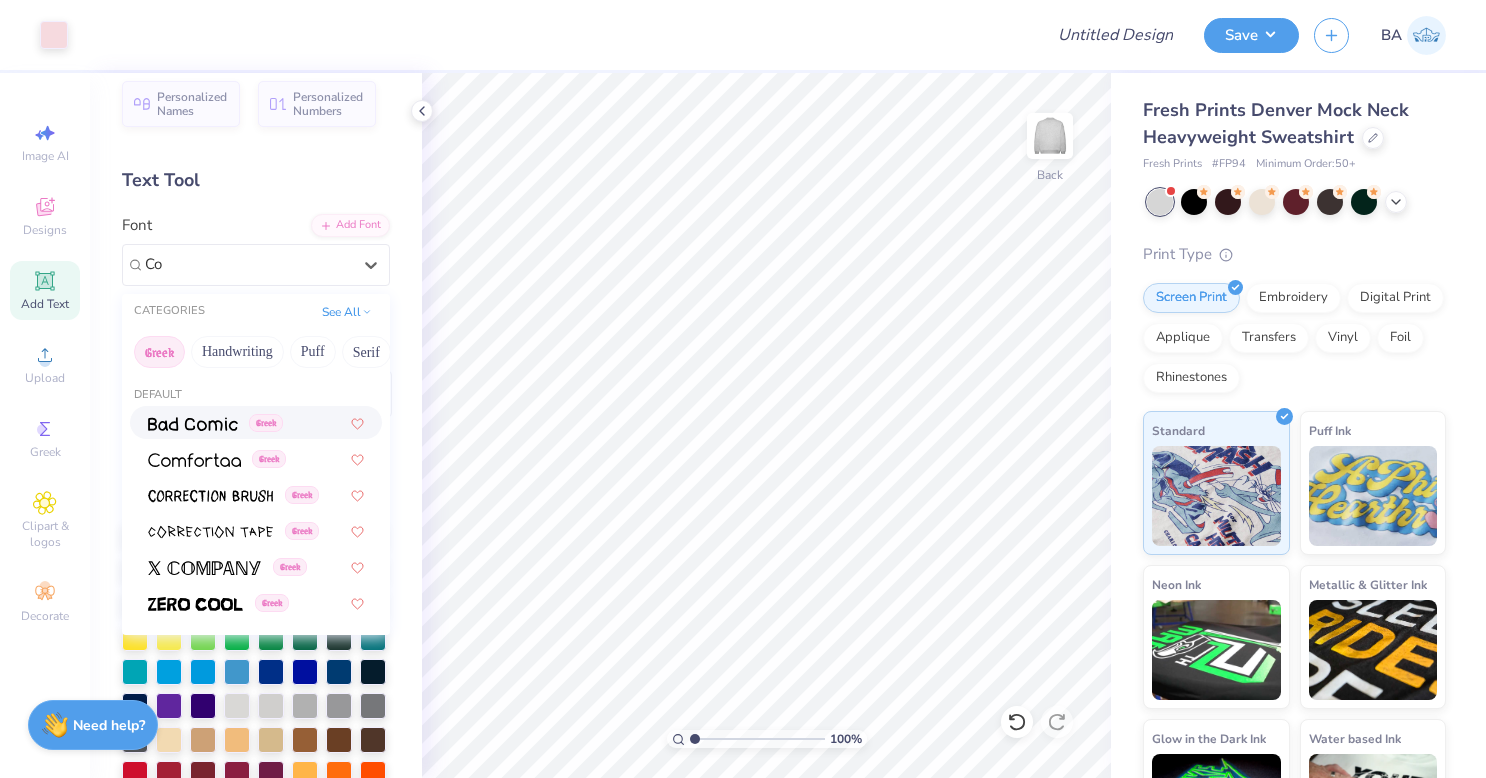 click on "Puff" at bounding box center [313, 352] 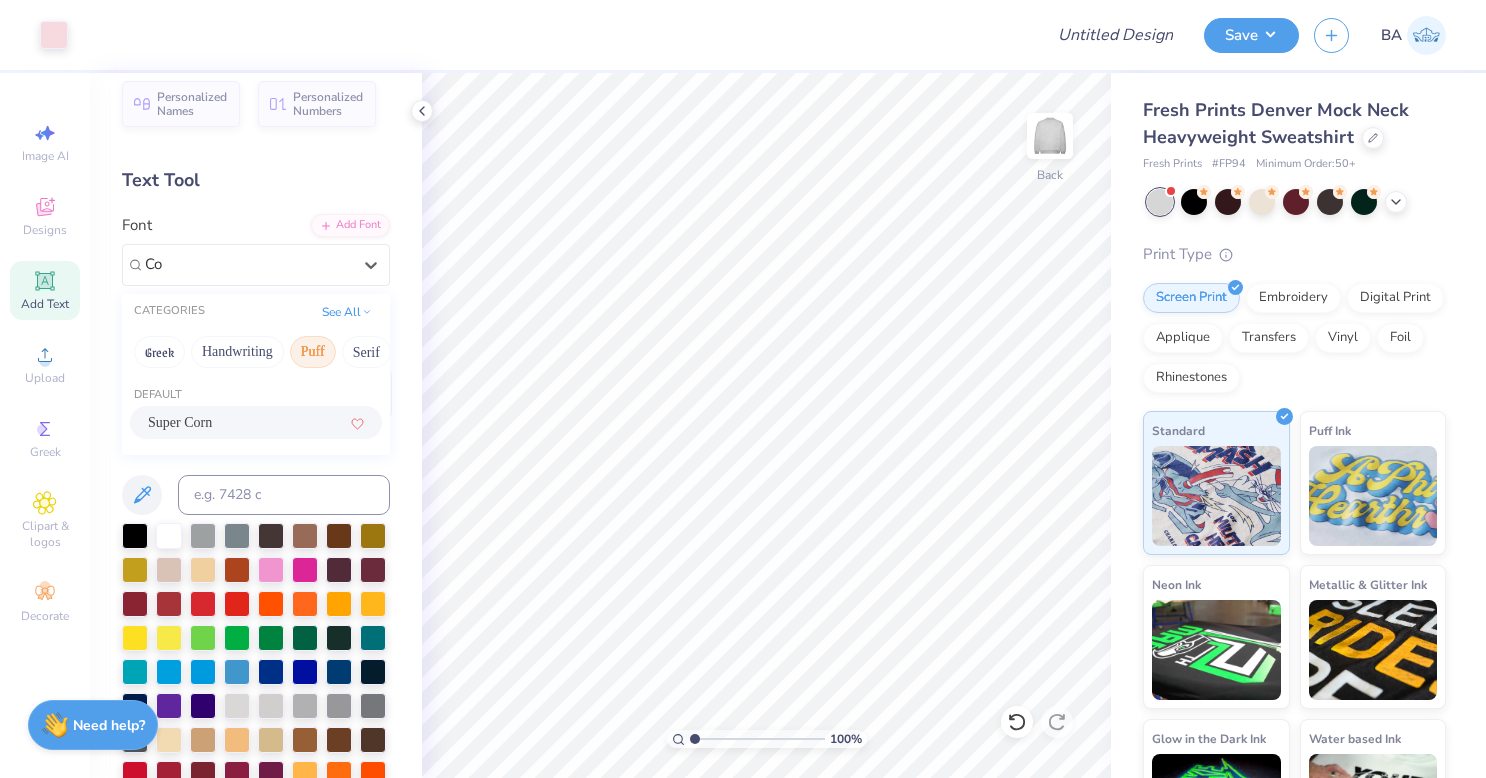 type 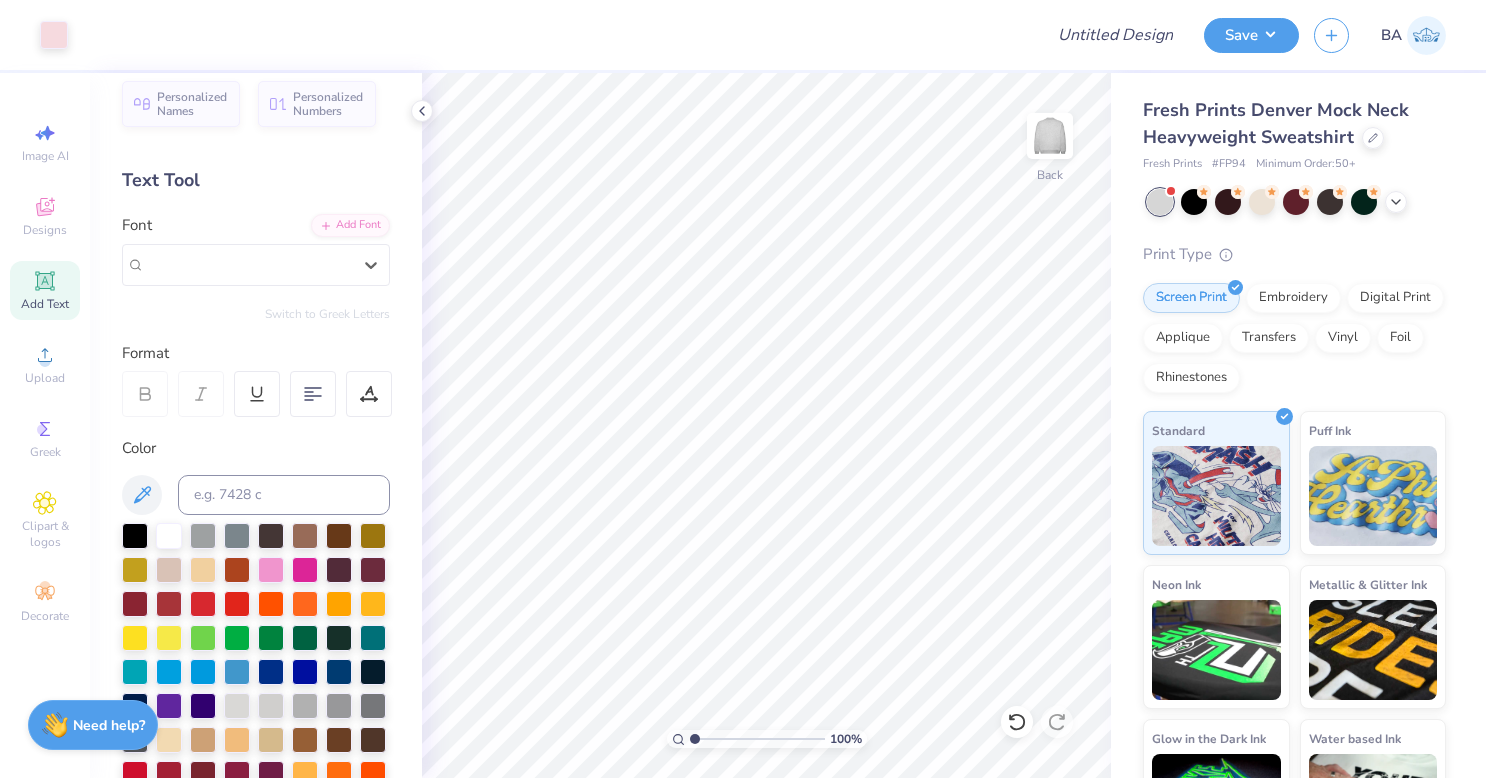 click on "Super Corn" at bounding box center (248, 264) 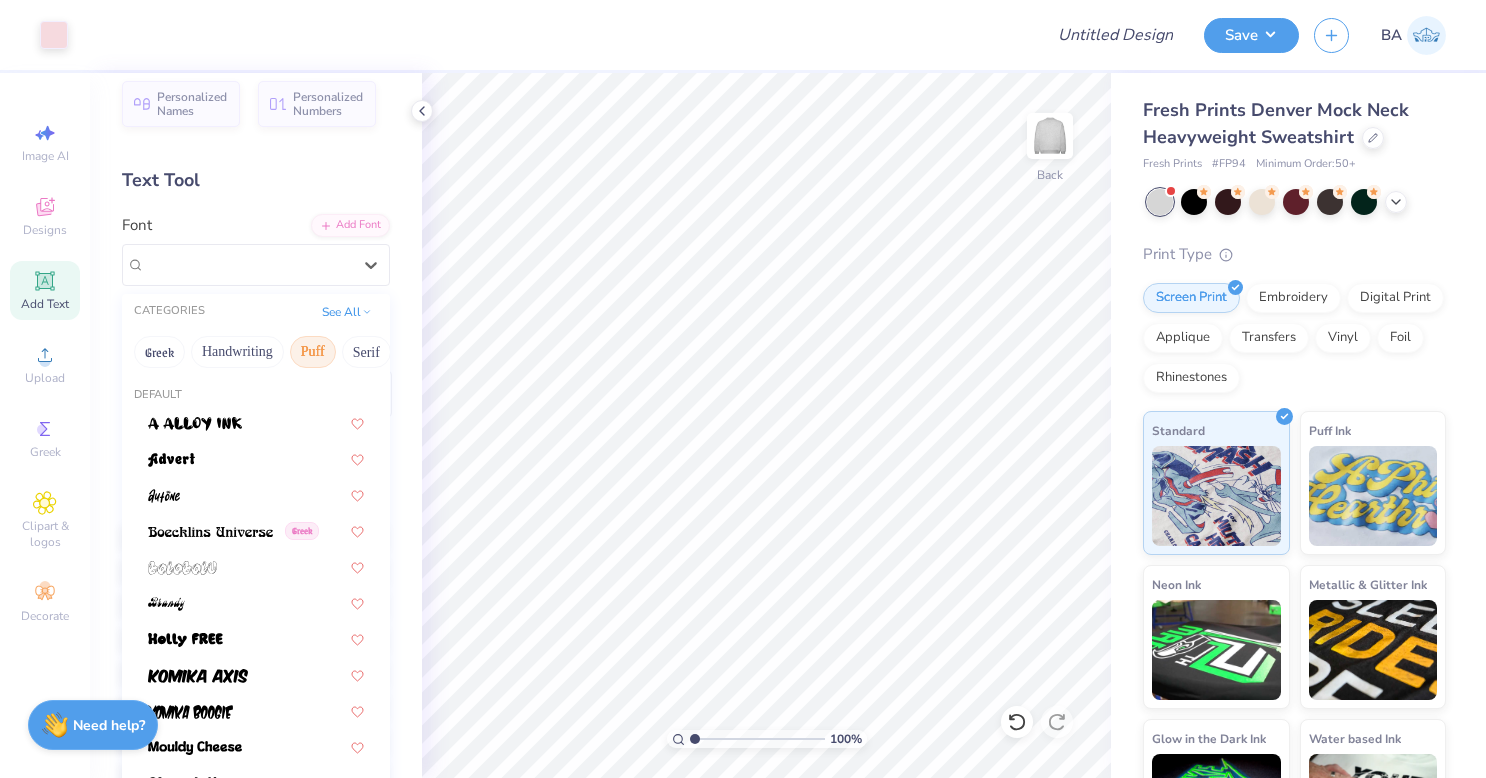 click on "See All" at bounding box center [347, 312] 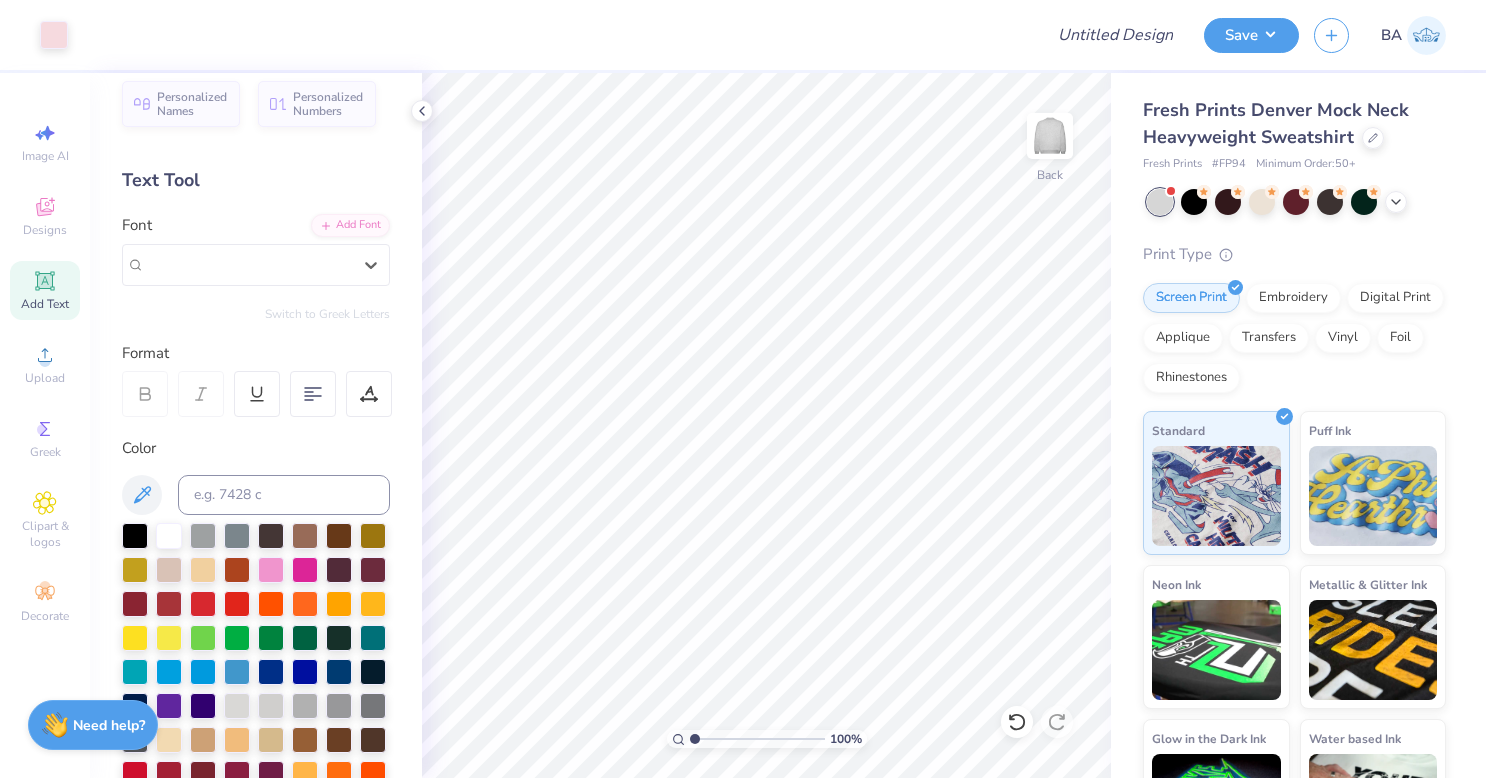 click 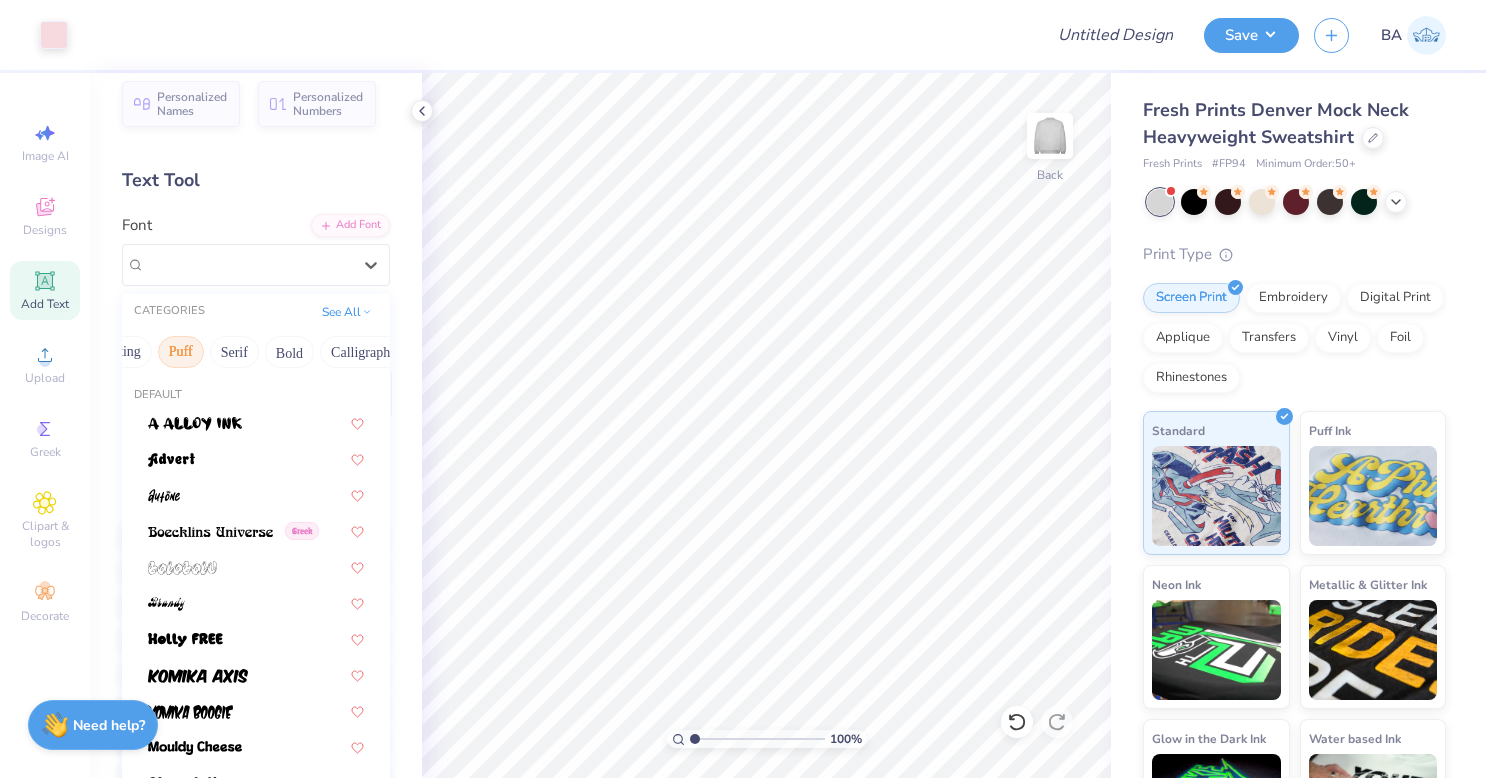 scroll, scrollTop: 0, scrollLeft: 131, axis: horizontal 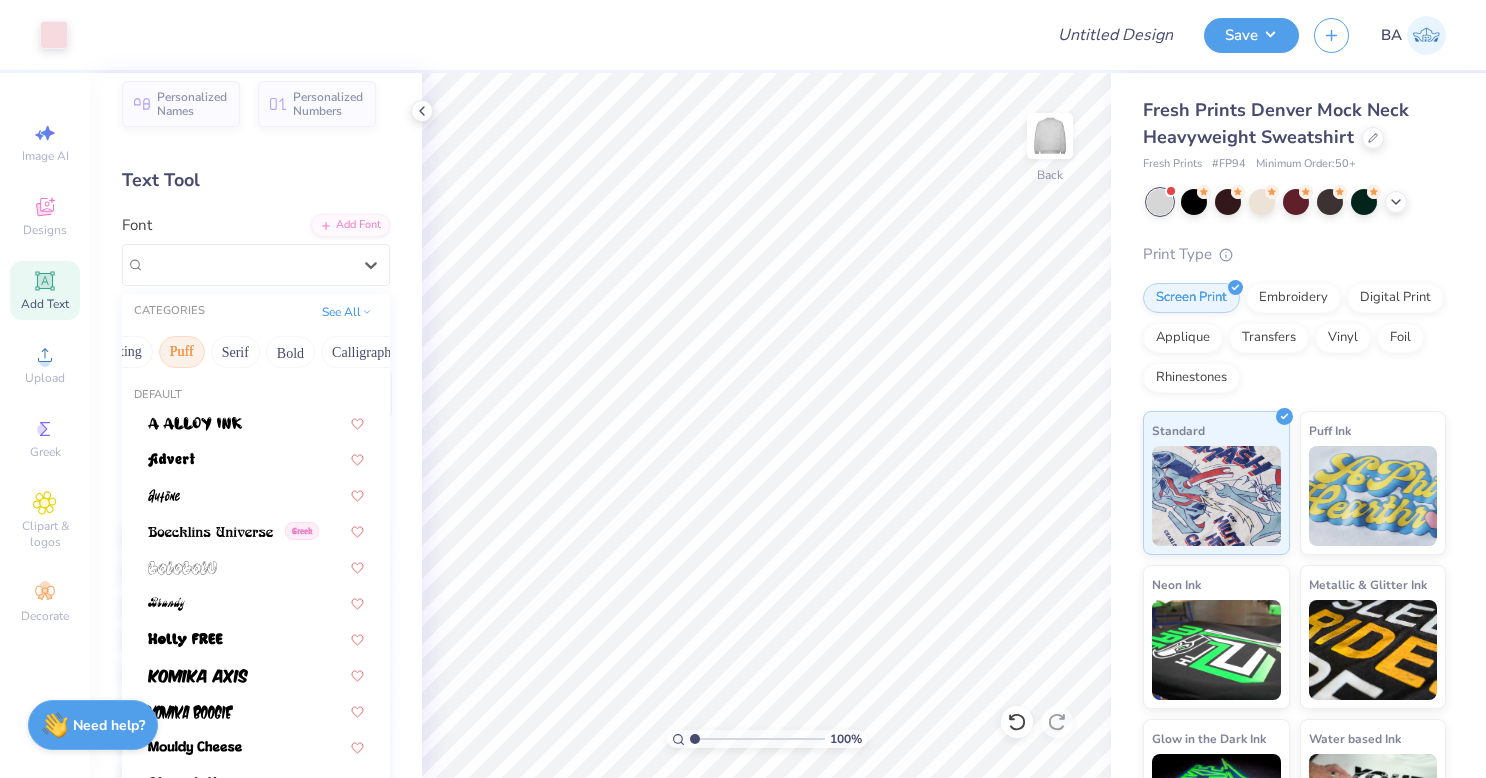click on "Serif" at bounding box center (235, 352) 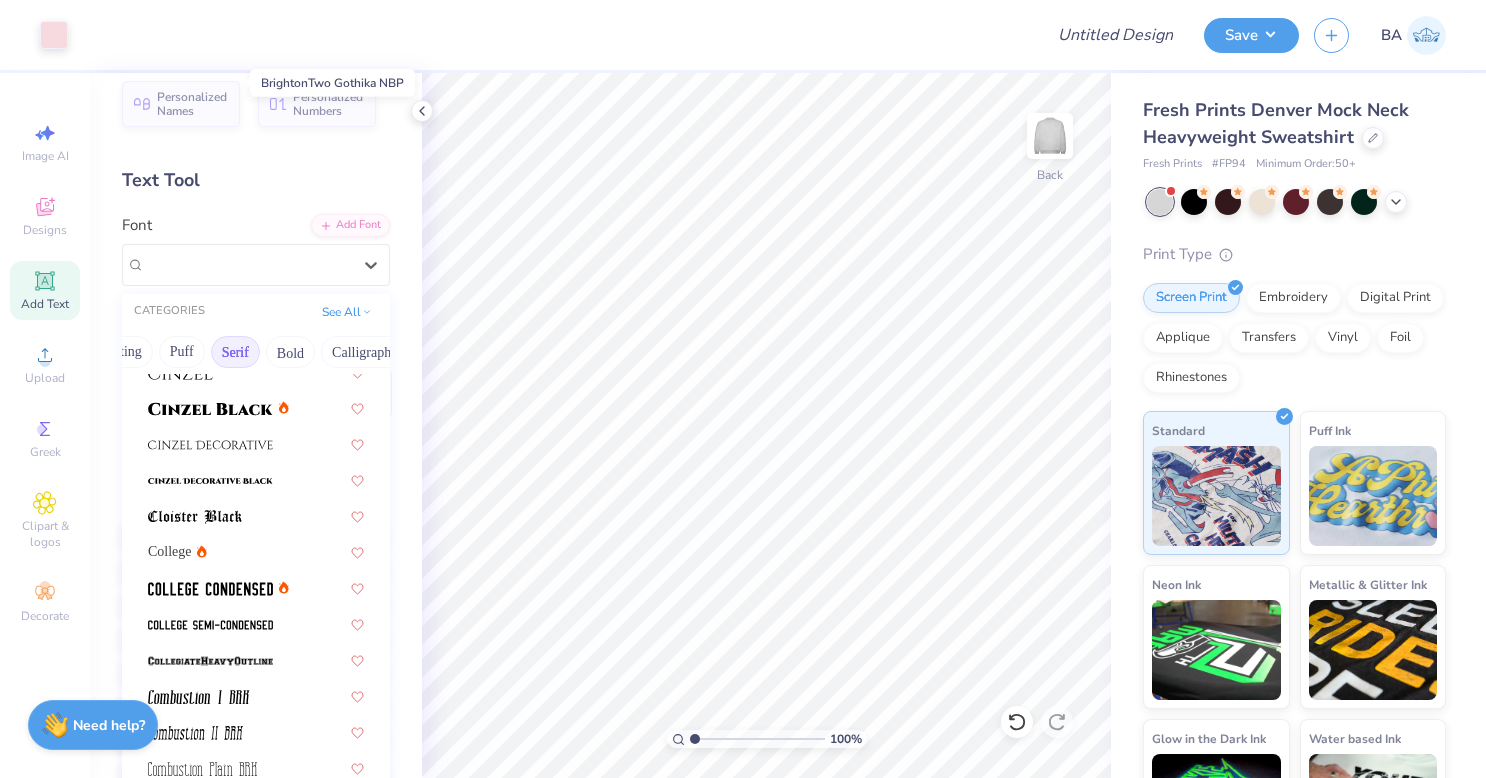 scroll, scrollTop: 412, scrollLeft: 0, axis: vertical 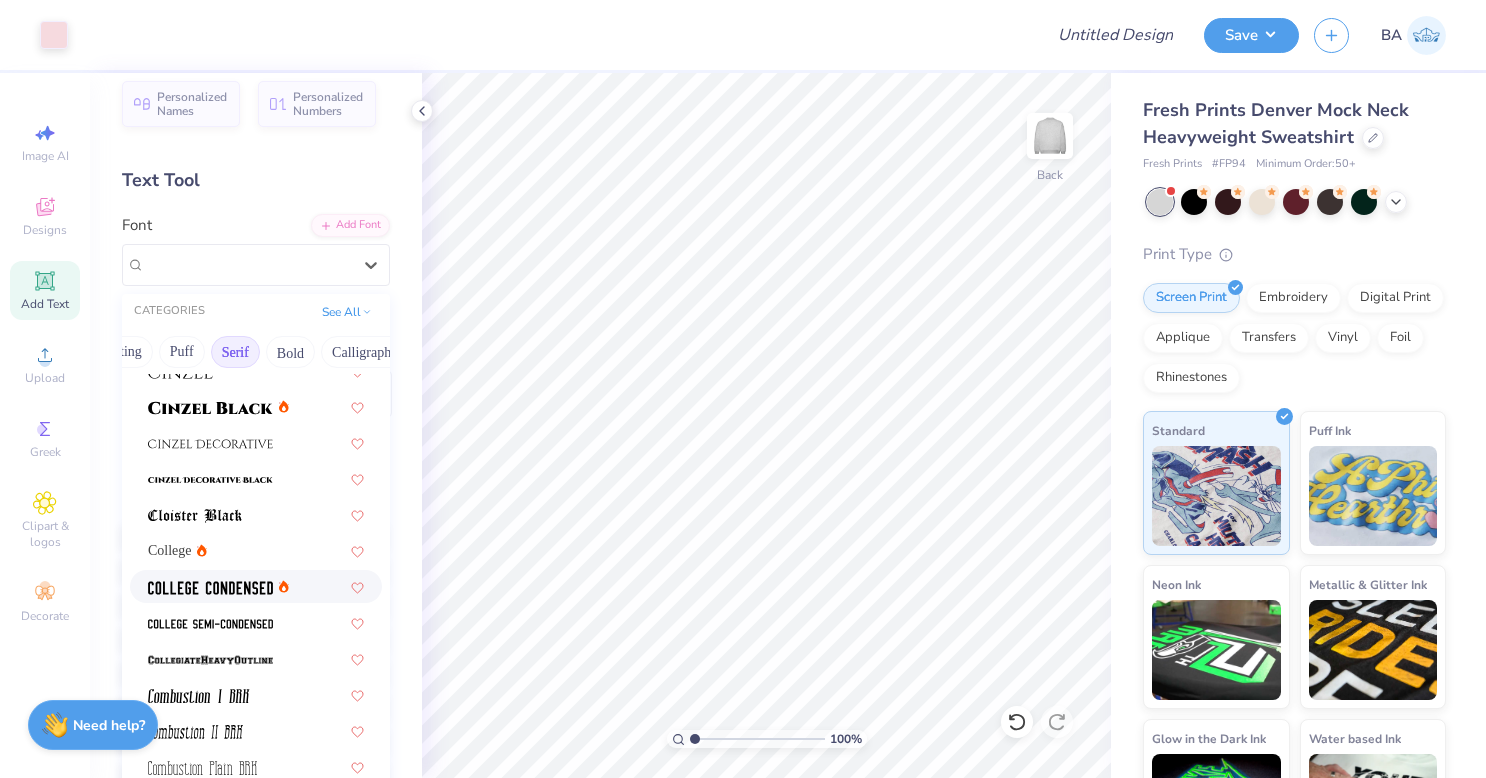 click at bounding box center (210, 588) 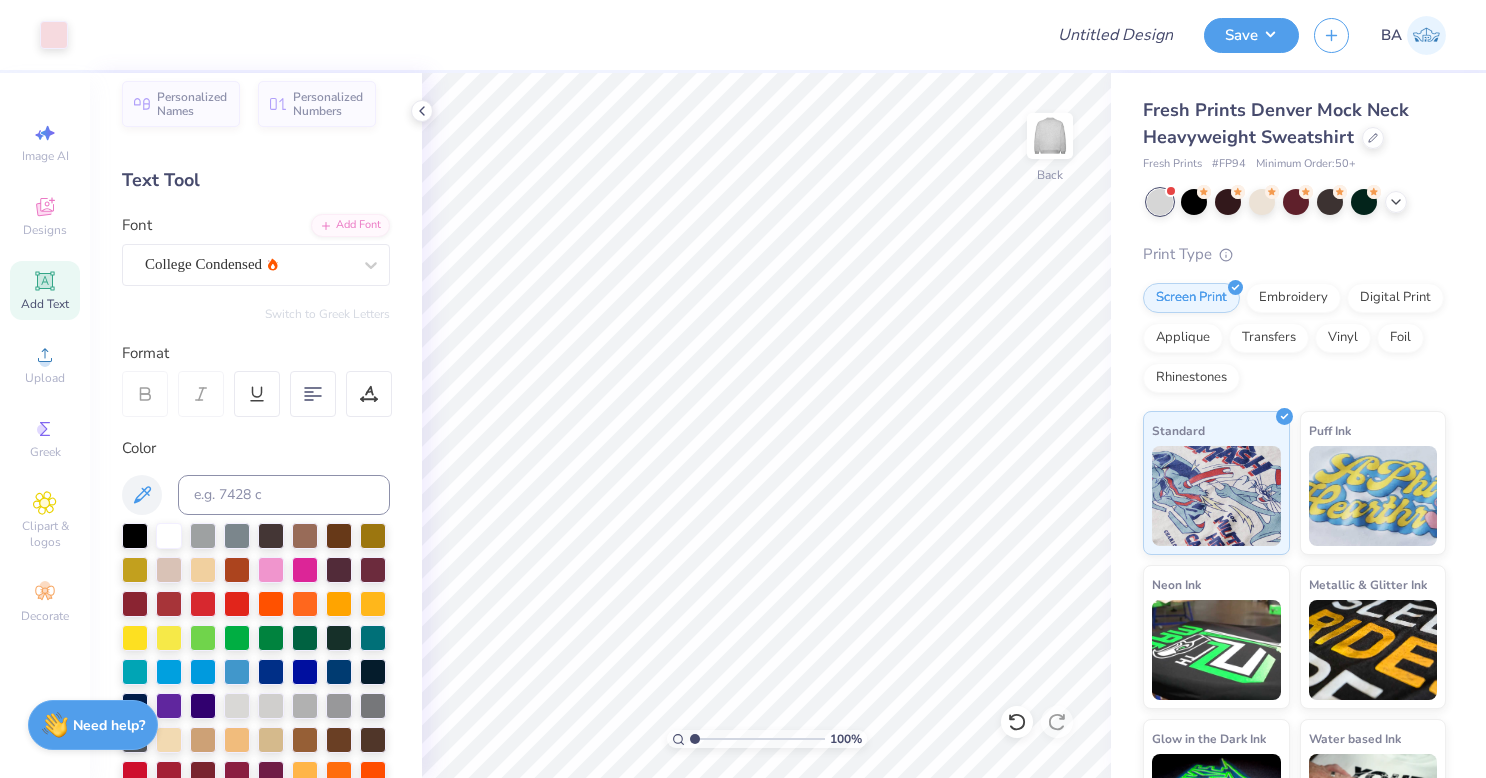 click 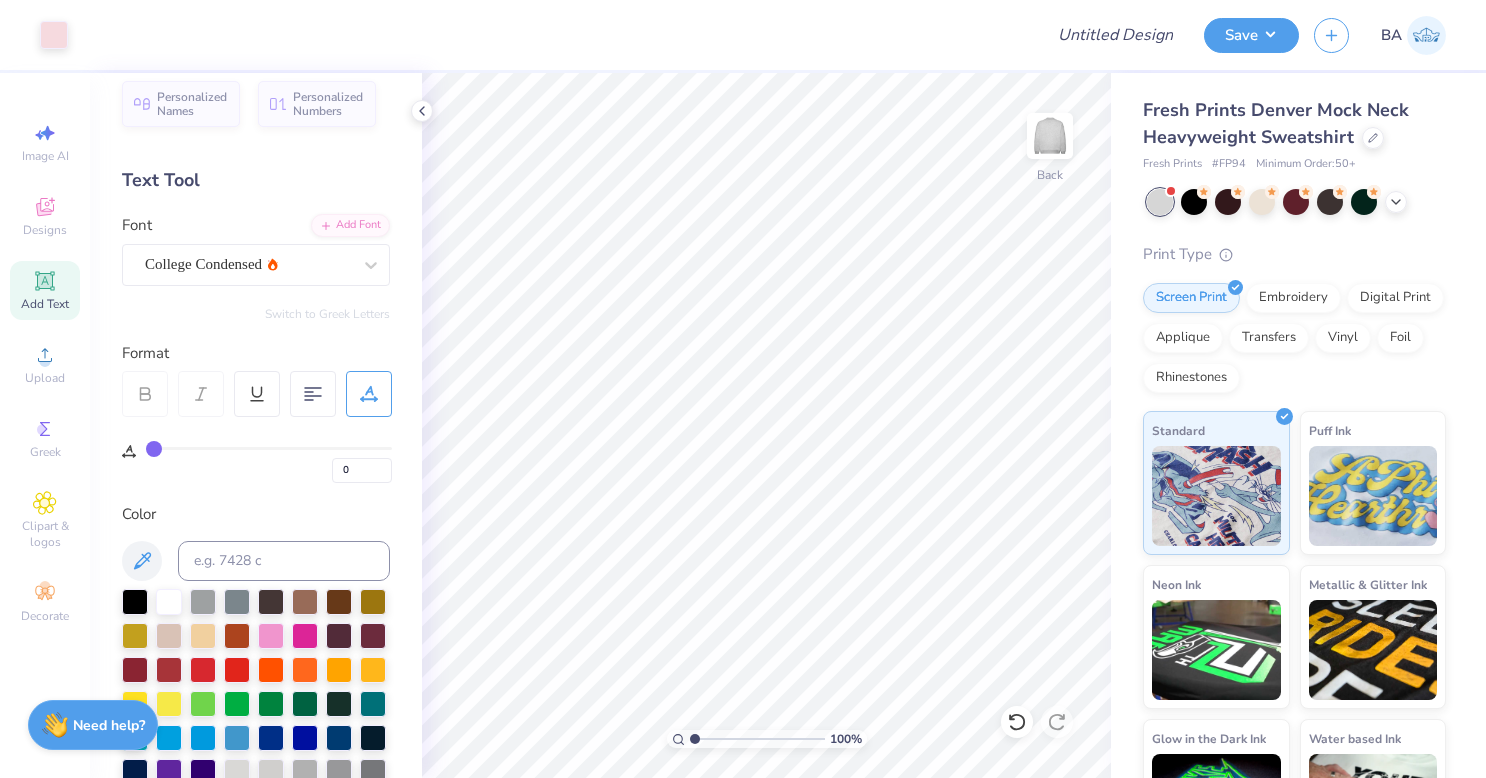 type on "6" 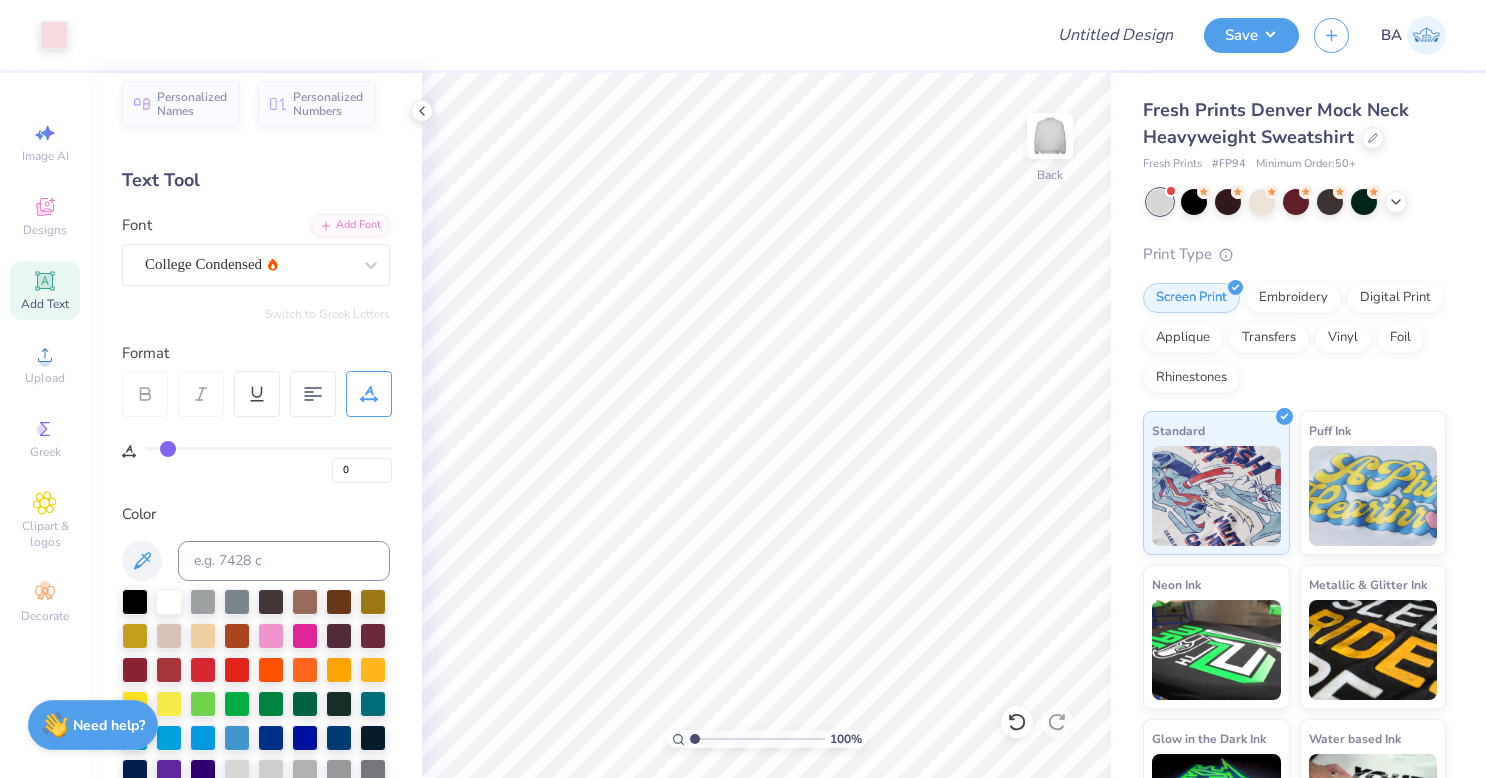 type on "6" 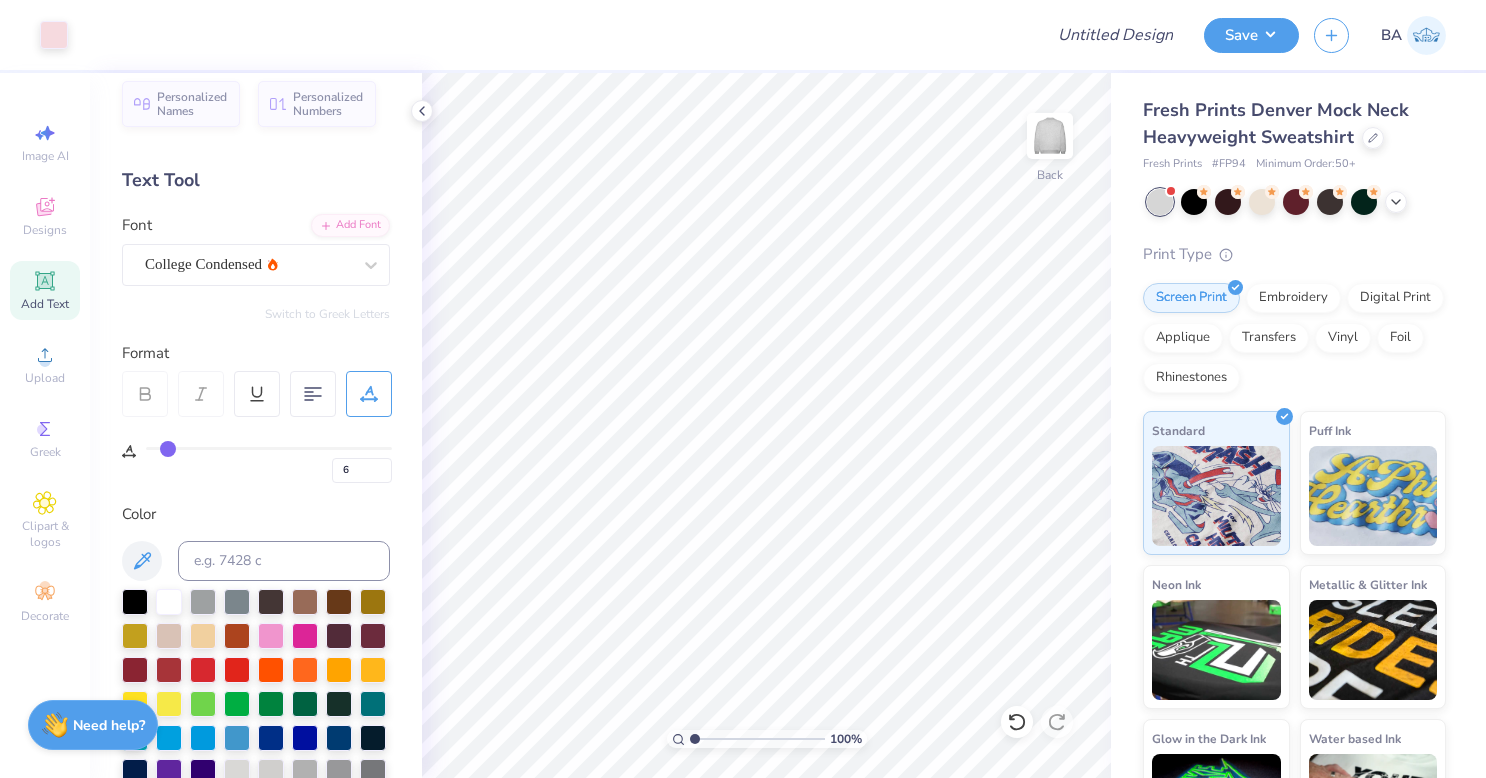 type on "13" 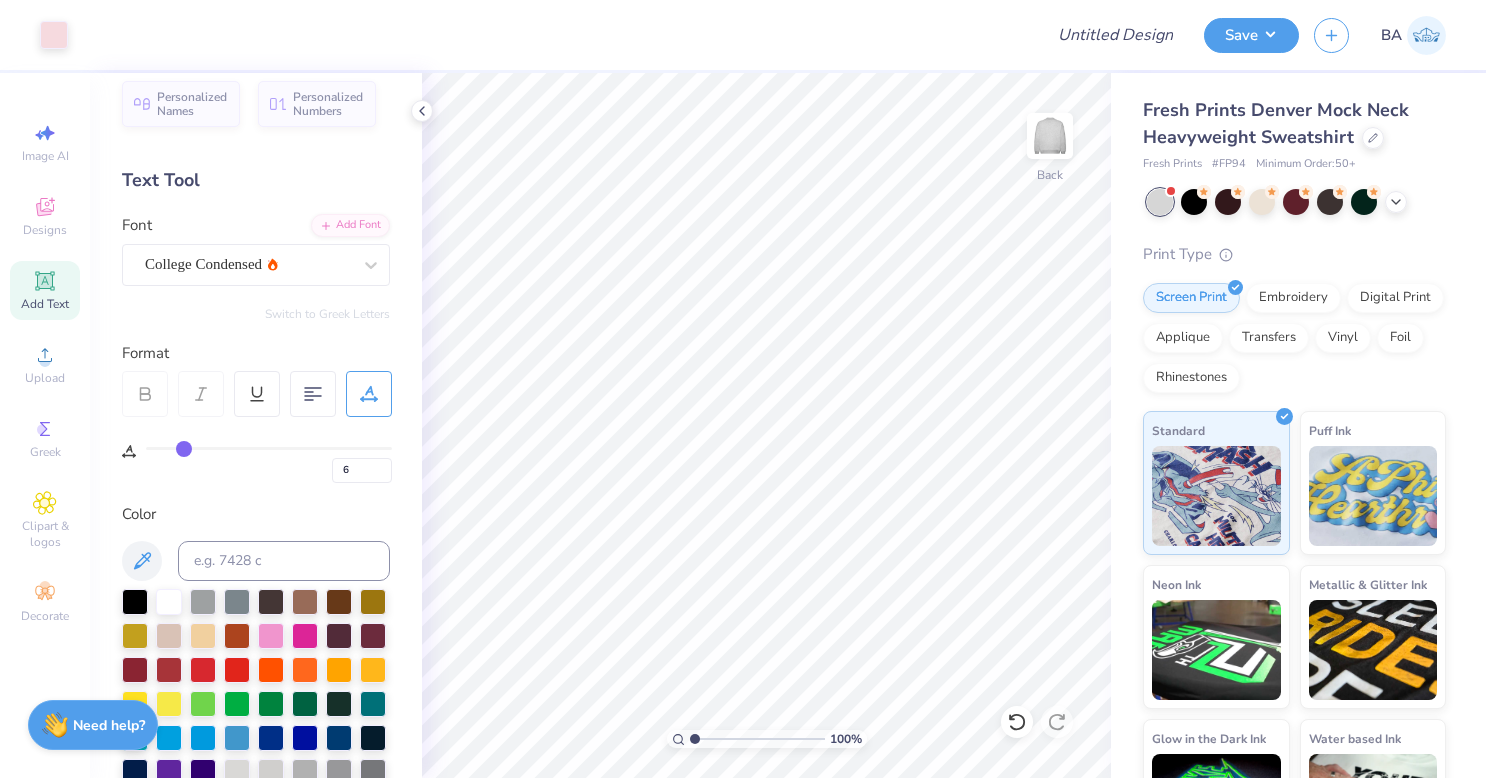 type on "13" 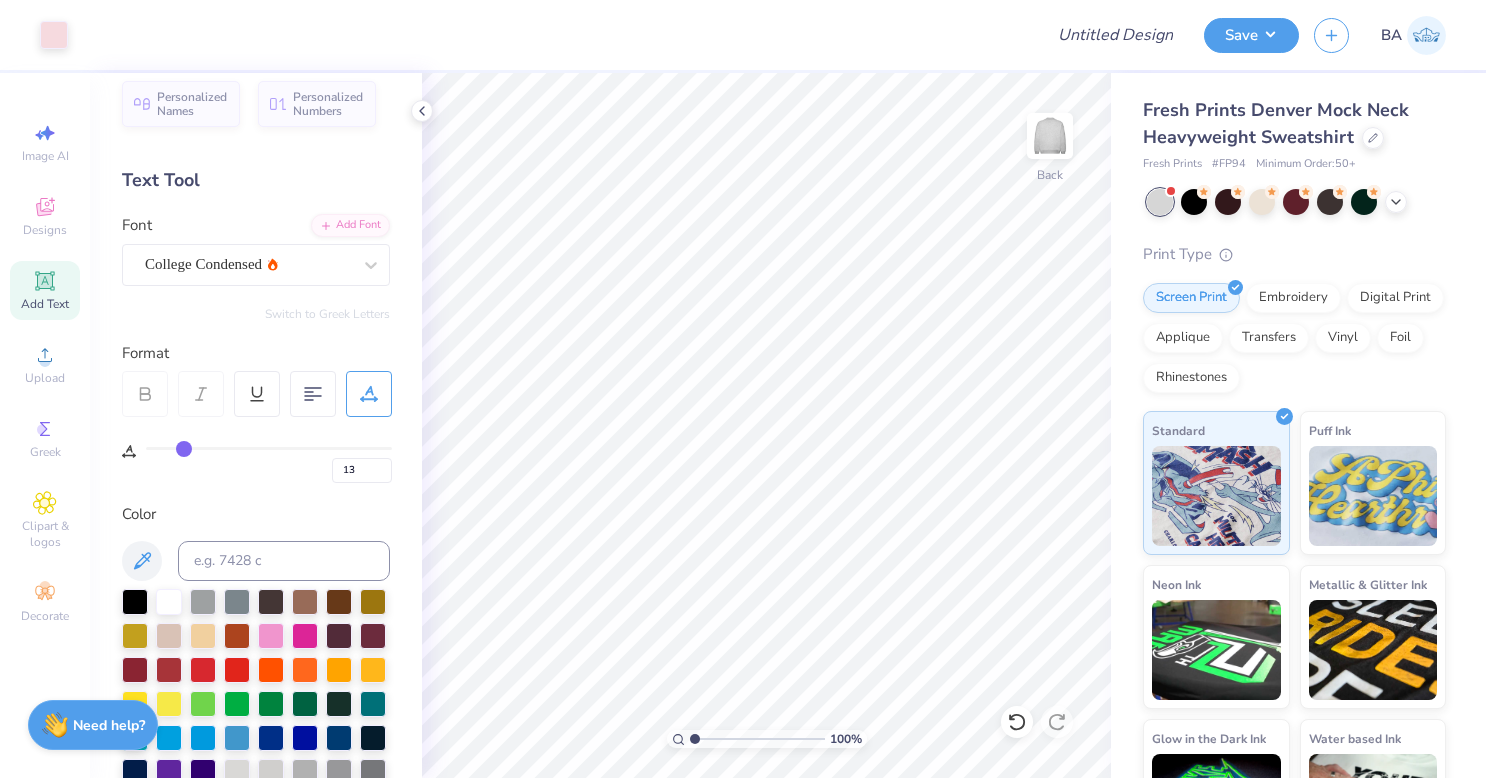 type on "24" 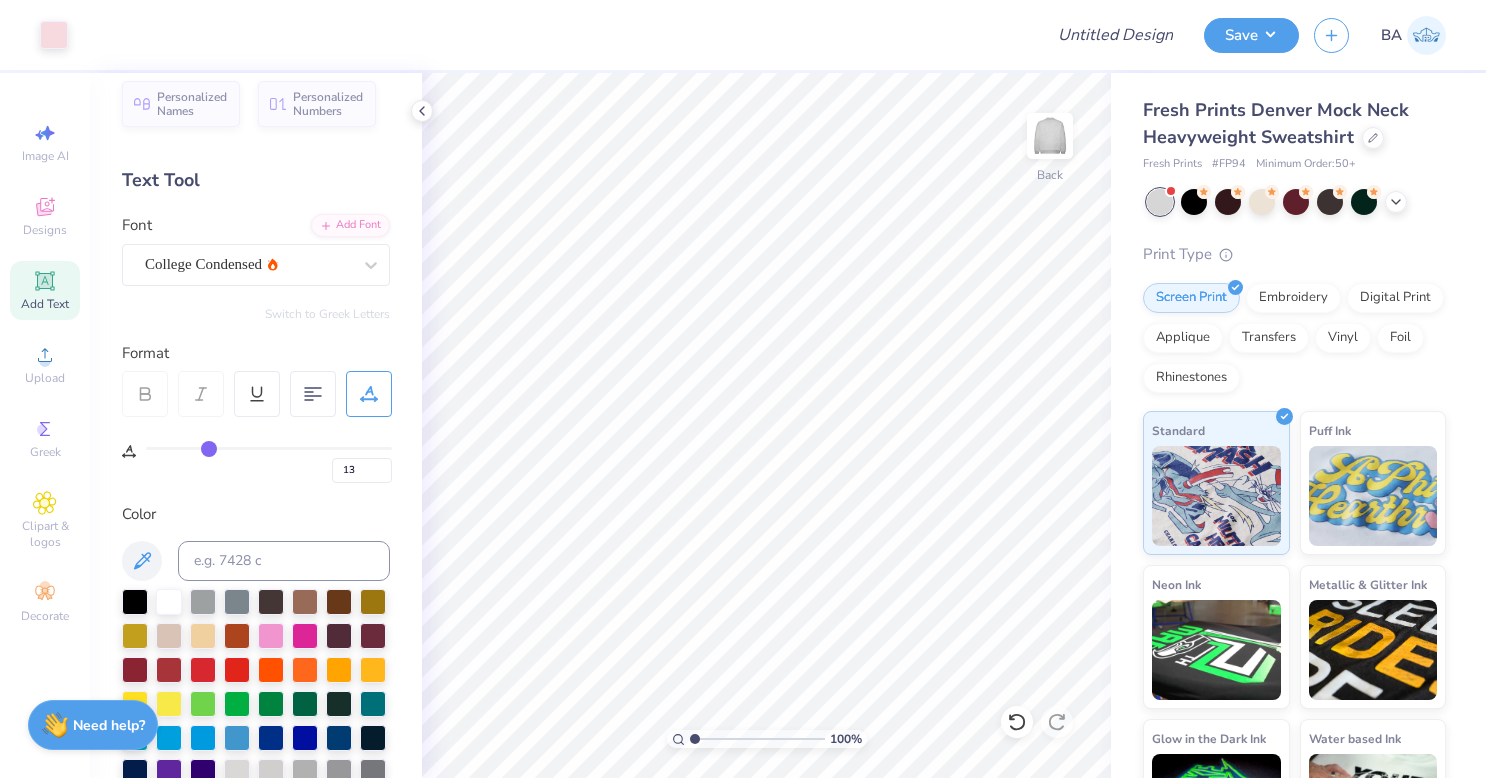 type on "24" 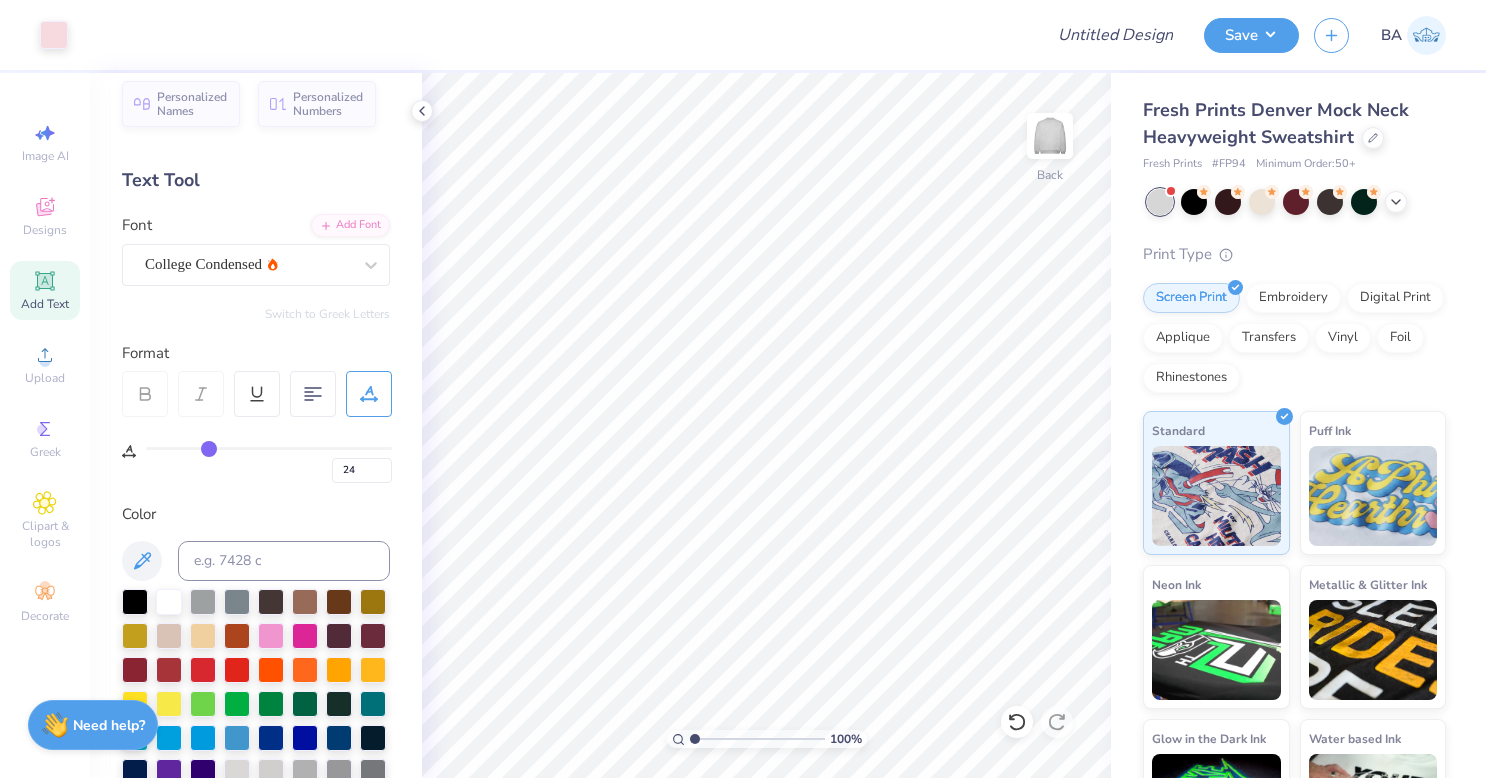 type on "33" 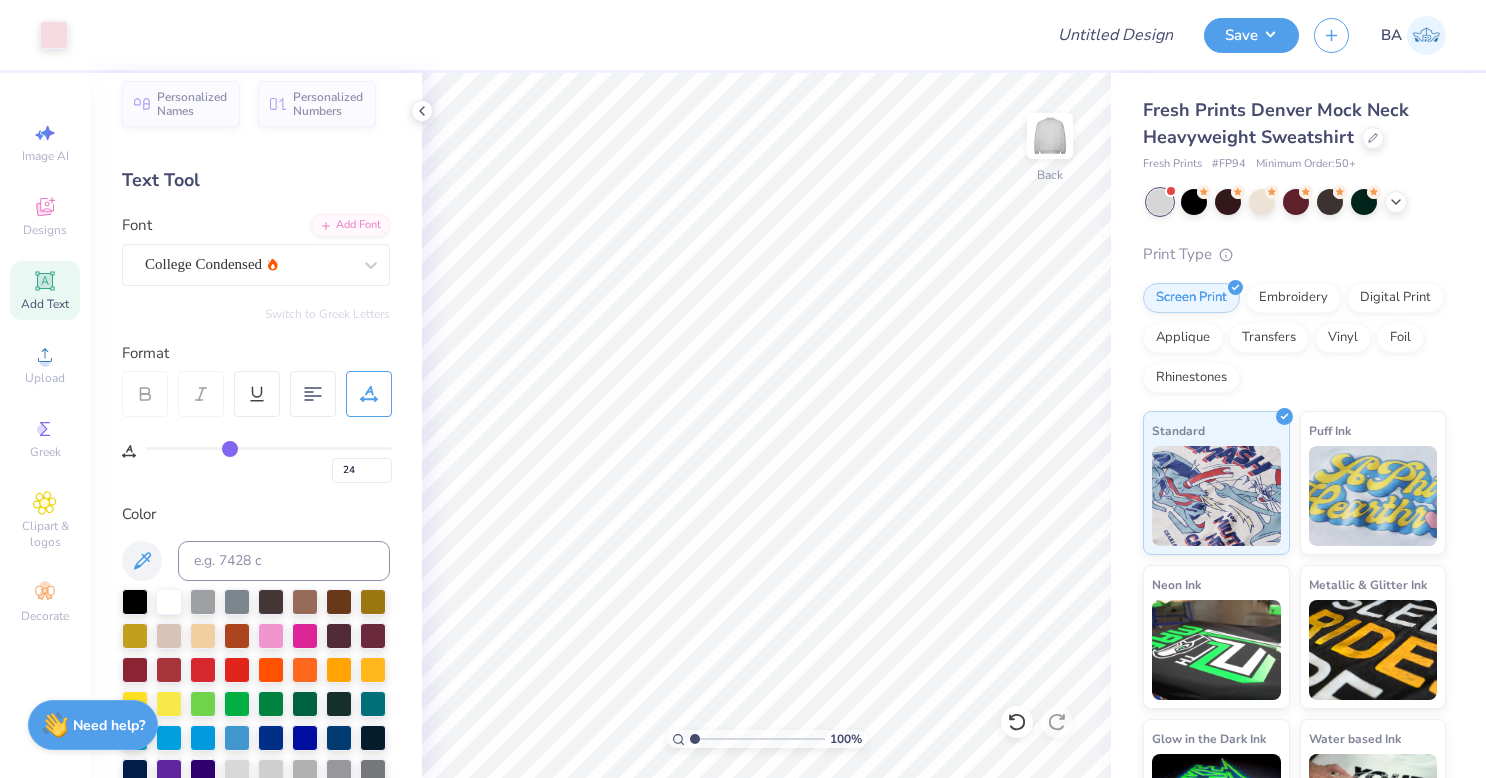 type on "33" 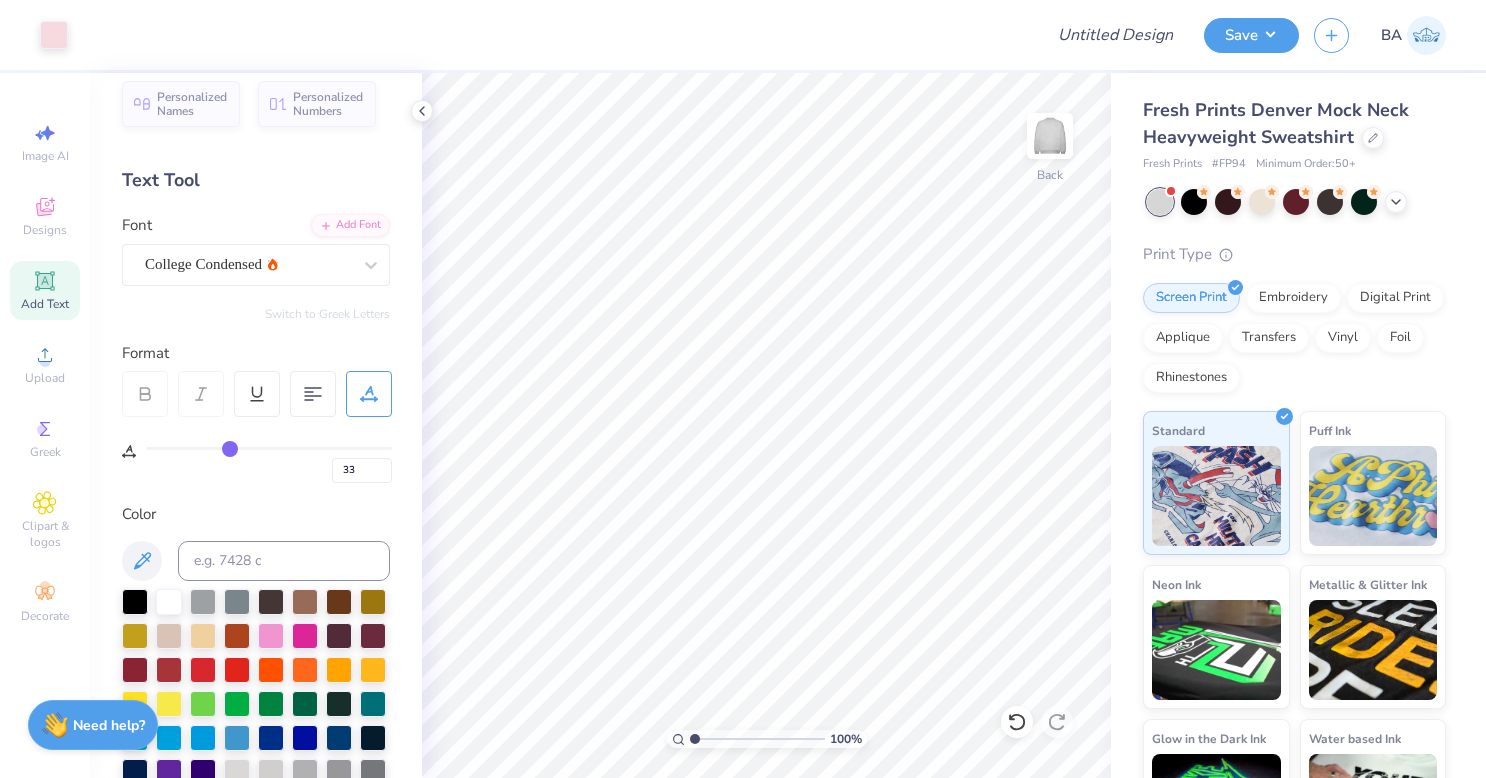 type on "40" 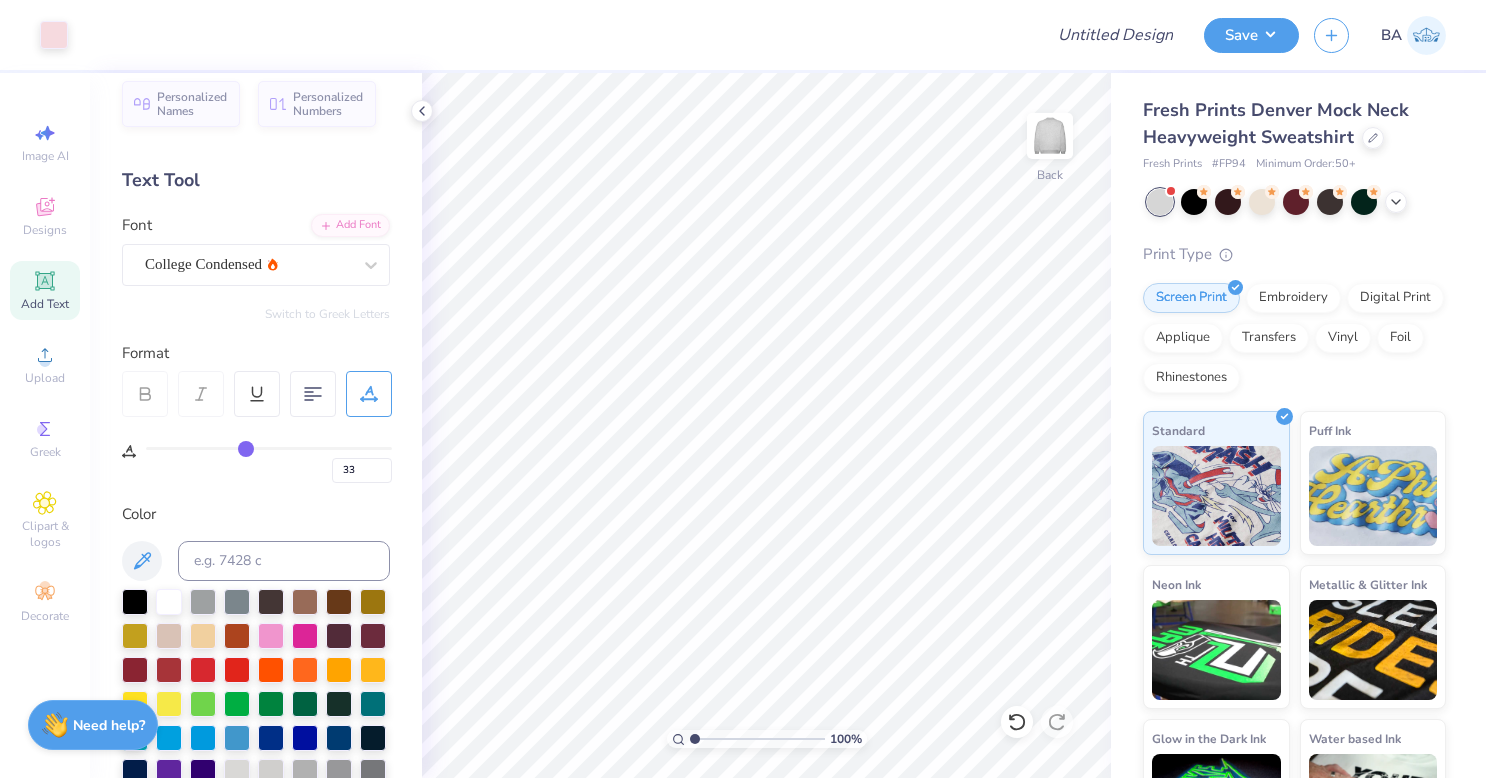 type on "40" 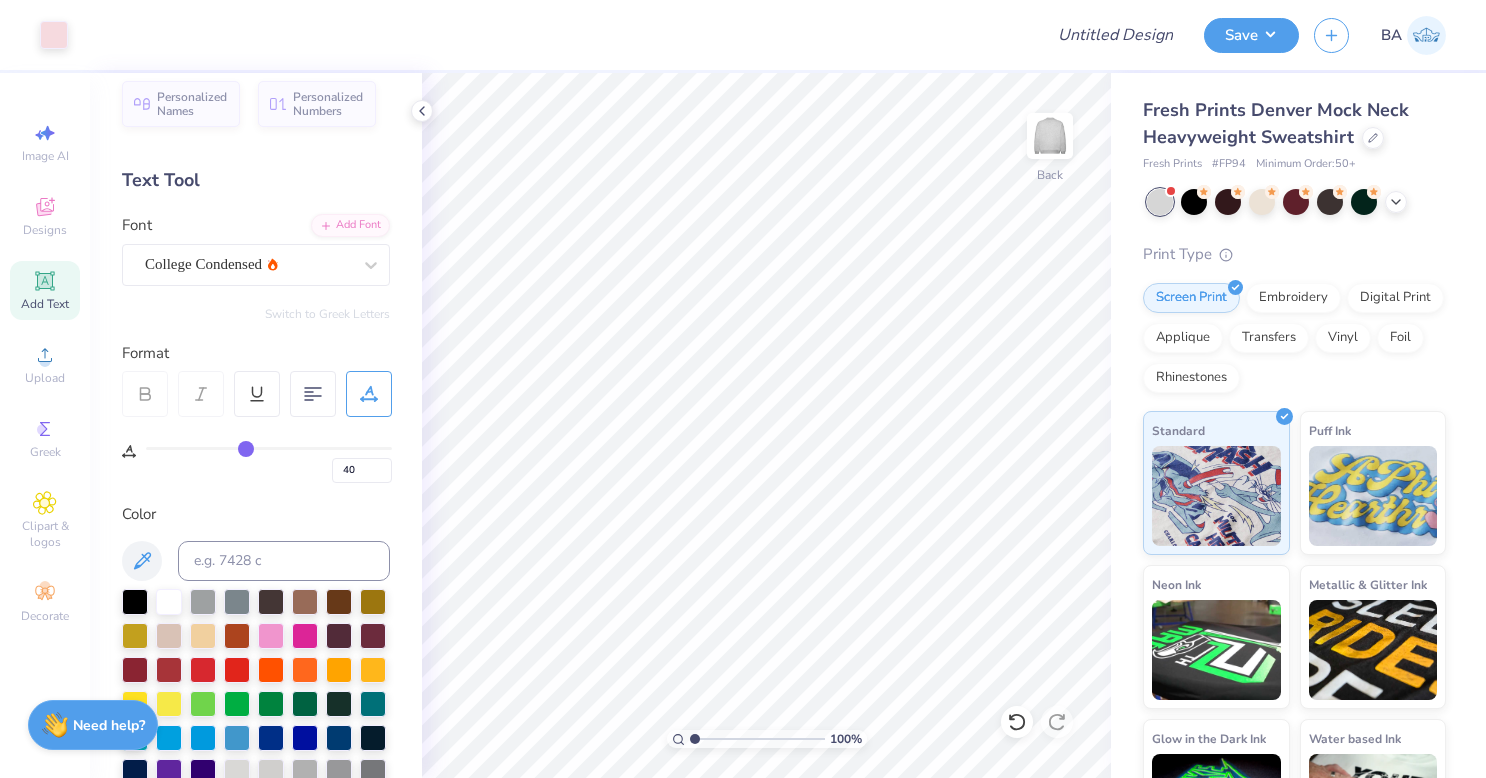 type on "52" 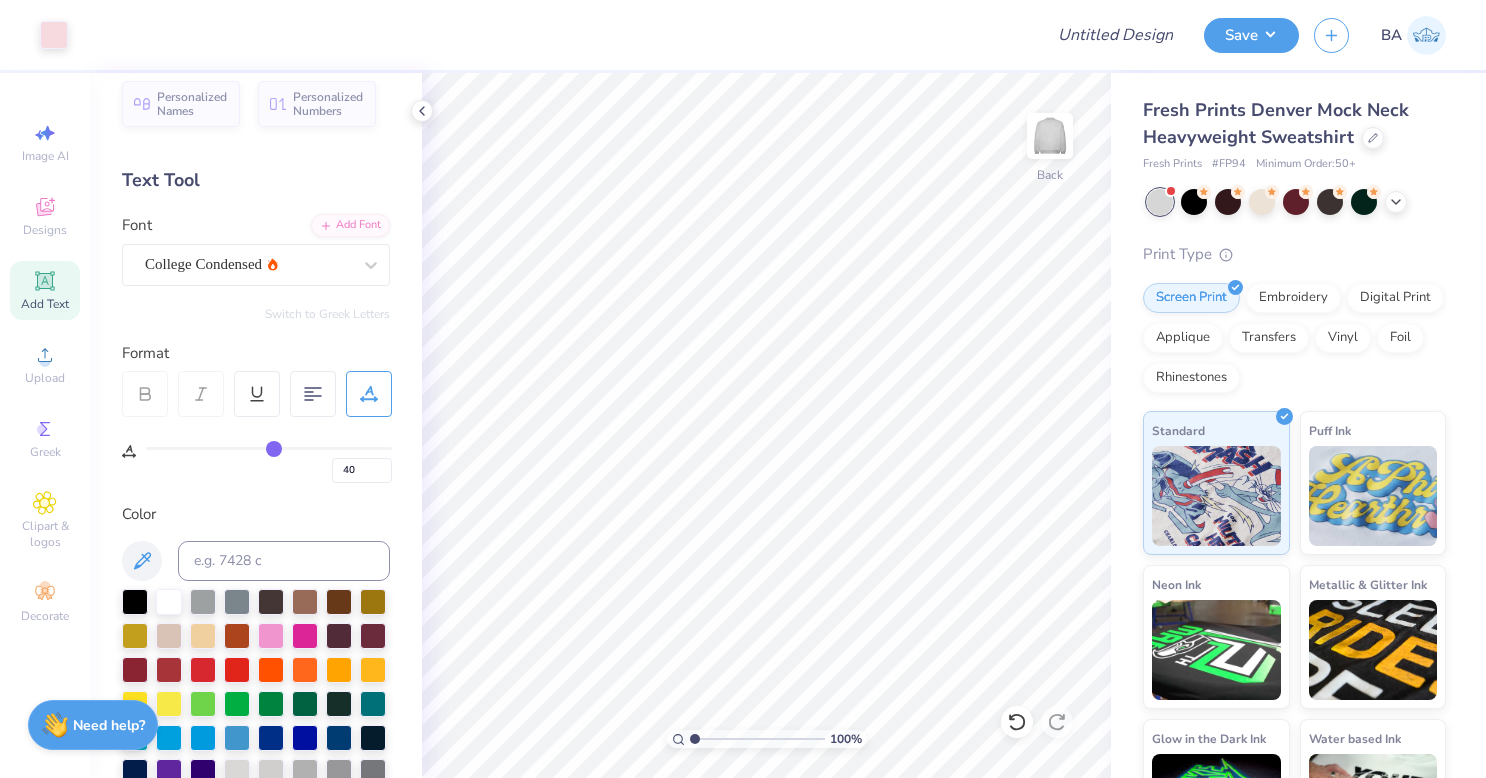 type on "52" 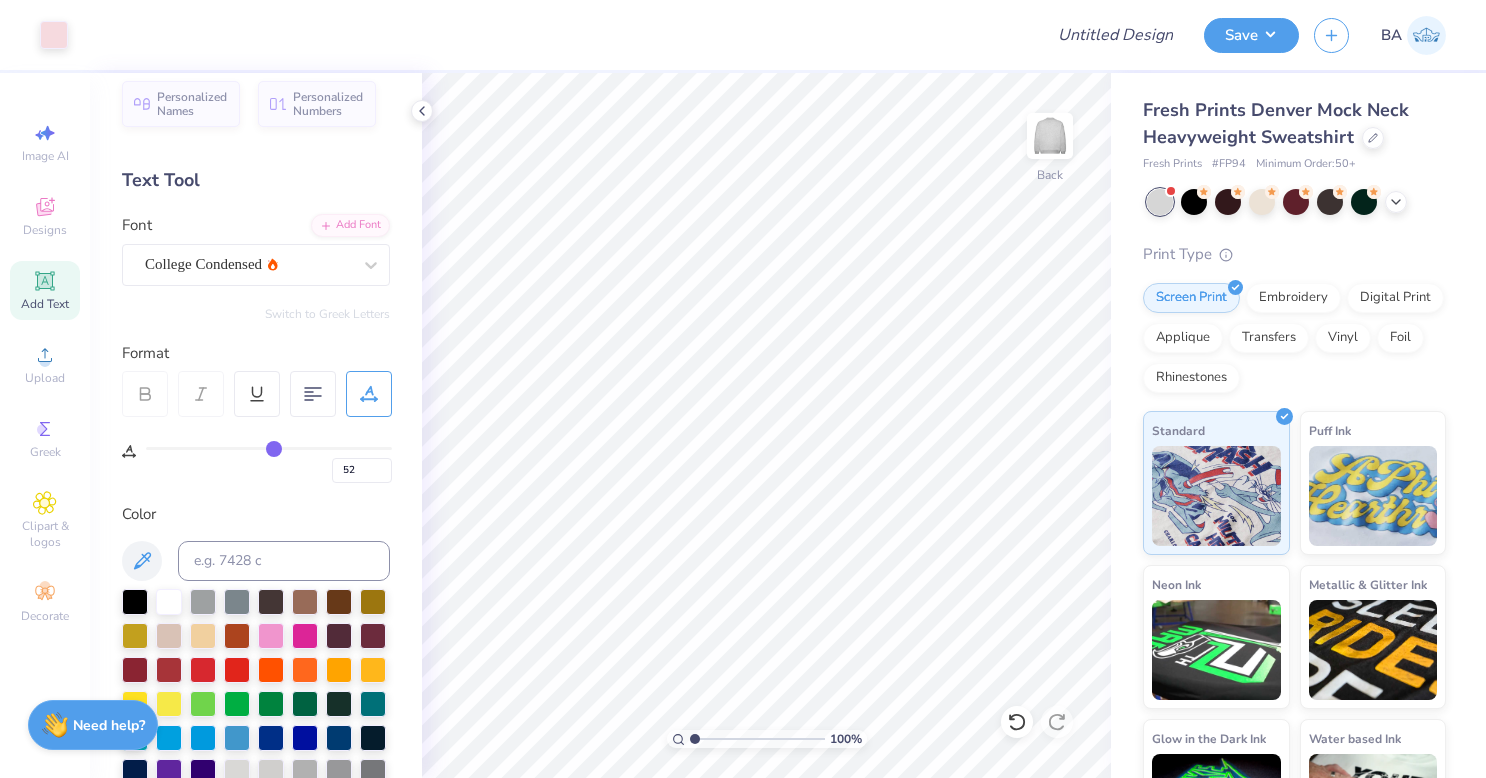 type on "57" 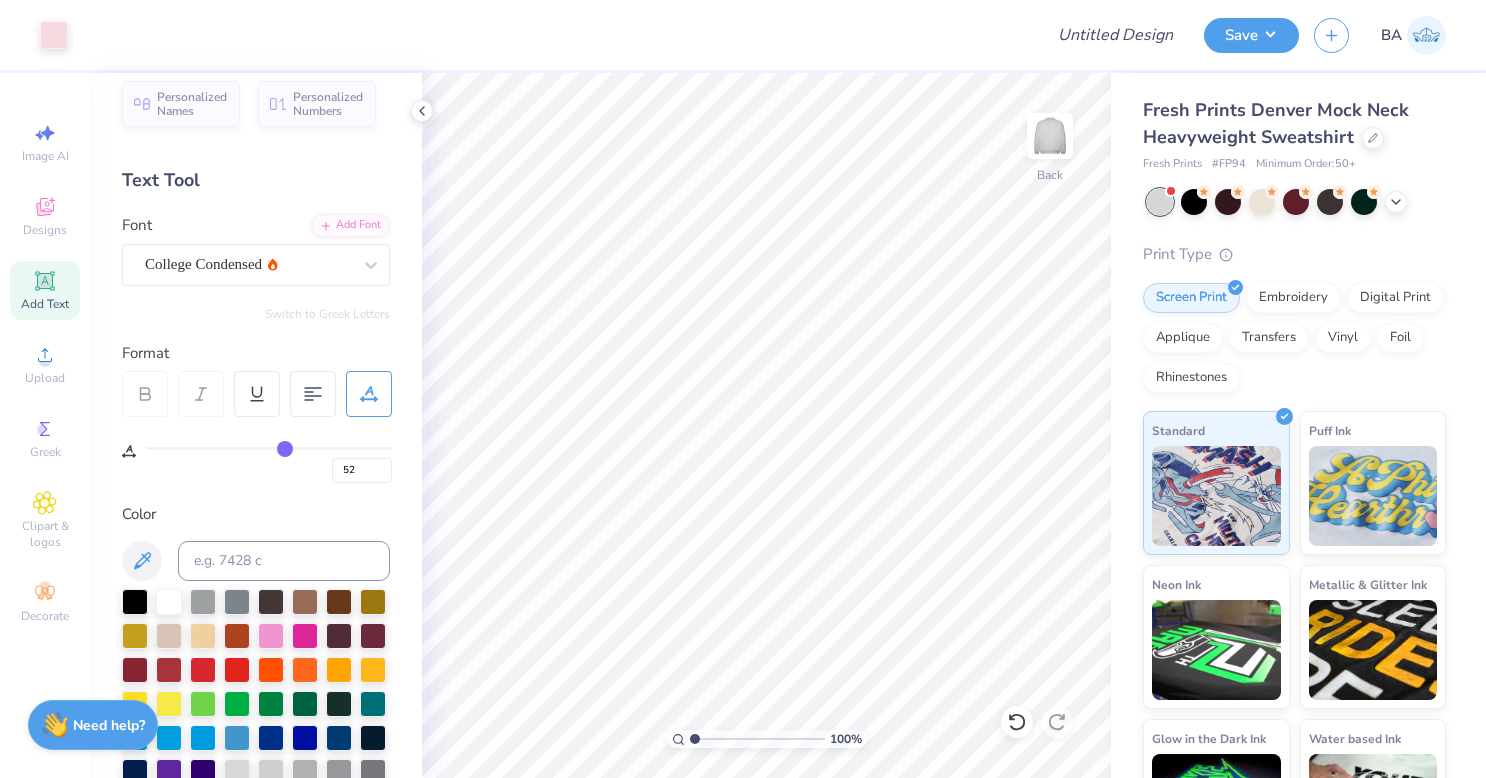 type on "57" 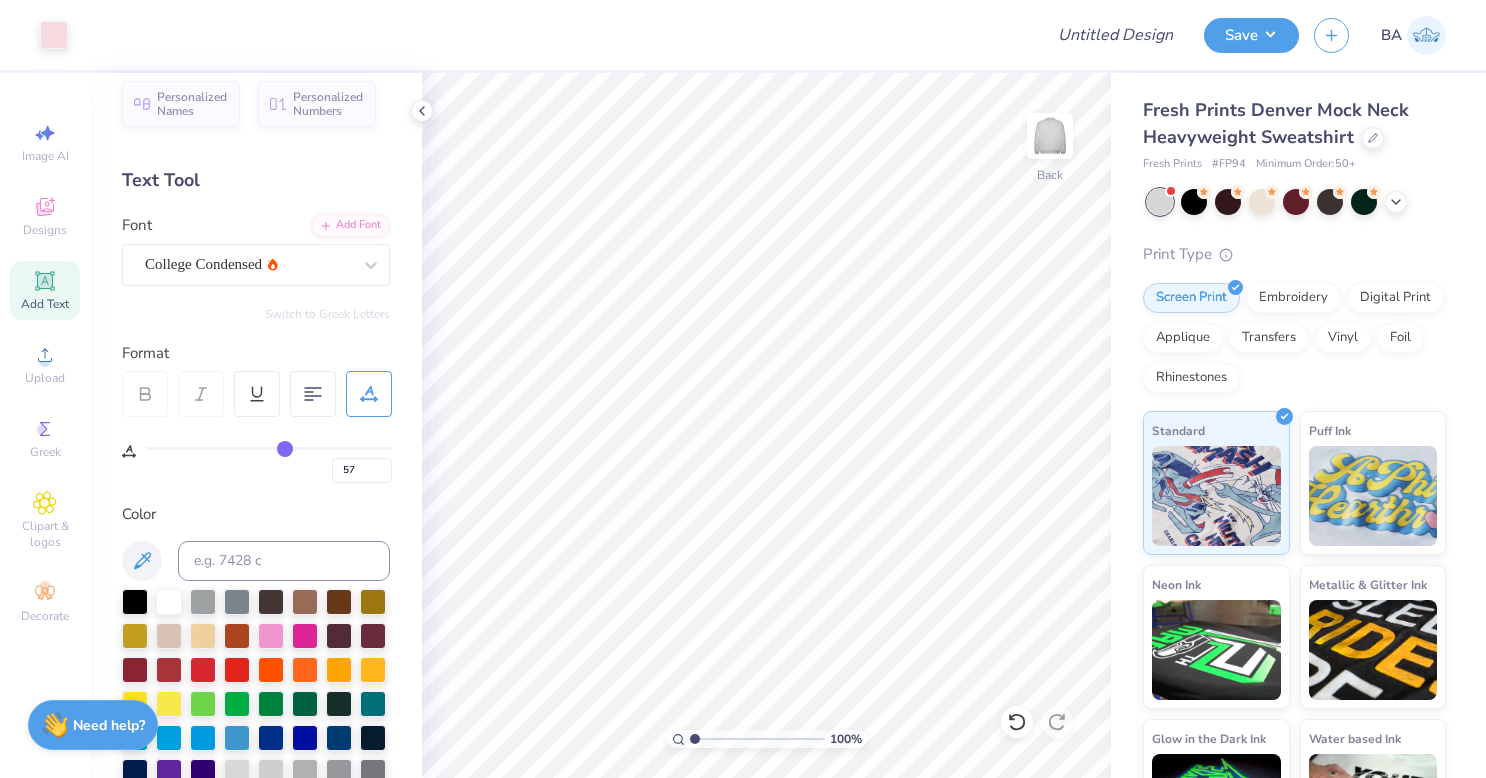 type on "64" 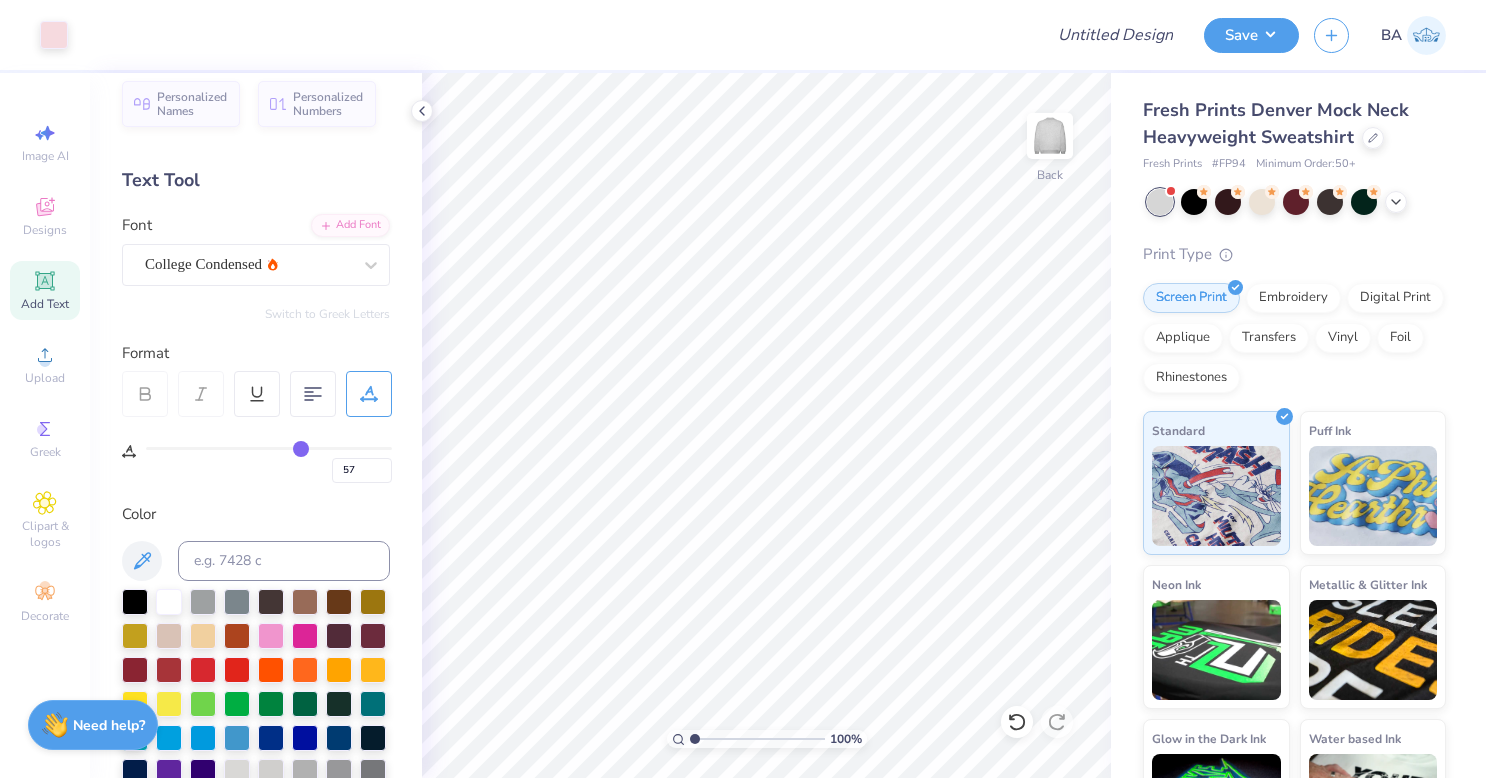 type on "64" 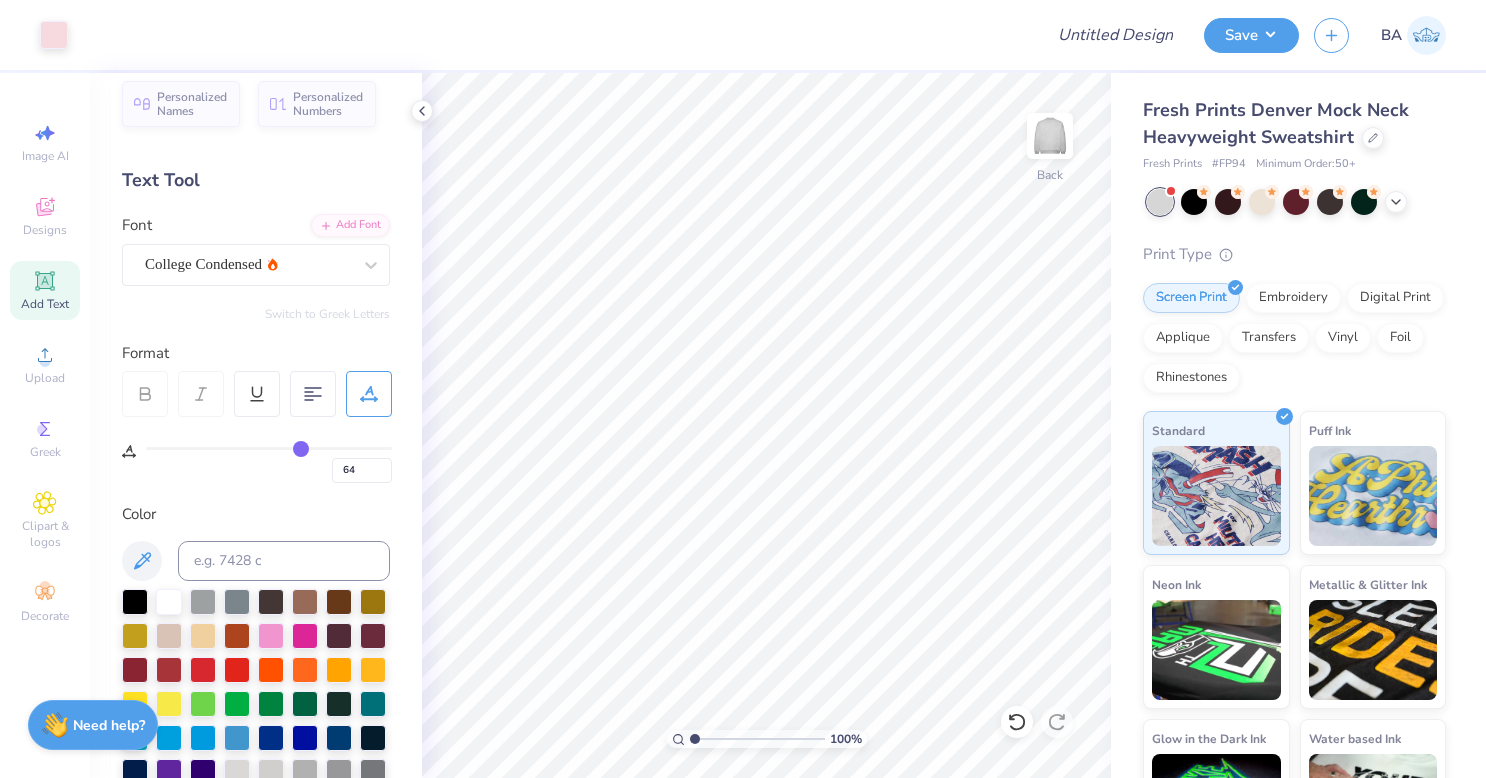 type on "65" 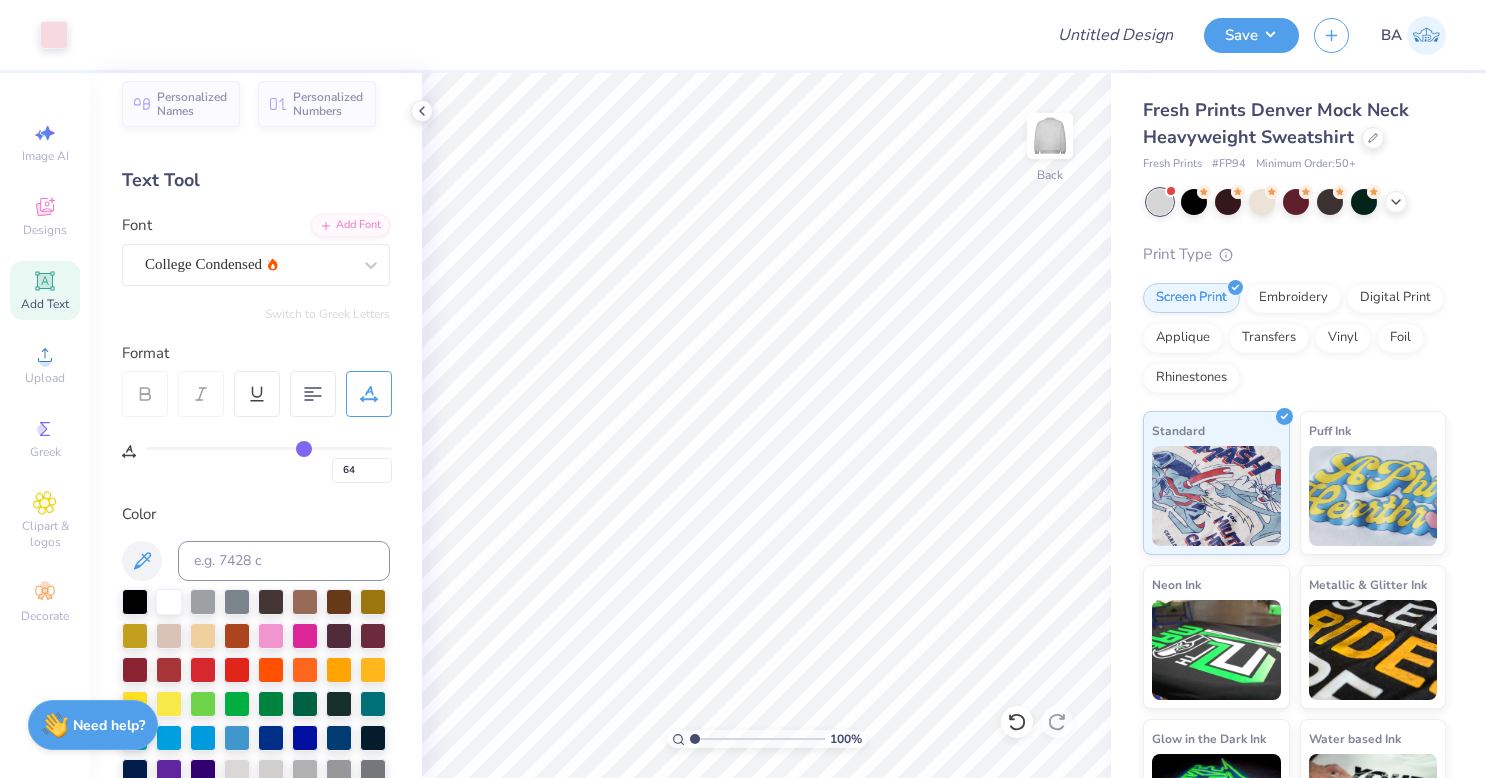 type on "65" 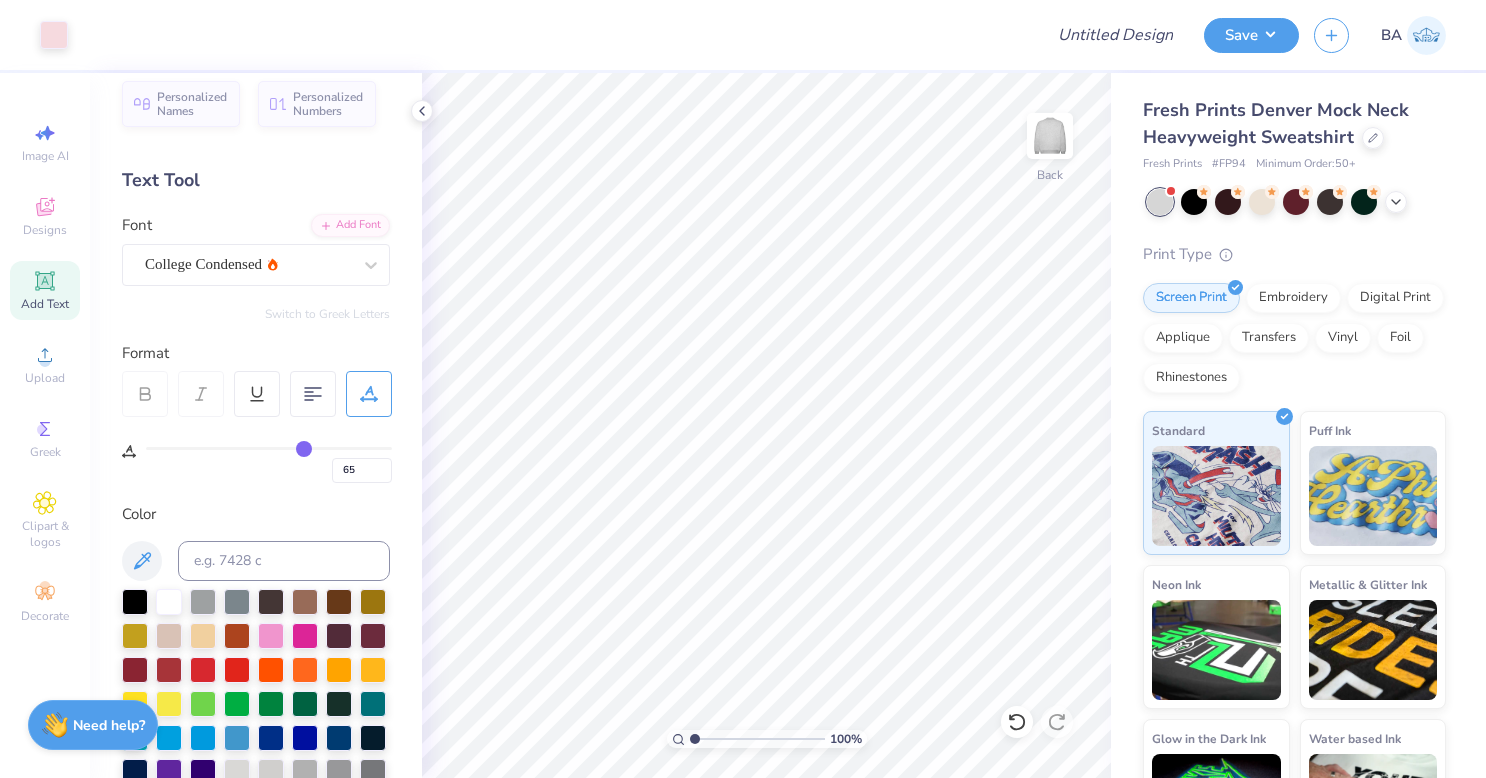 type on "70" 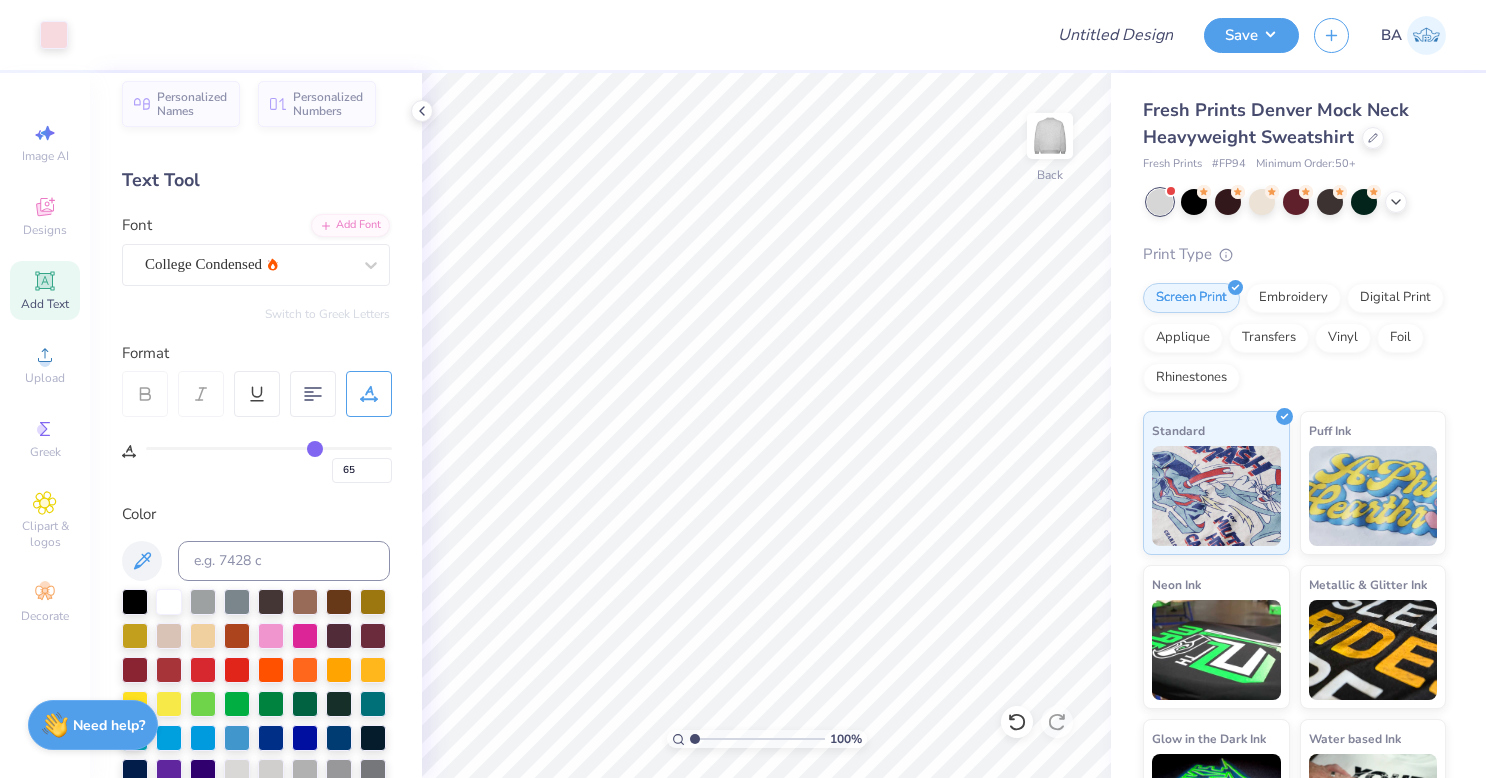 type on "70" 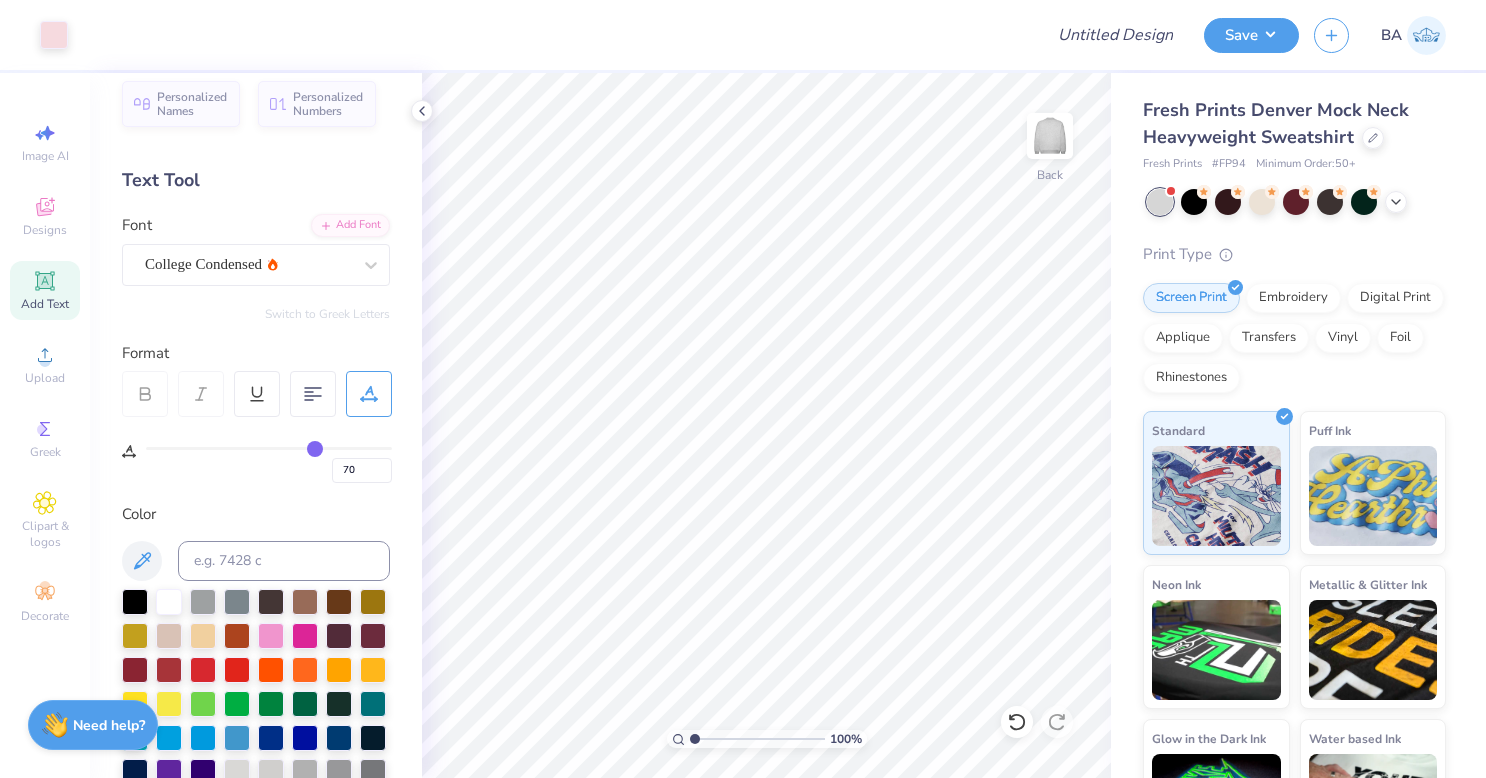 type on "72" 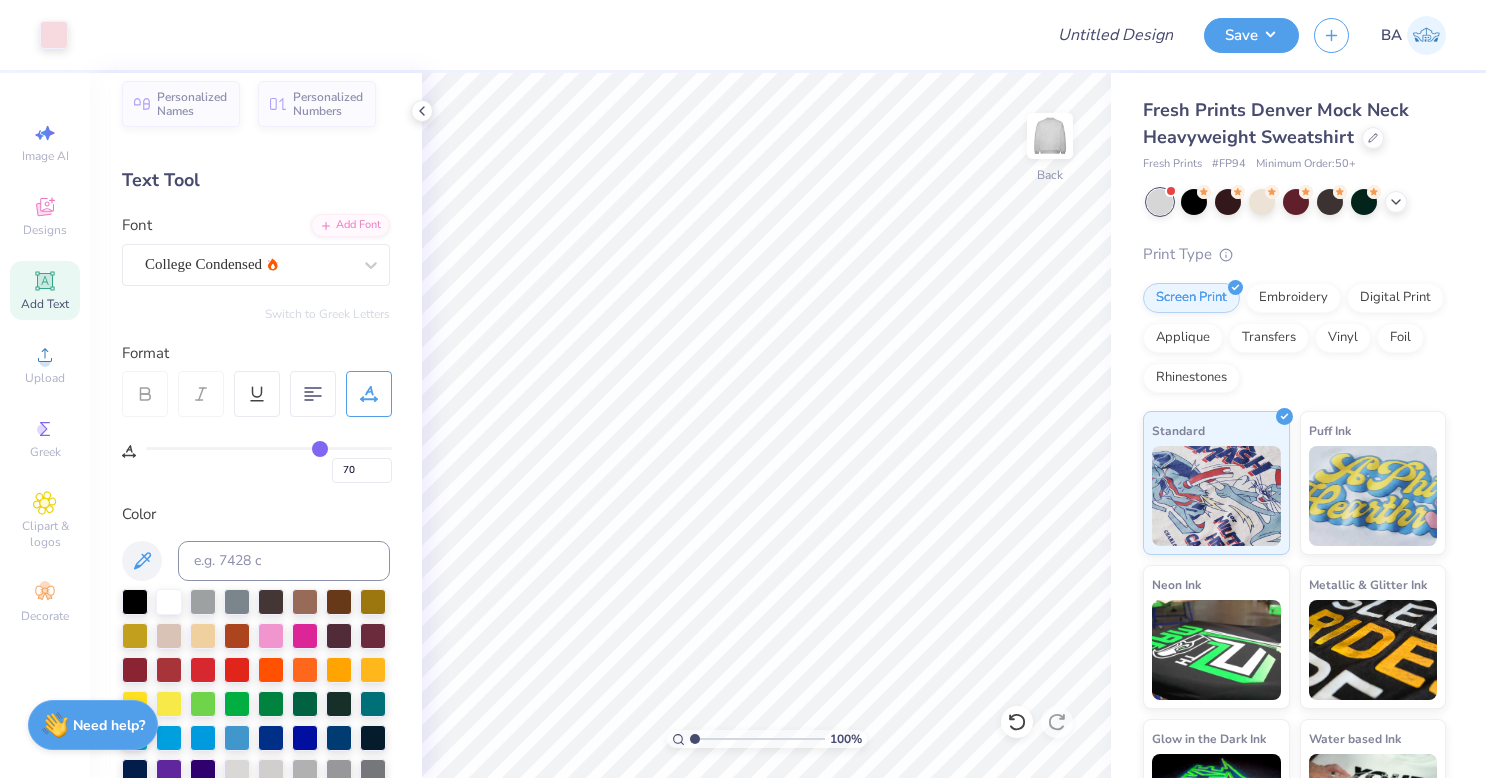 type on "72" 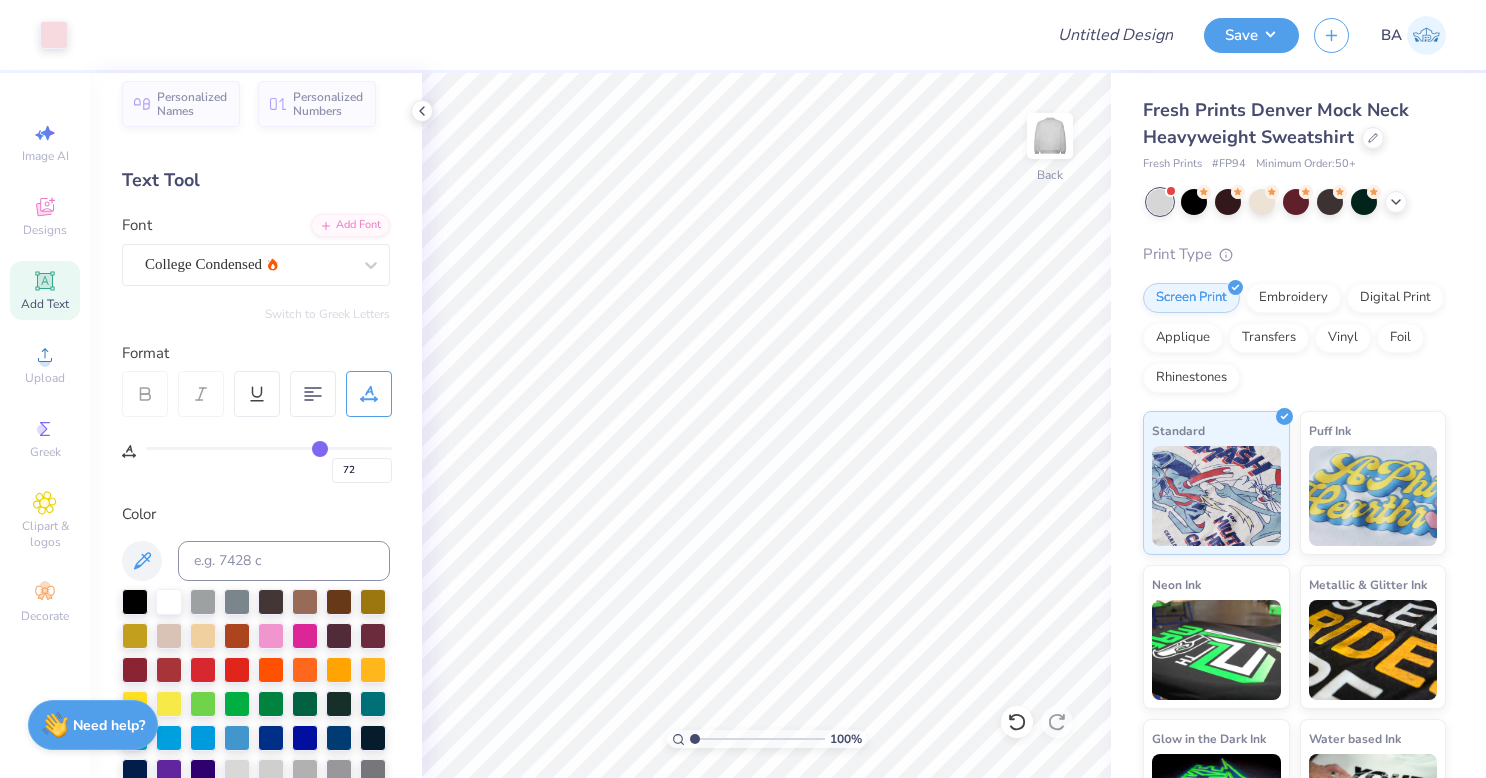 type on "75" 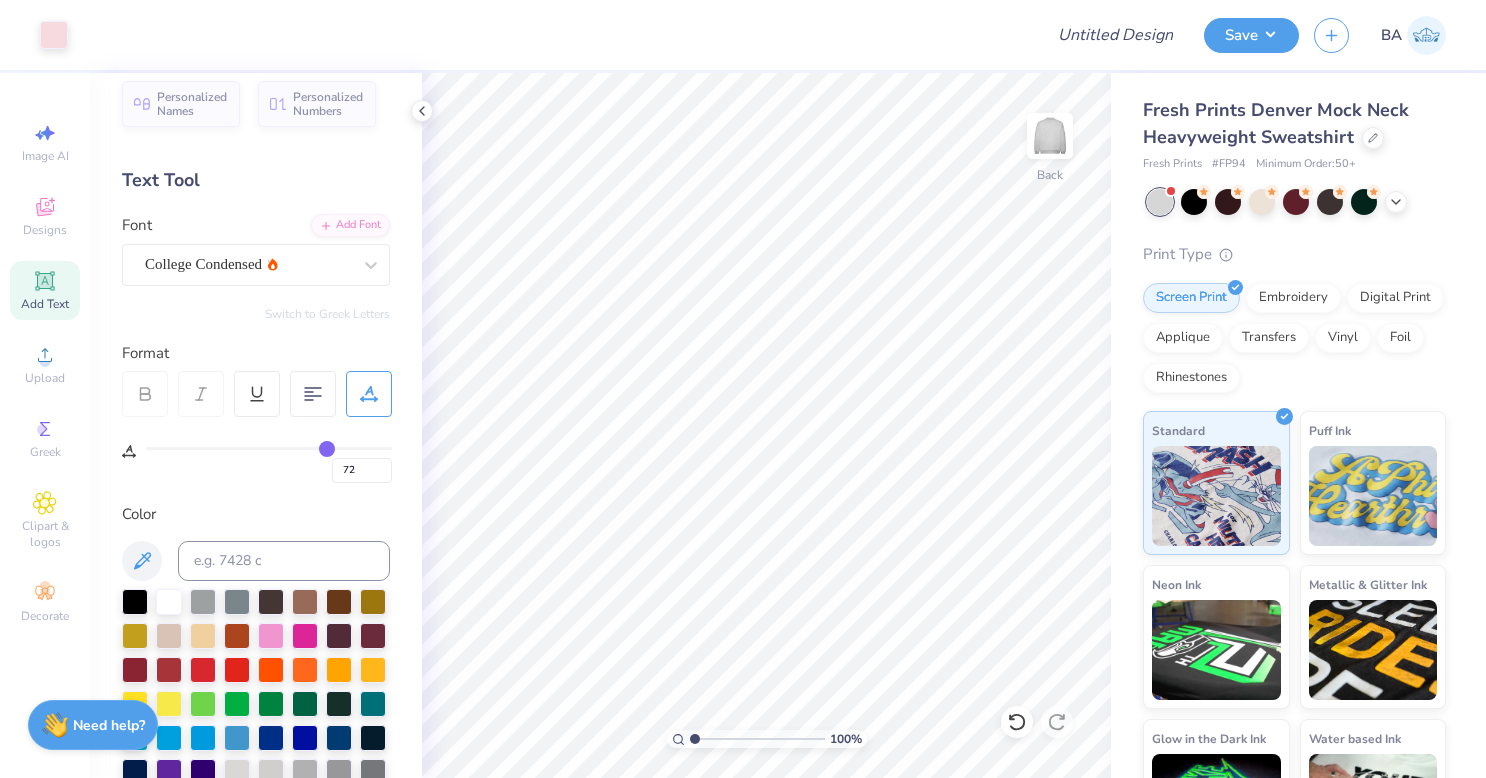 type on "75" 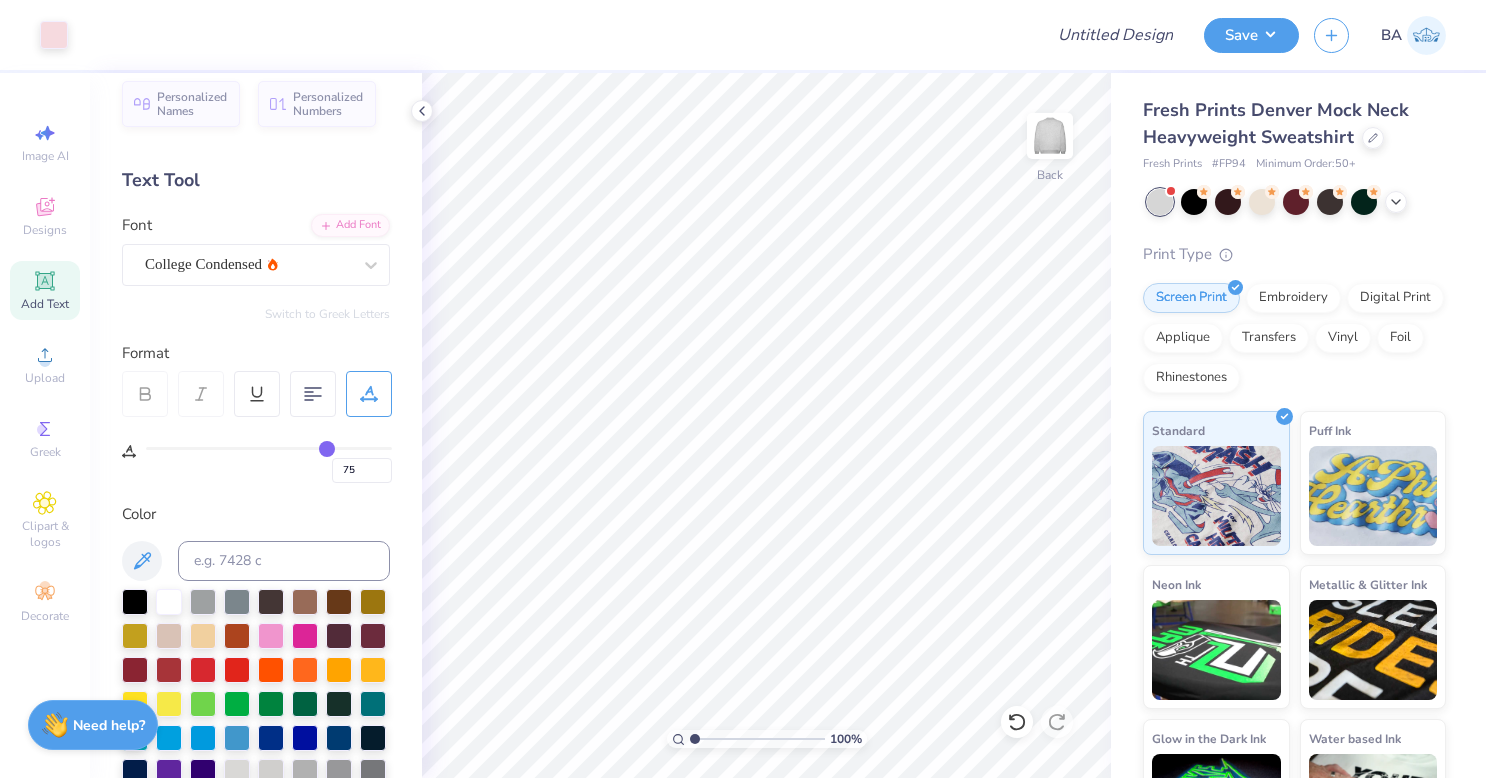 type on "77" 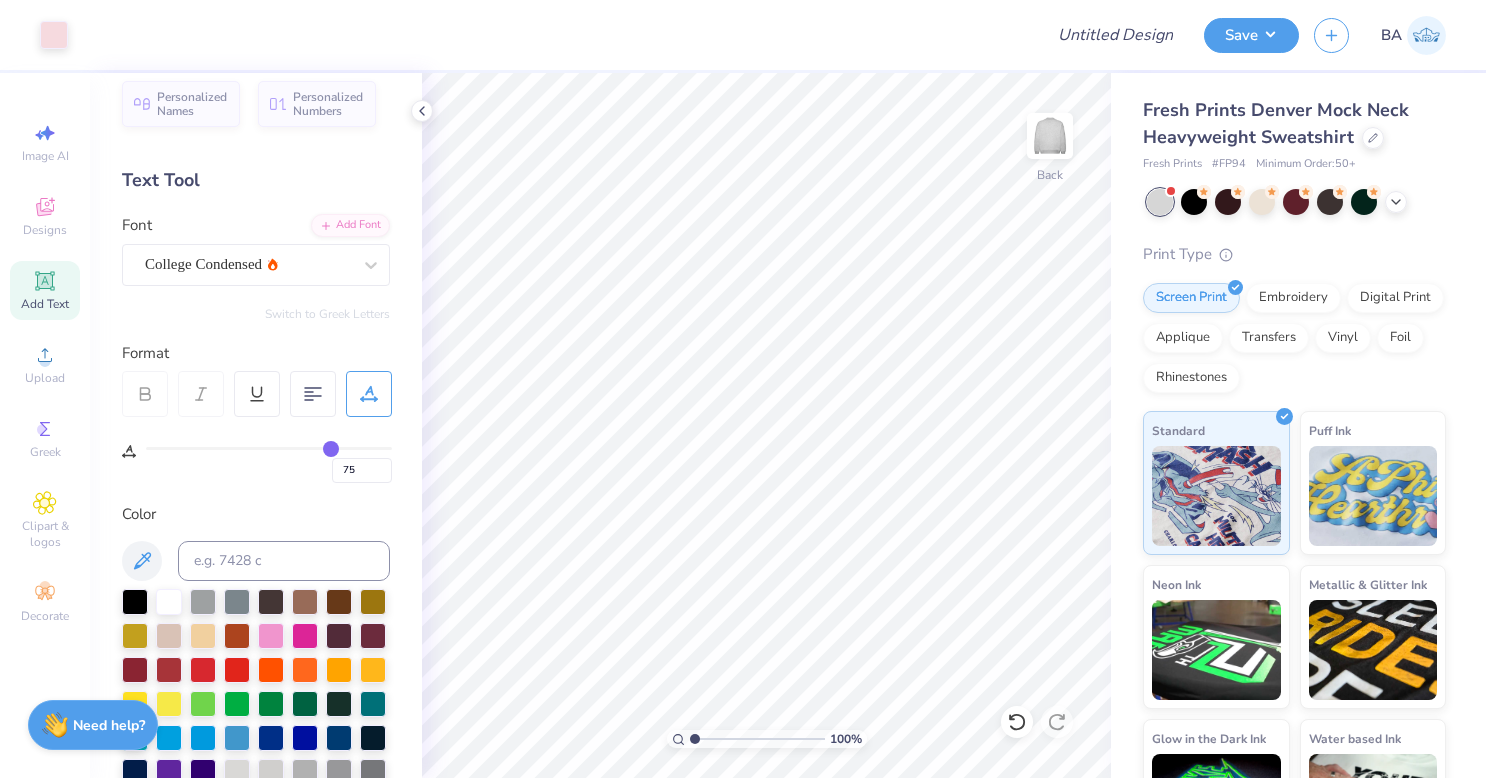 type on "77" 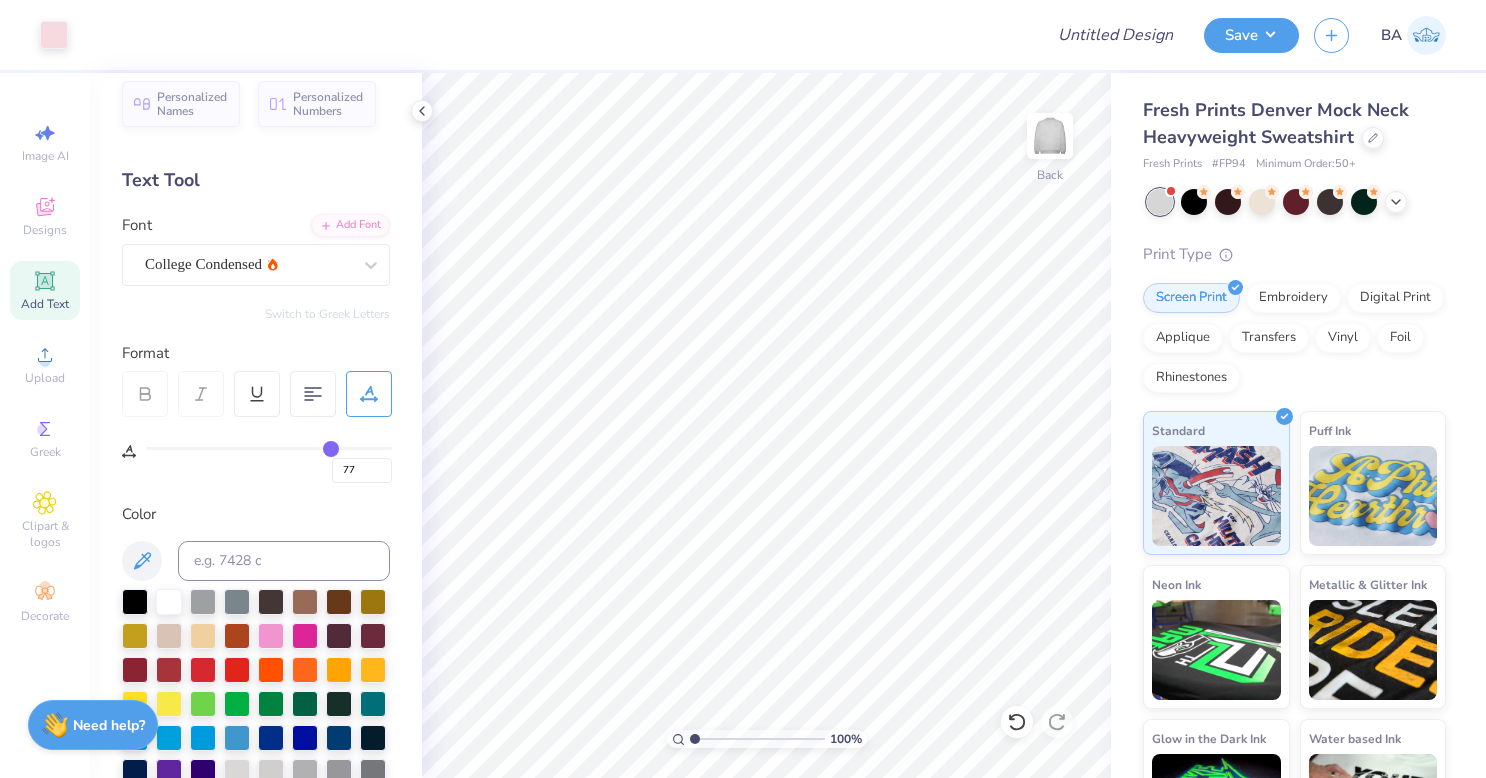 type on "79" 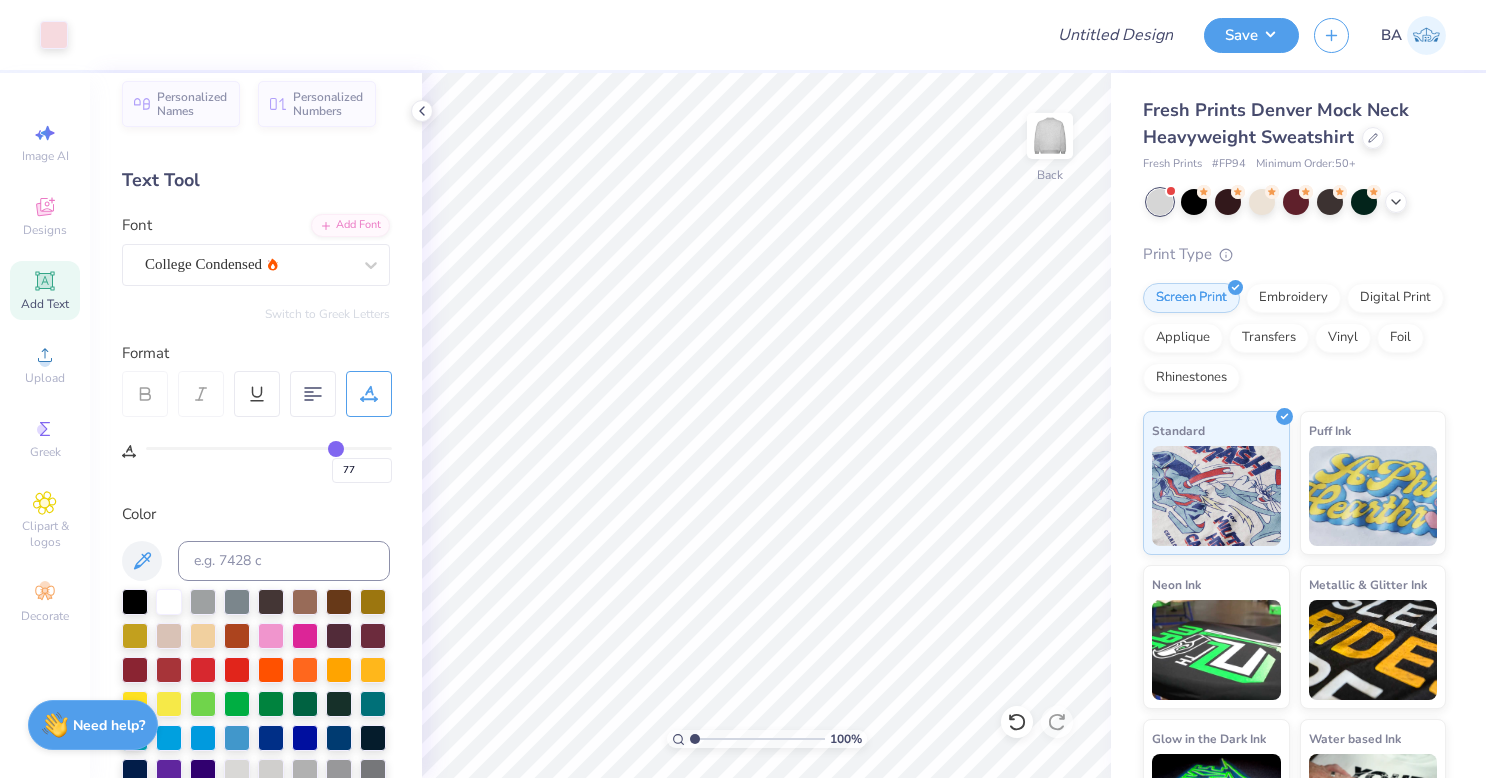 type on "79" 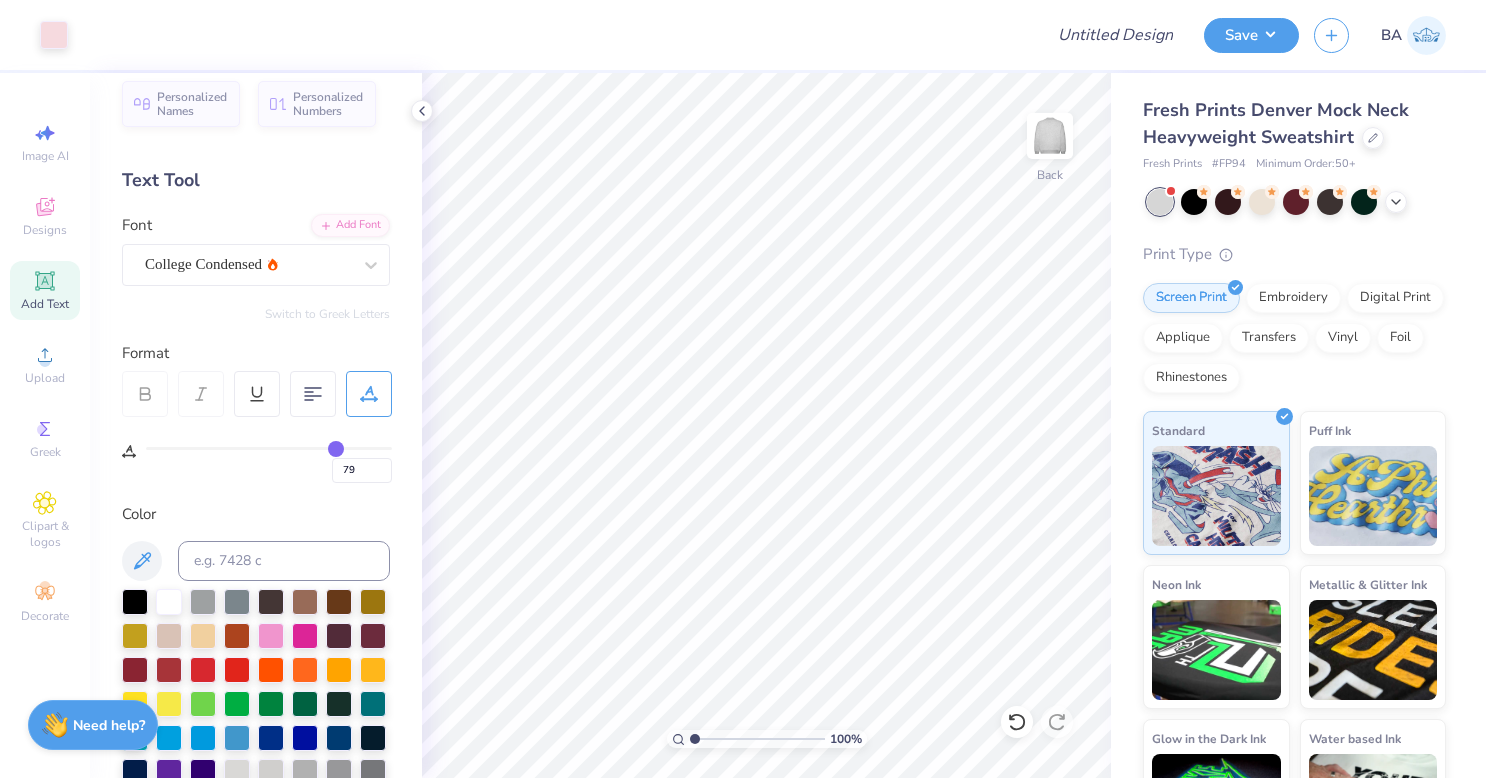type on "81" 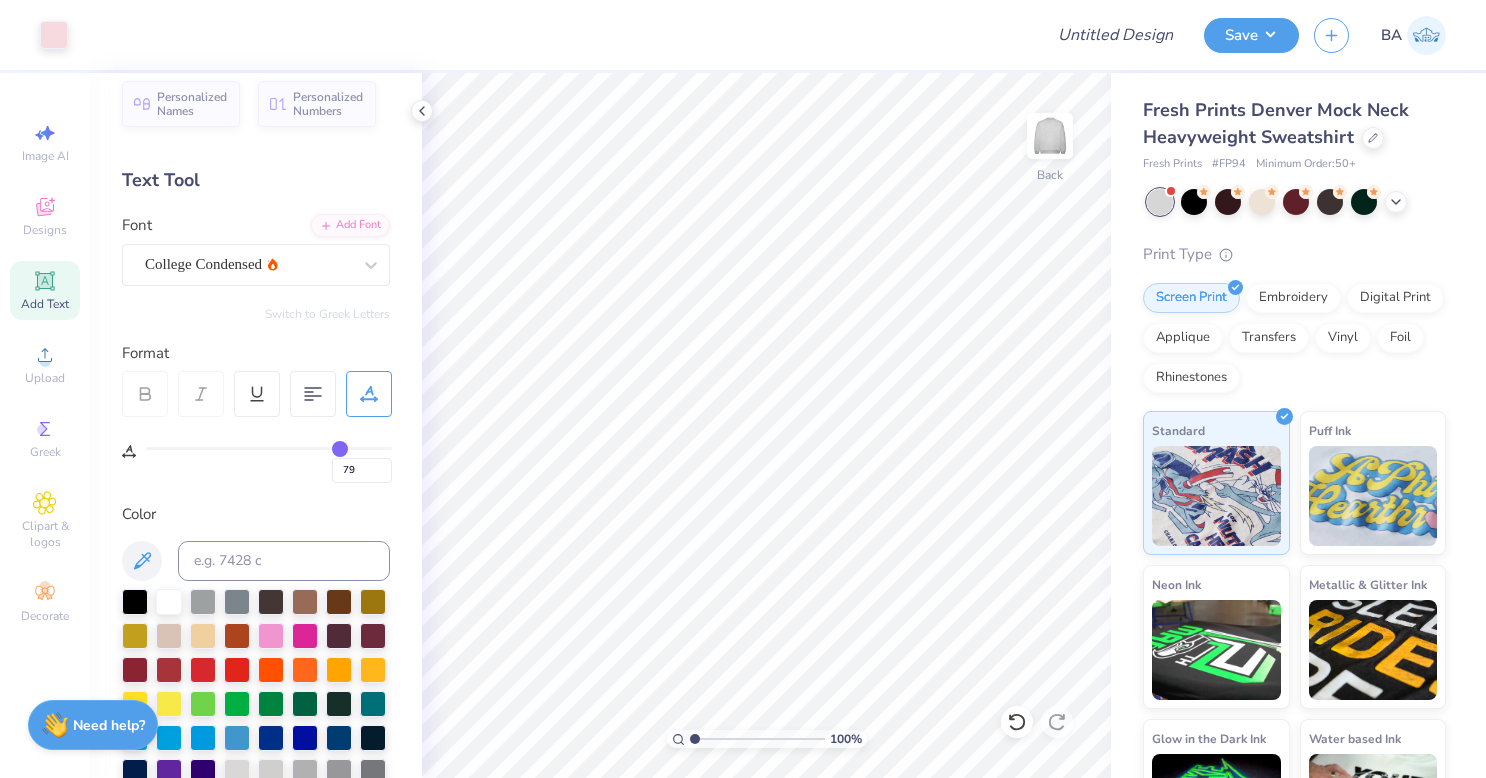 type on "81" 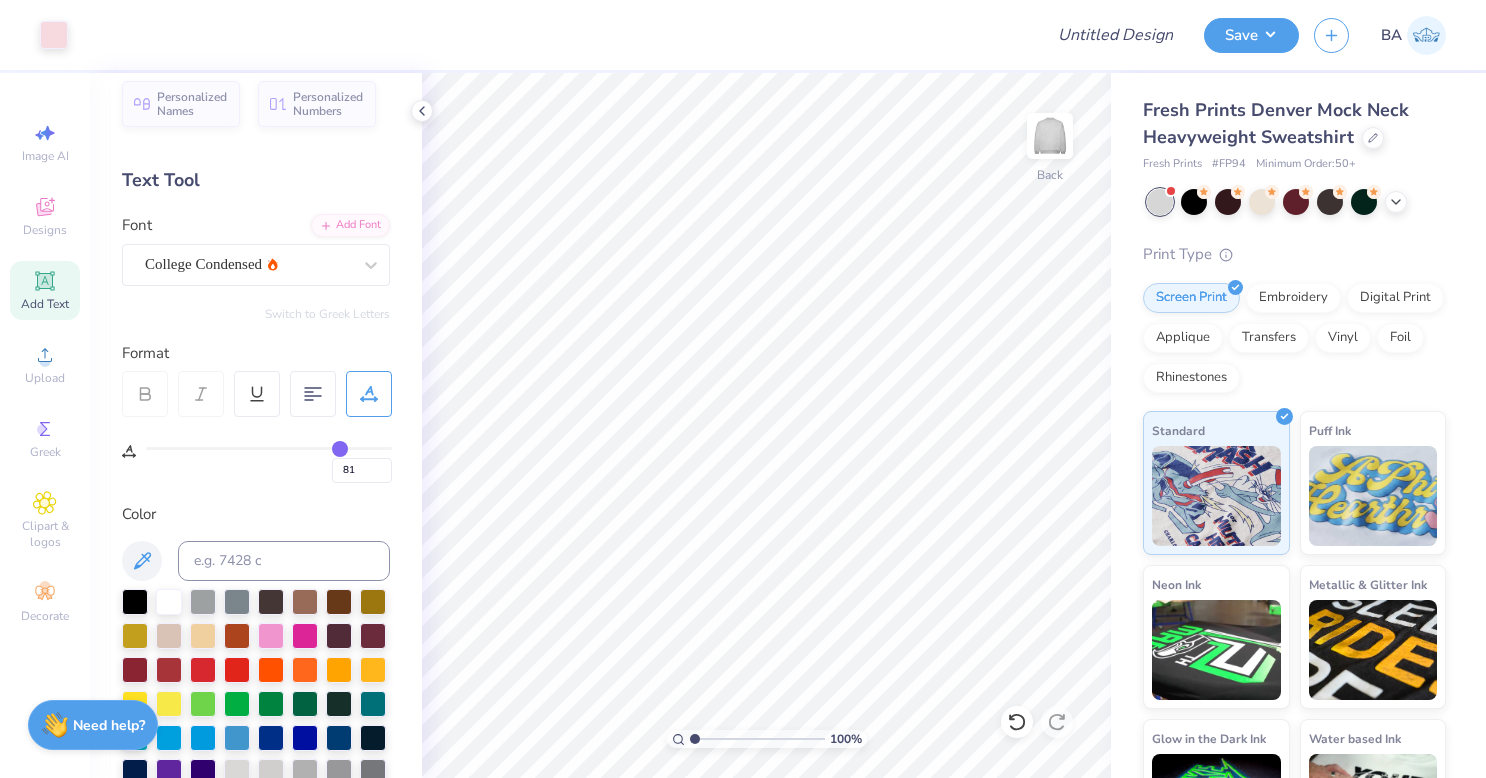 type on "83" 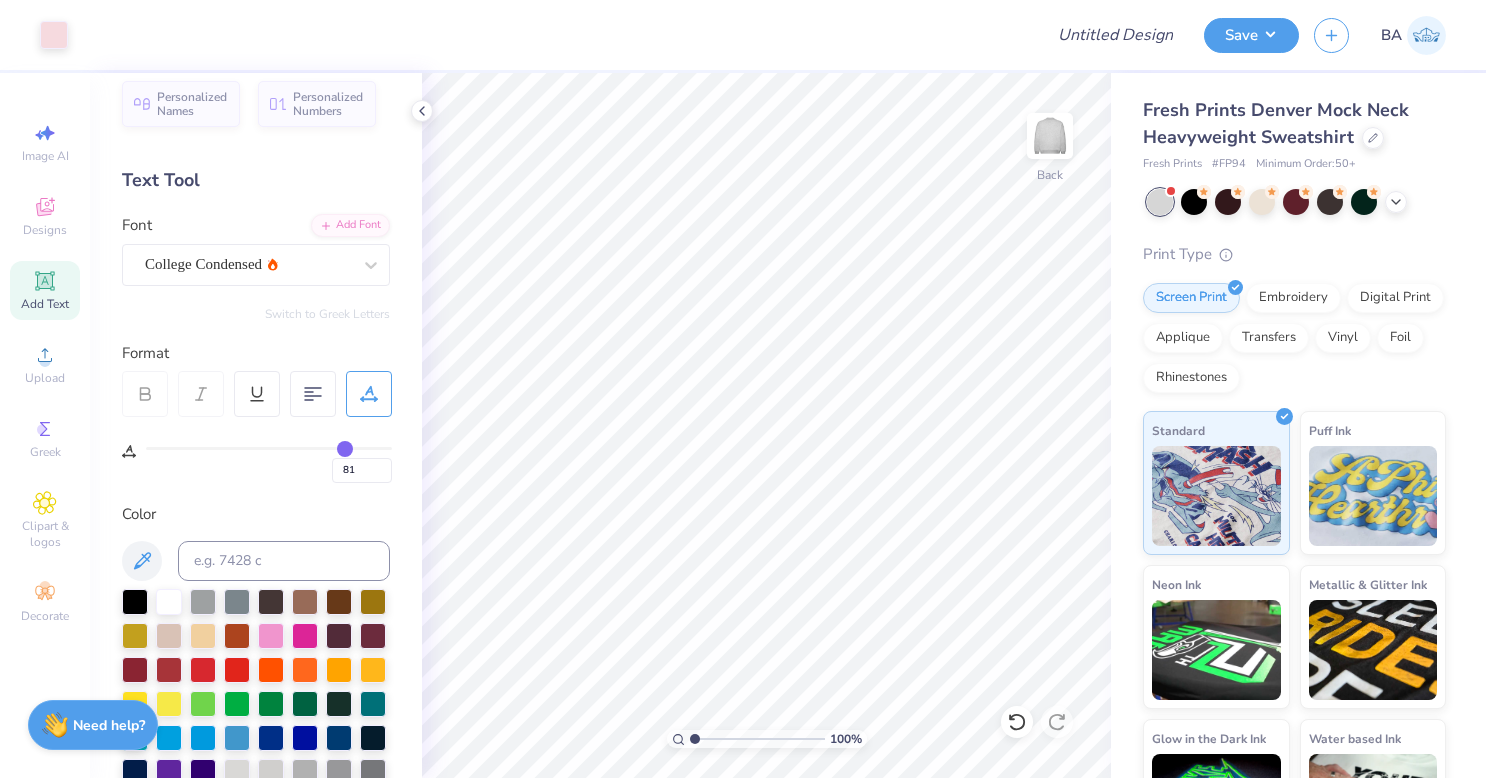 type on "83" 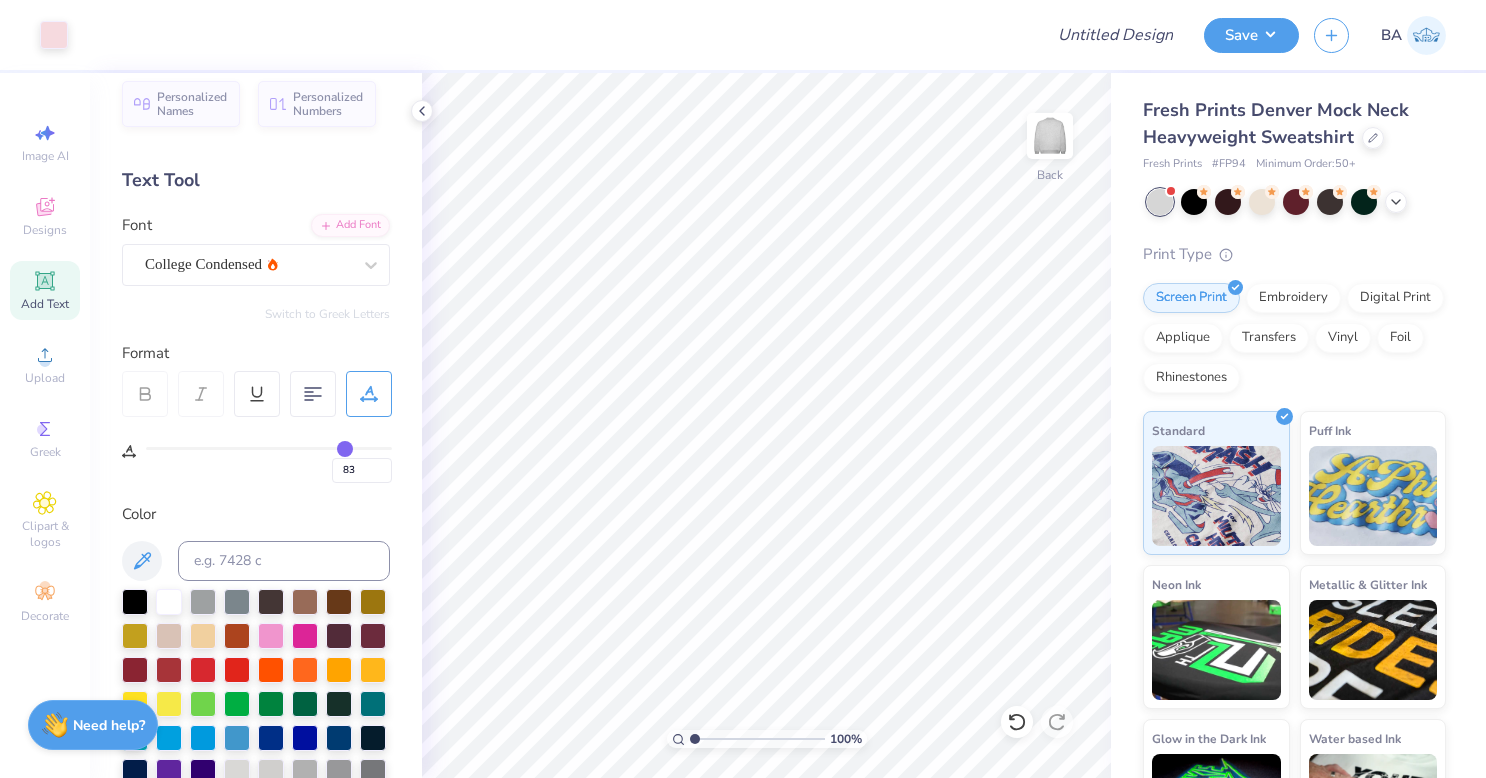 type on "86" 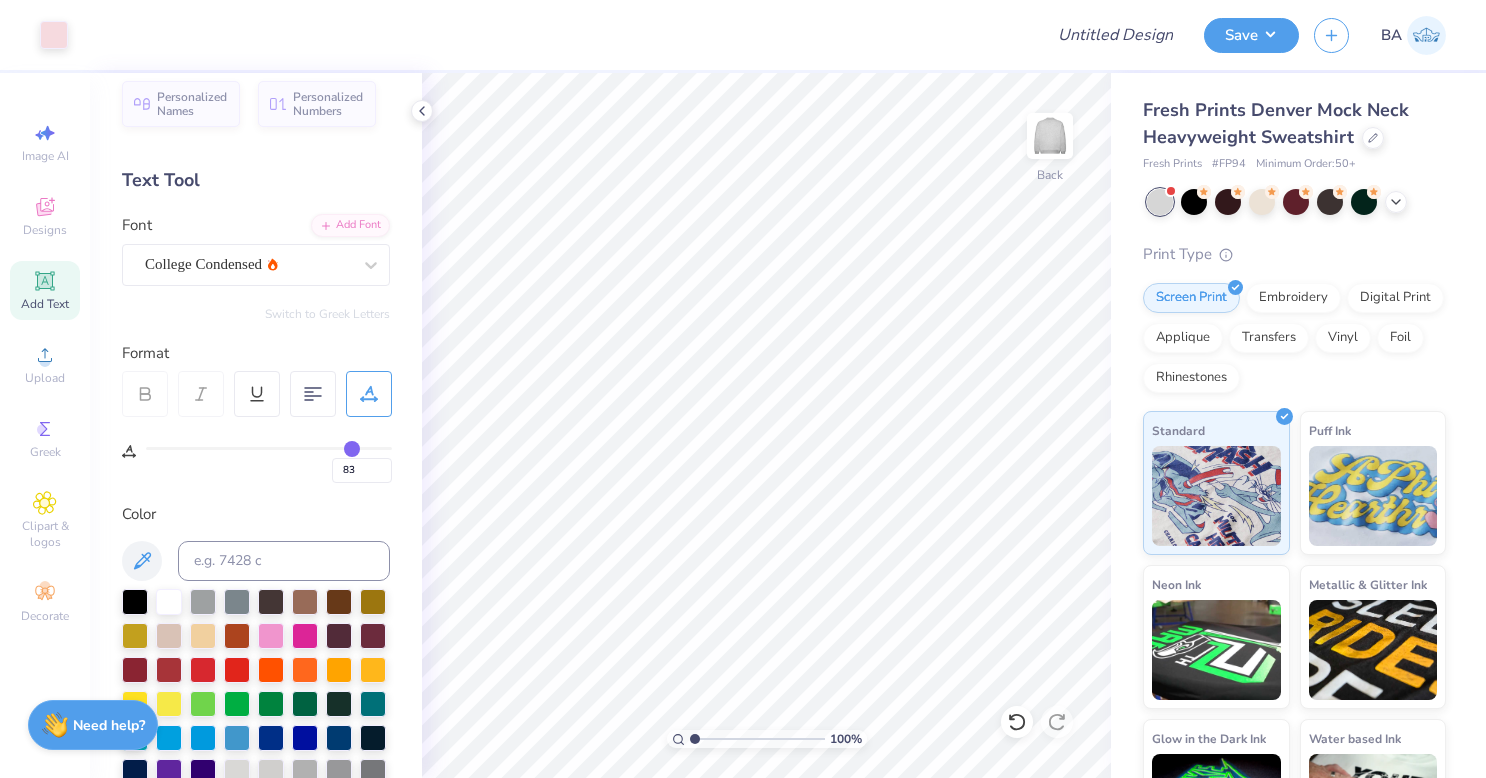 type on "86" 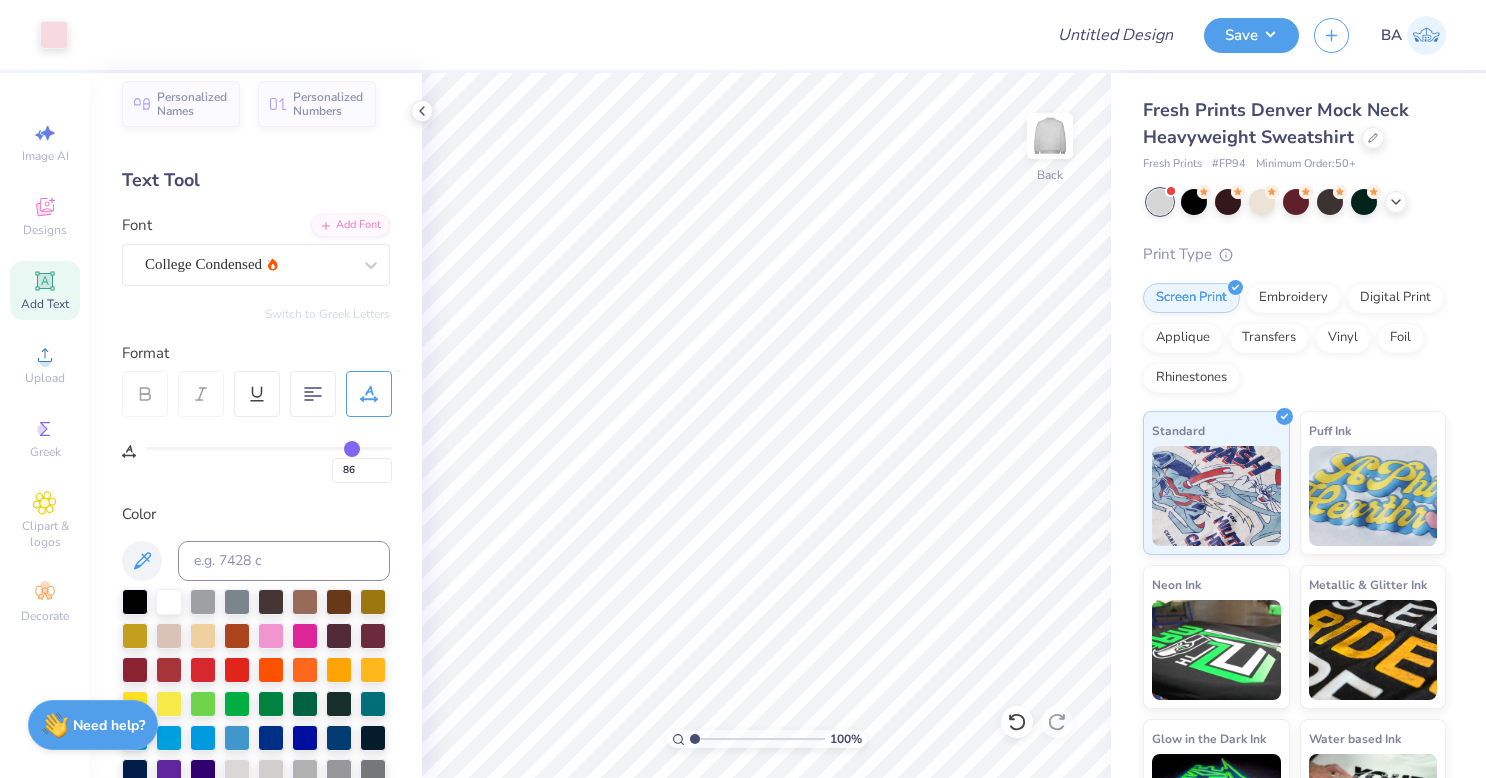 type on "87" 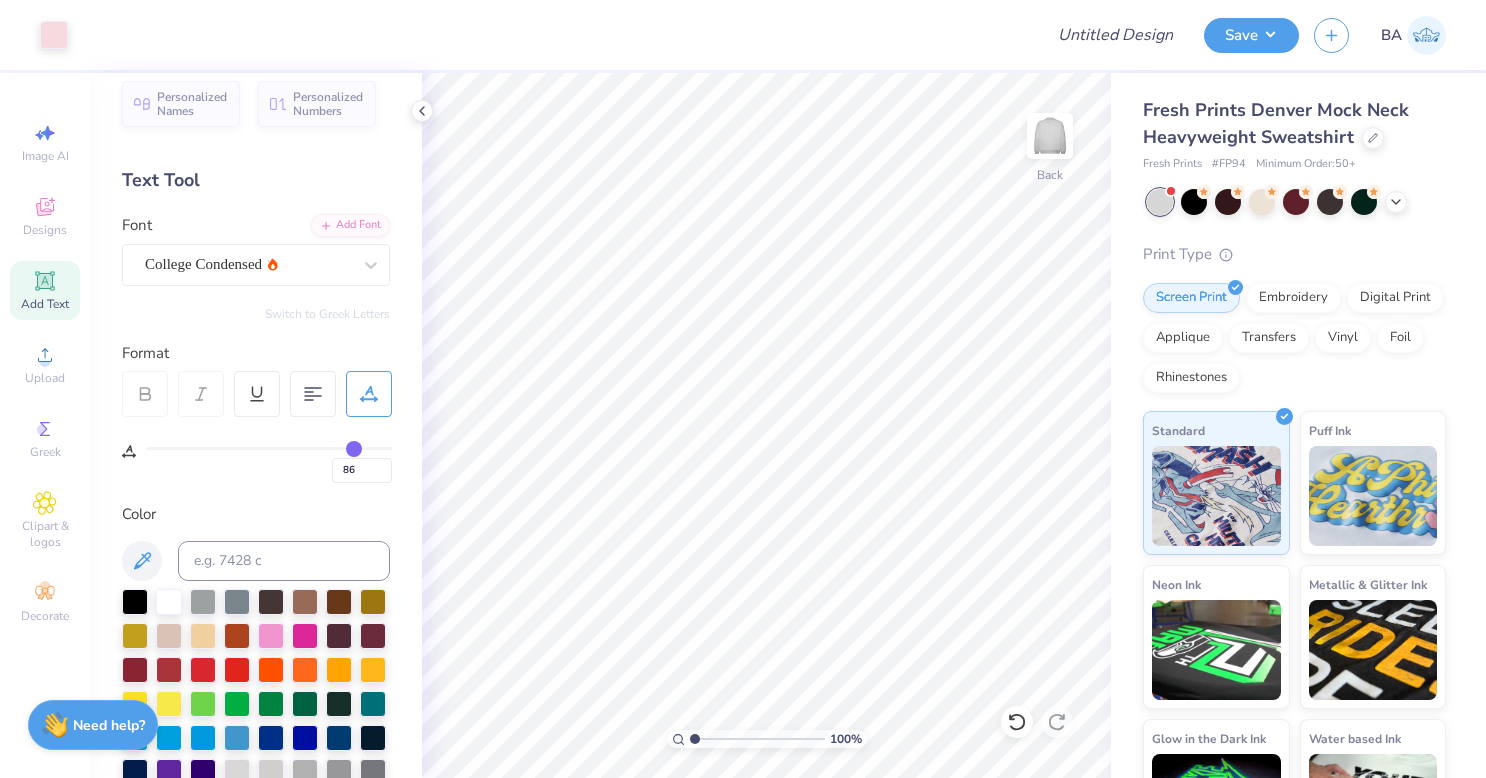 type on "87" 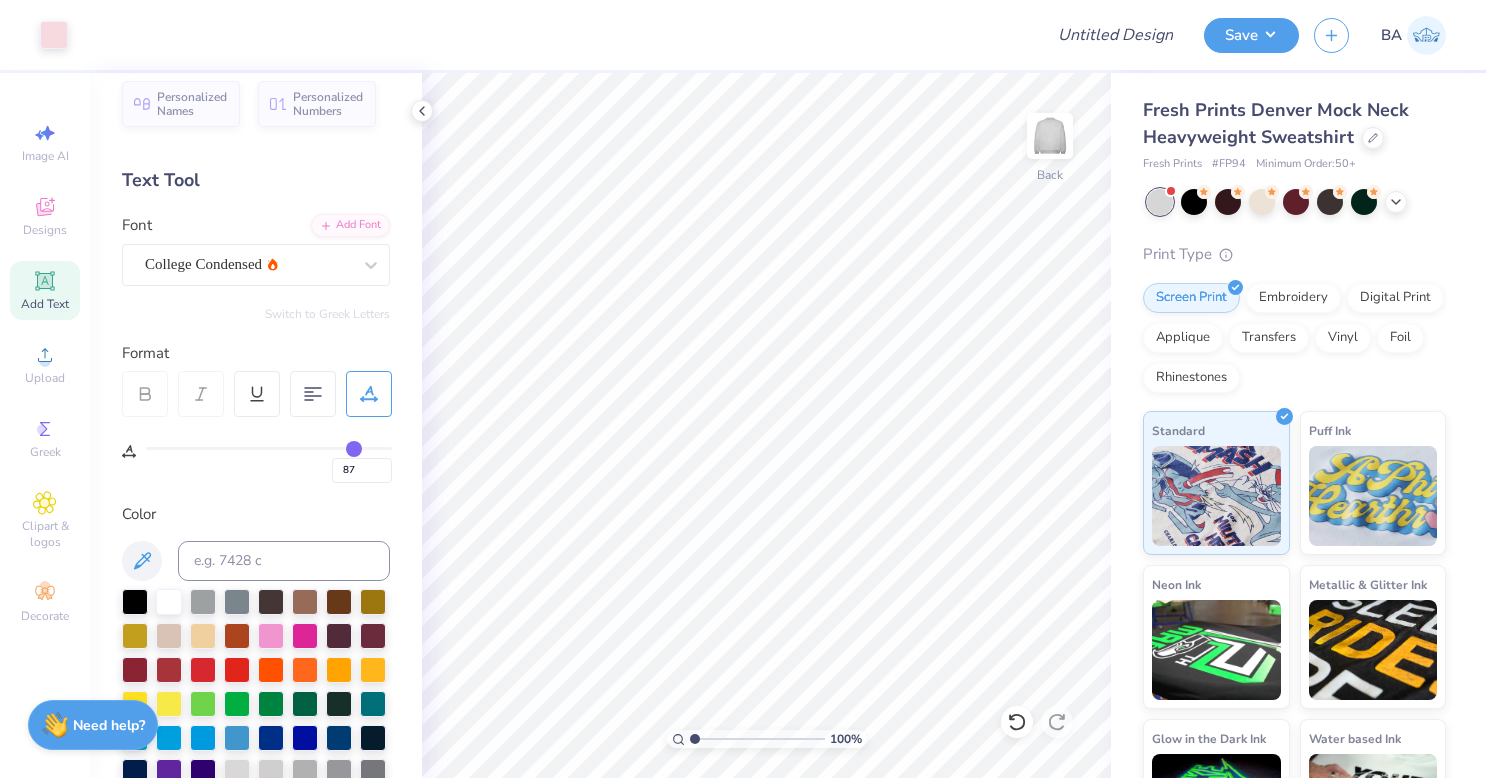 type on "89" 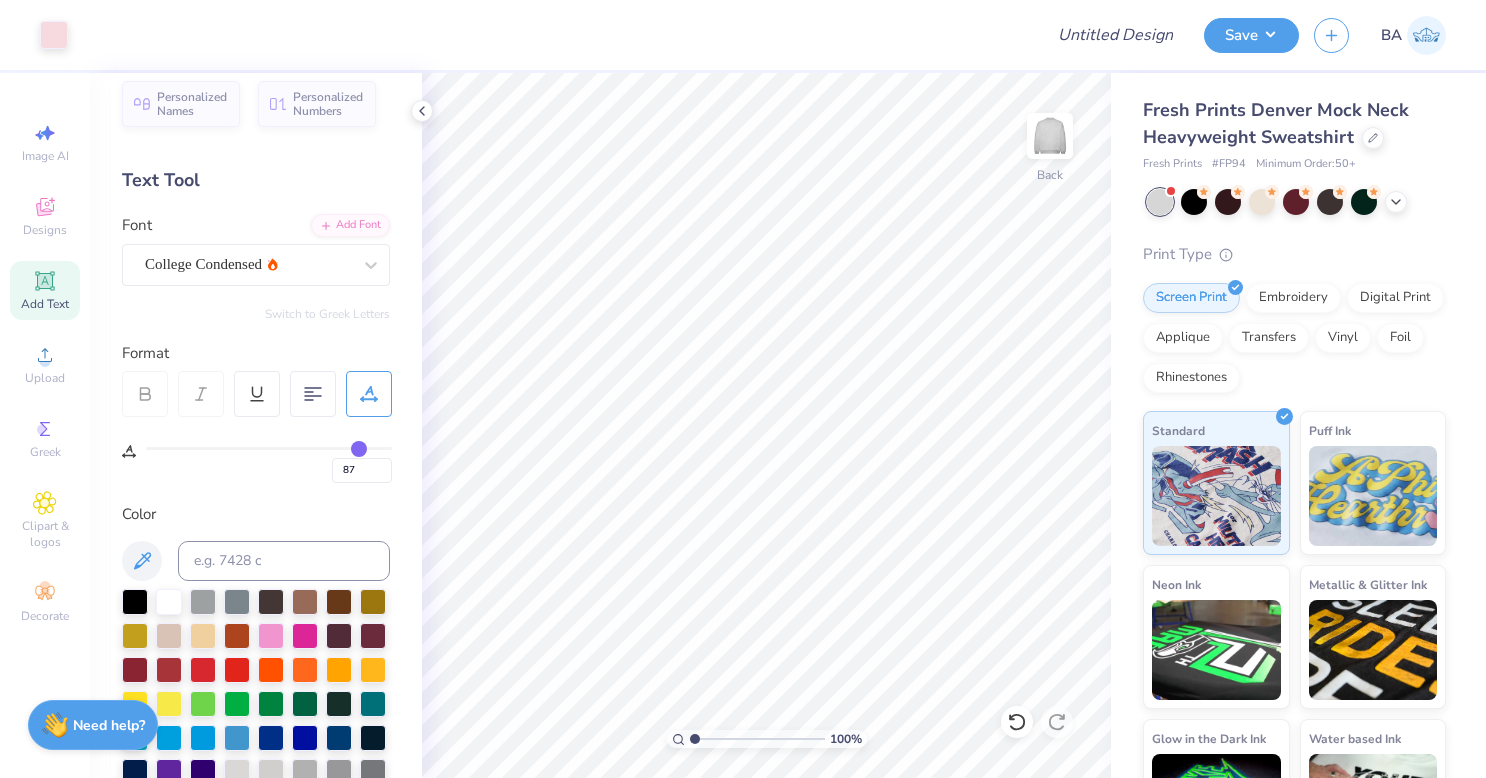 type on "89" 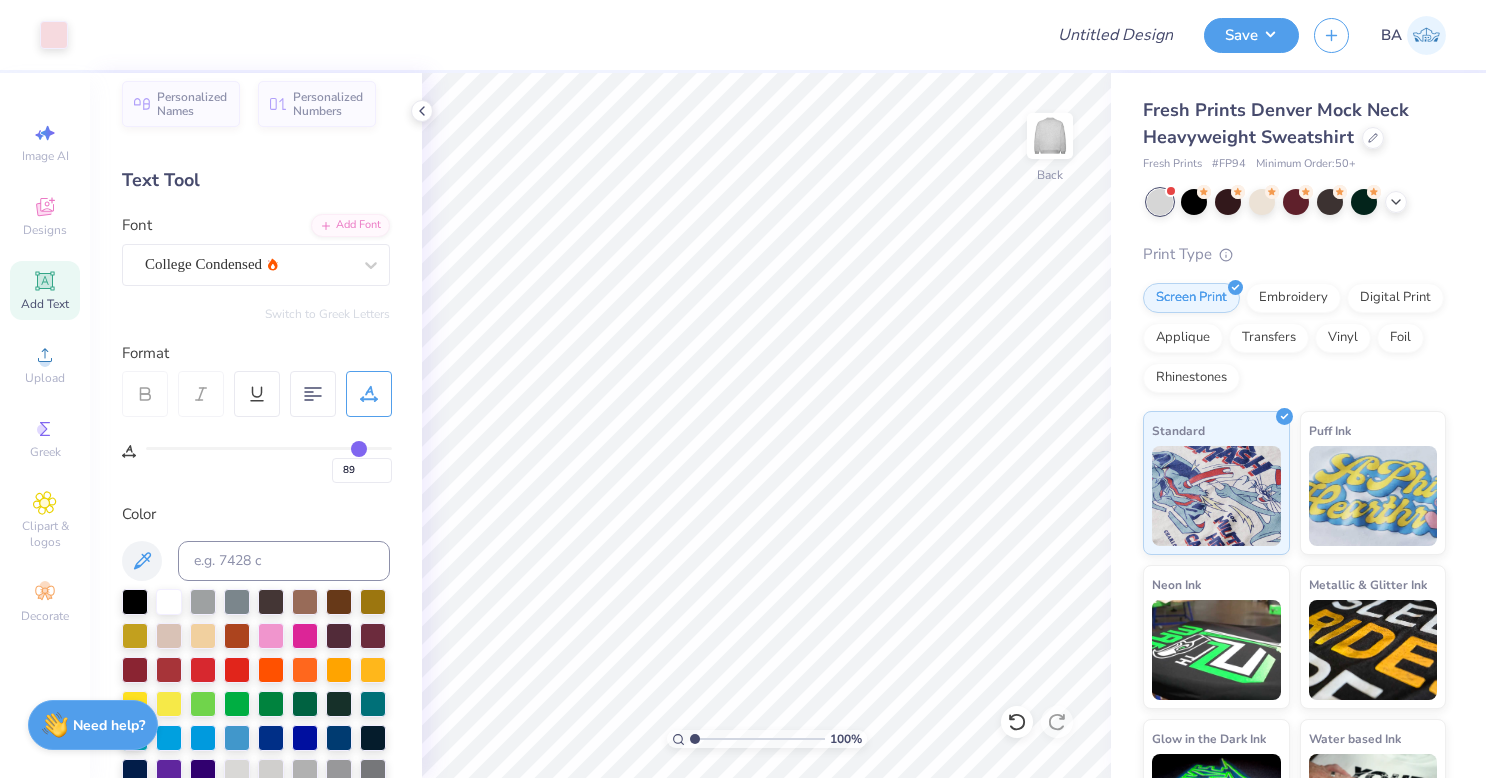 type on "90" 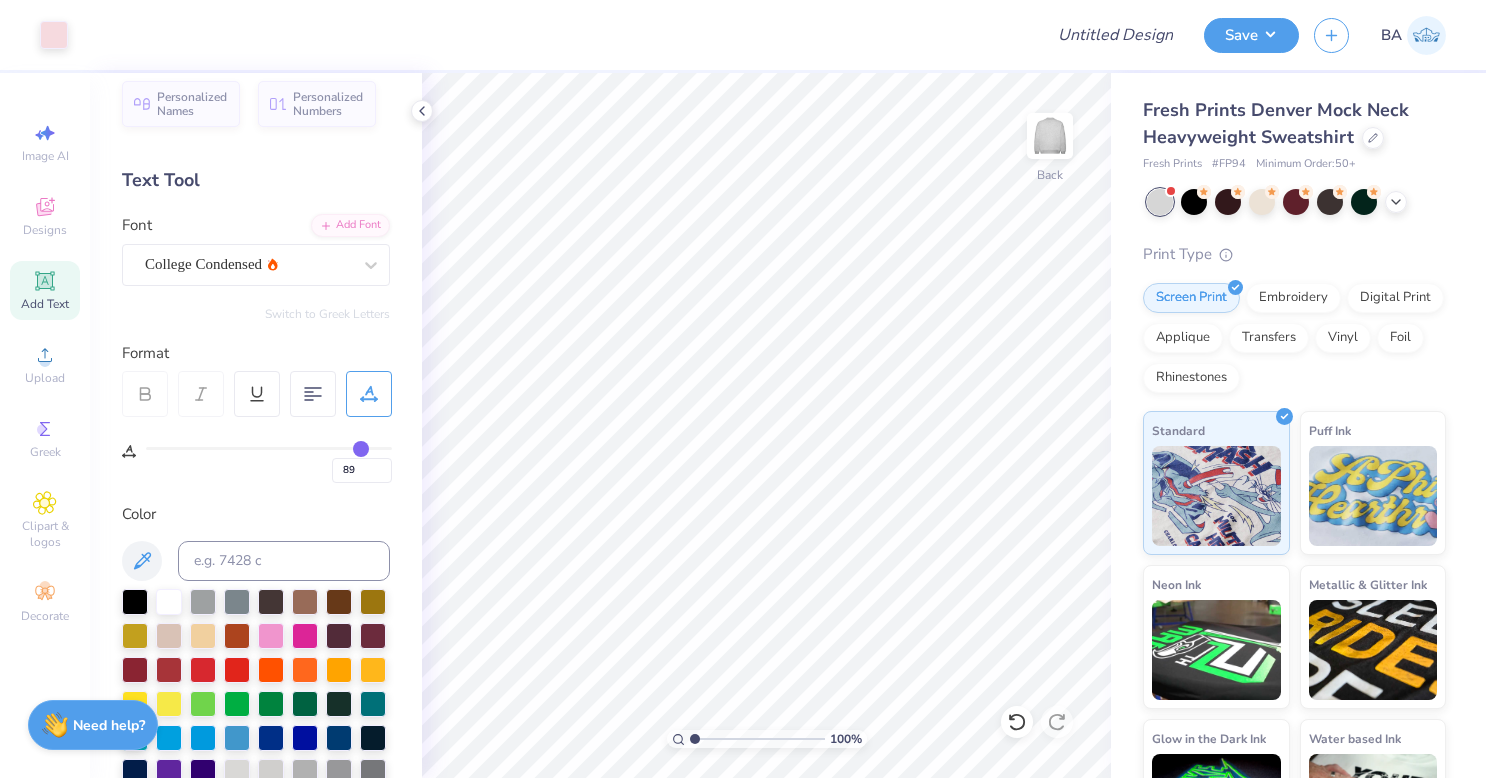 type on "90" 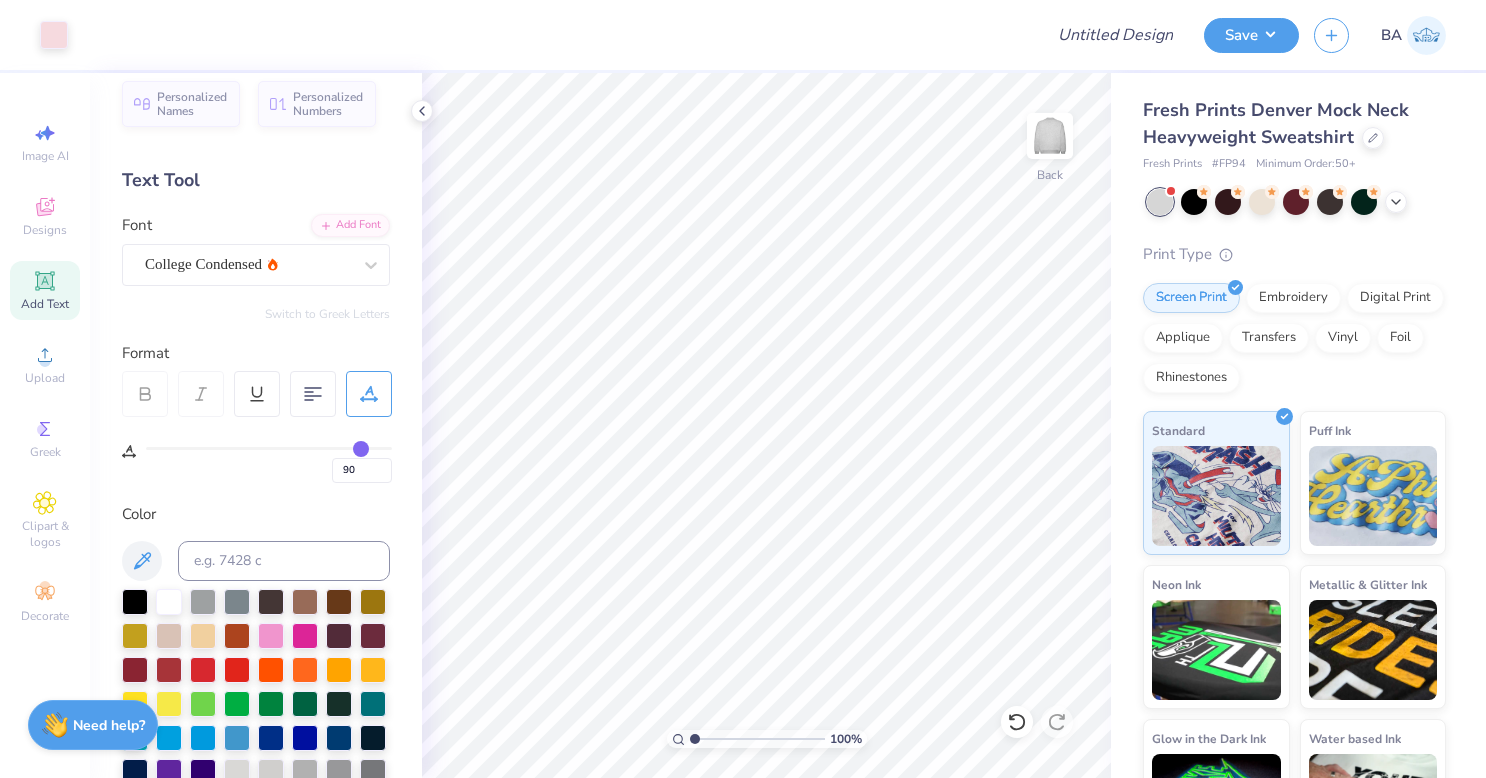drag, startPoint x: 168, startPoint y: 447, endPoint x: 360, endPoint y: 464, distance: 192.75113 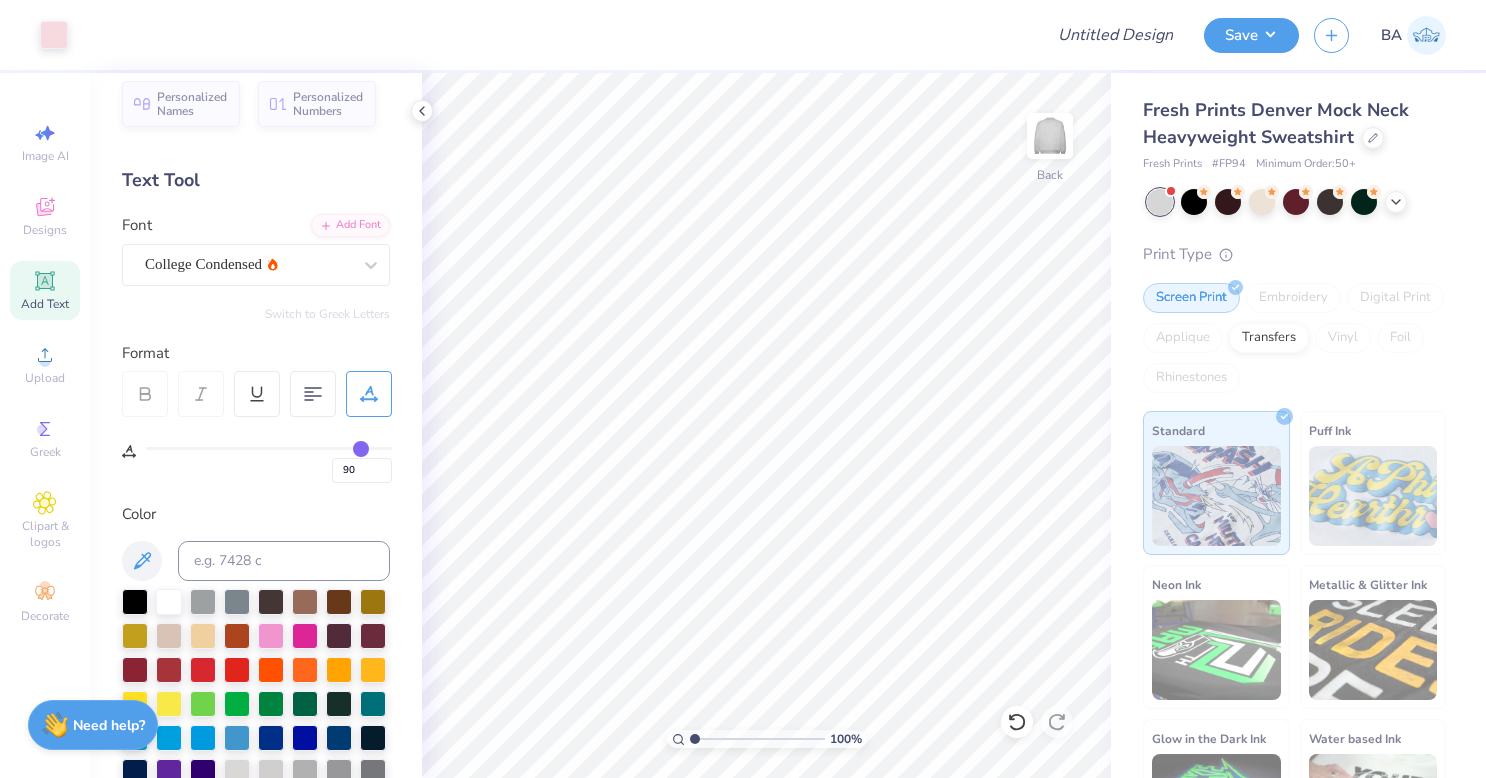 type on "80" 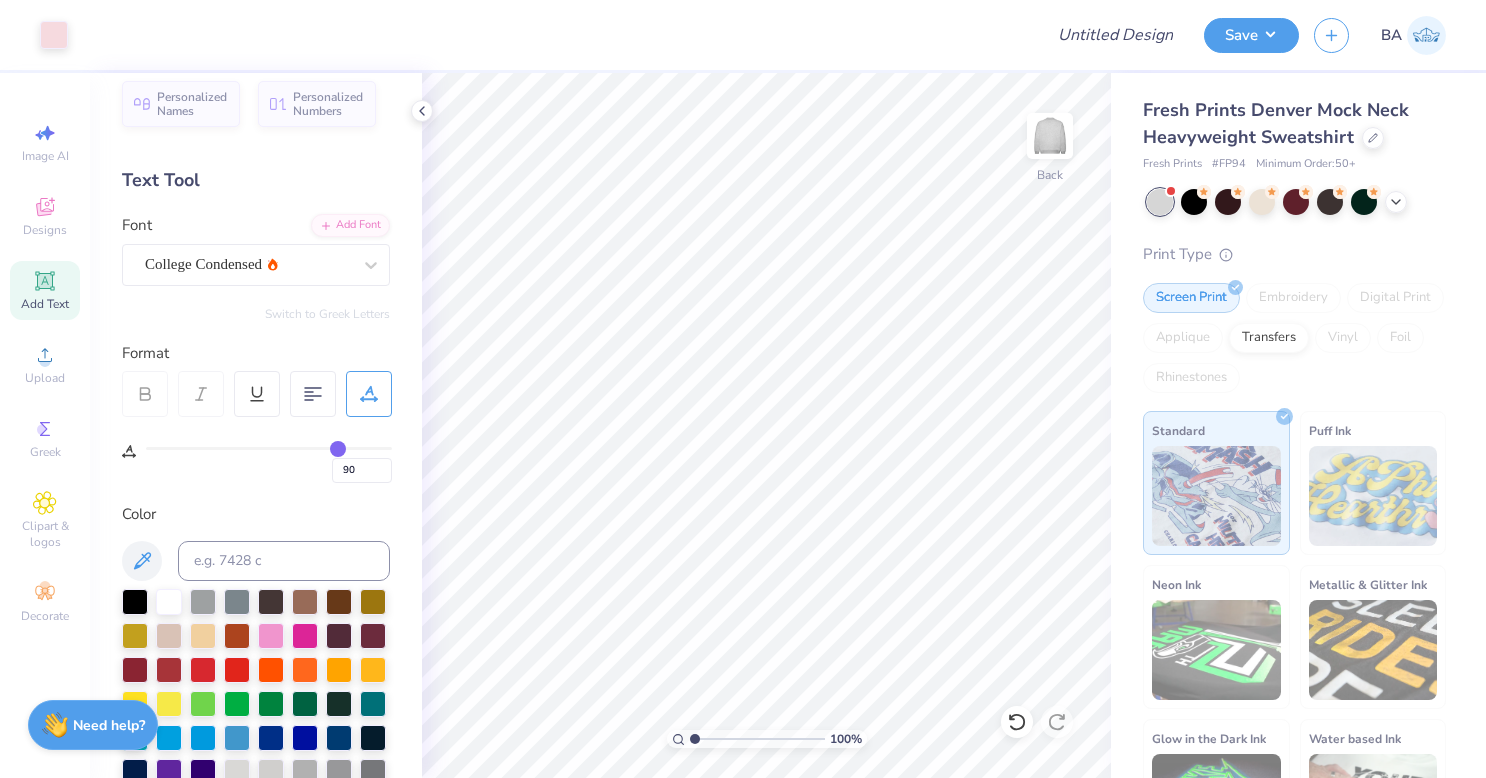 type on "80" 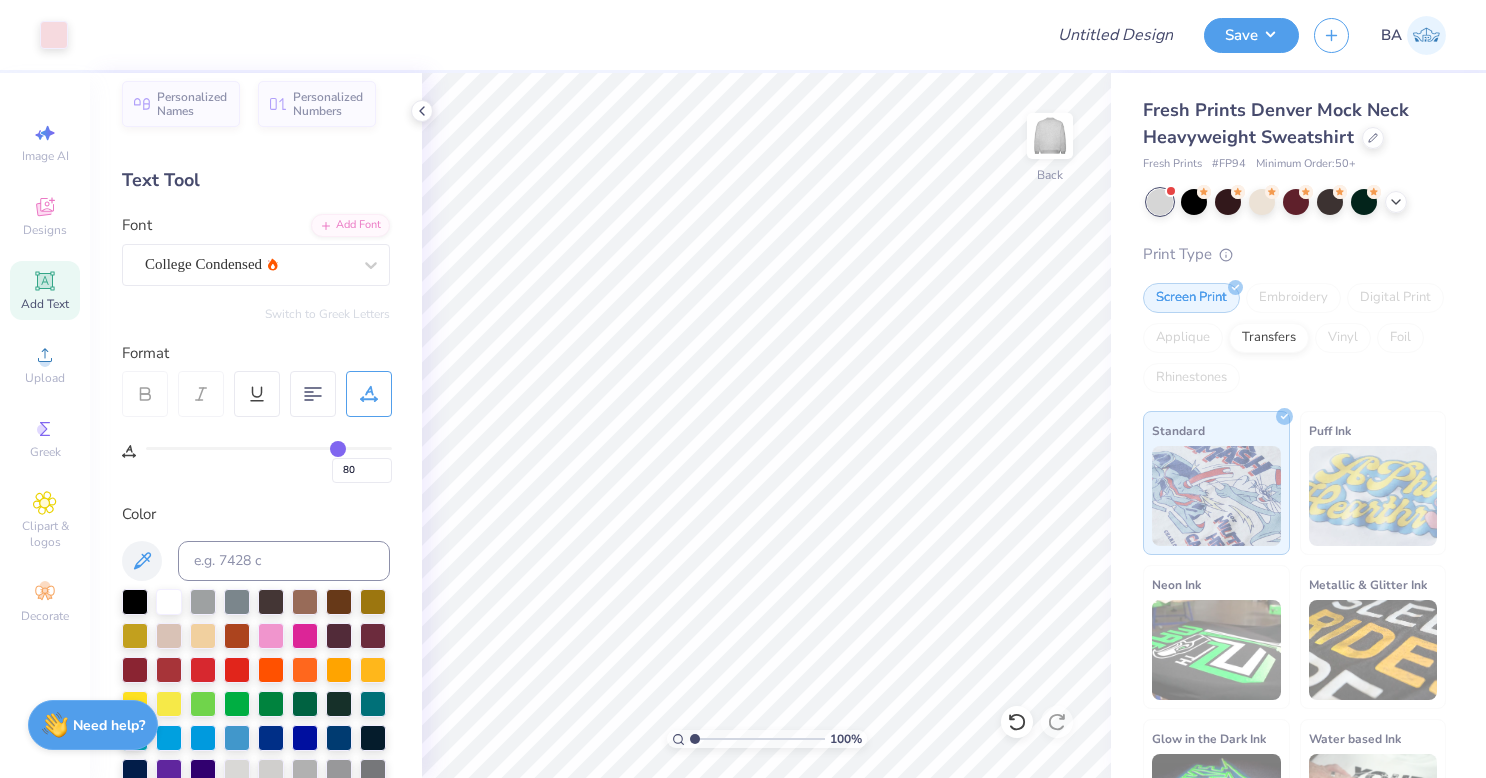 type on "70" 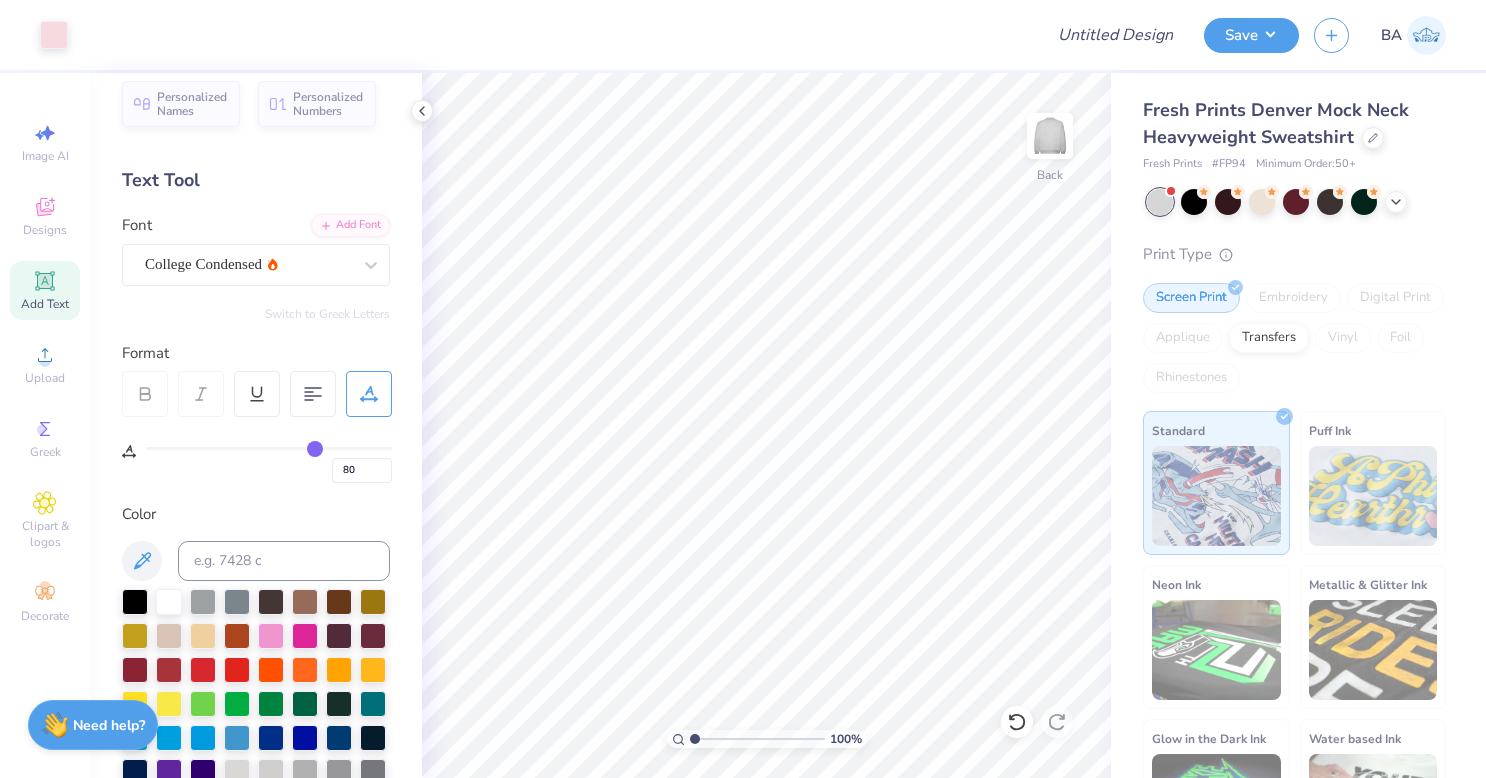 type on "70" 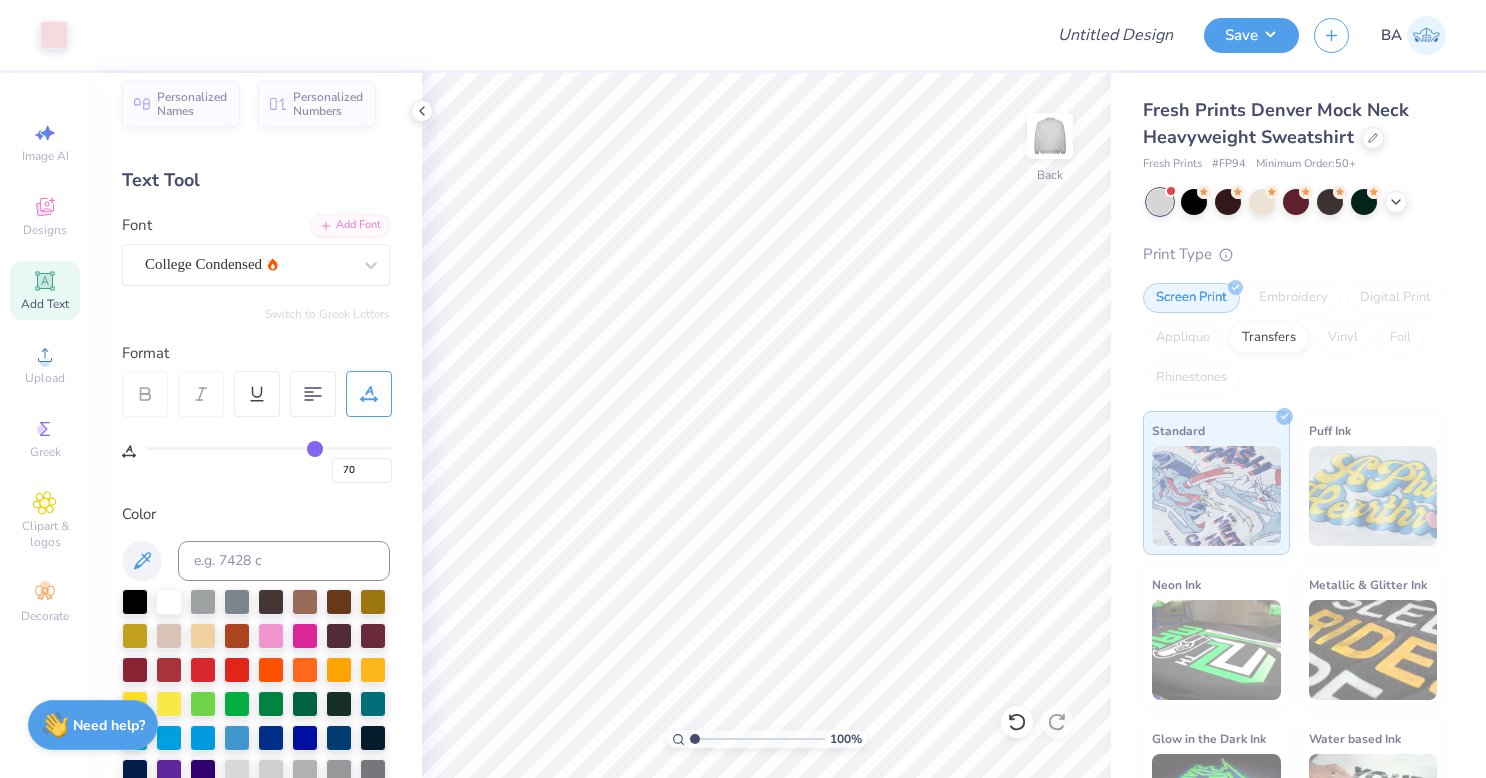 type on "54" 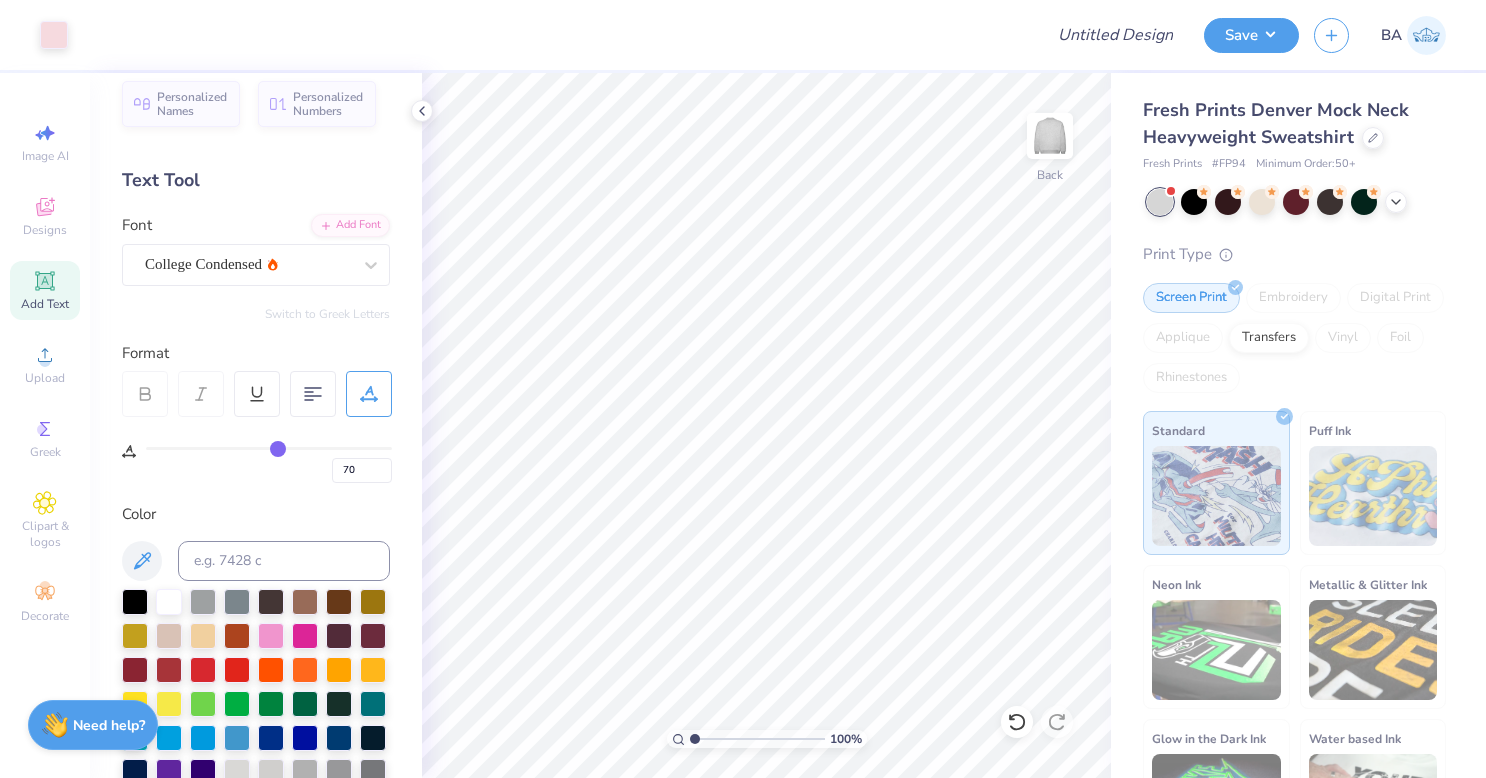 type on "54" 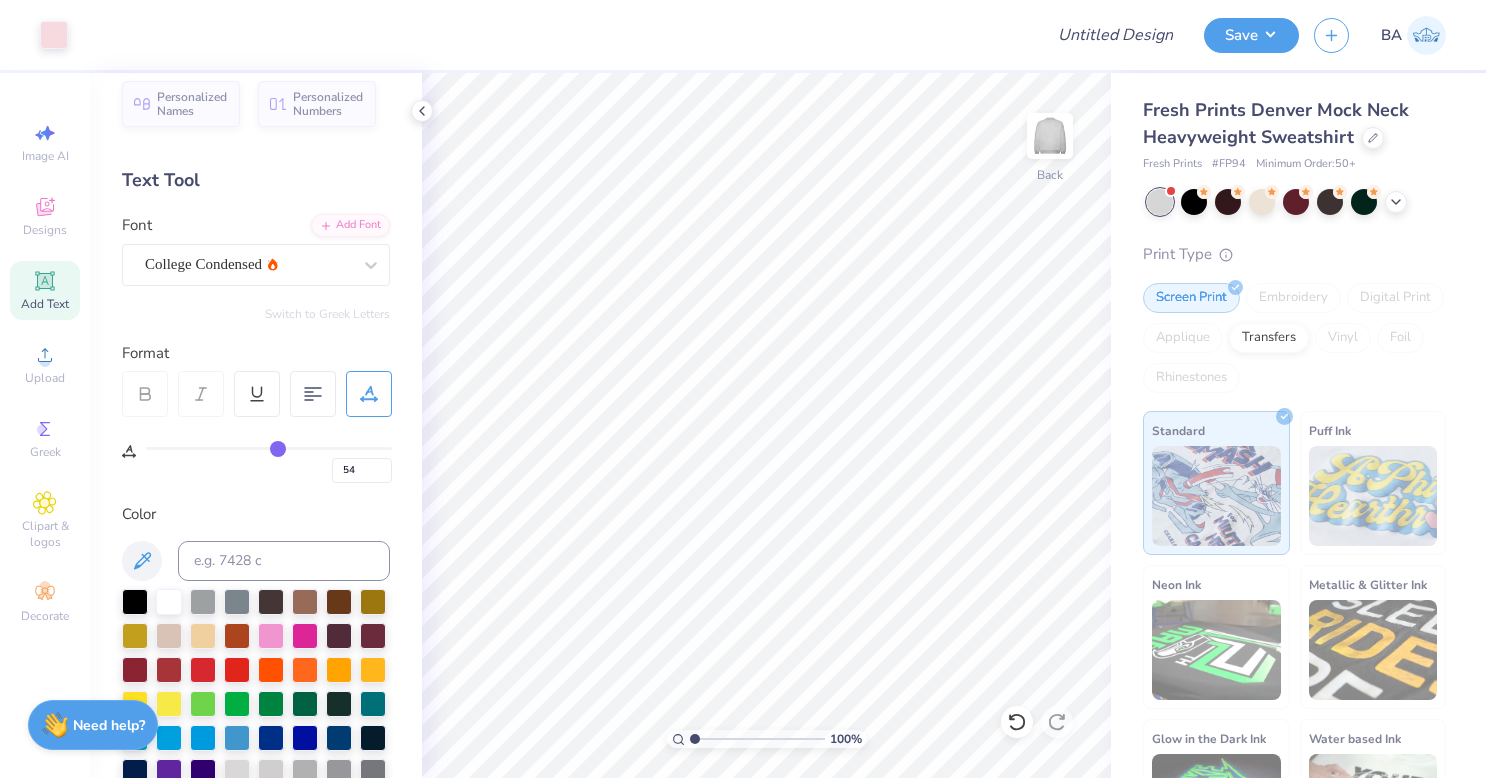 type on "43" 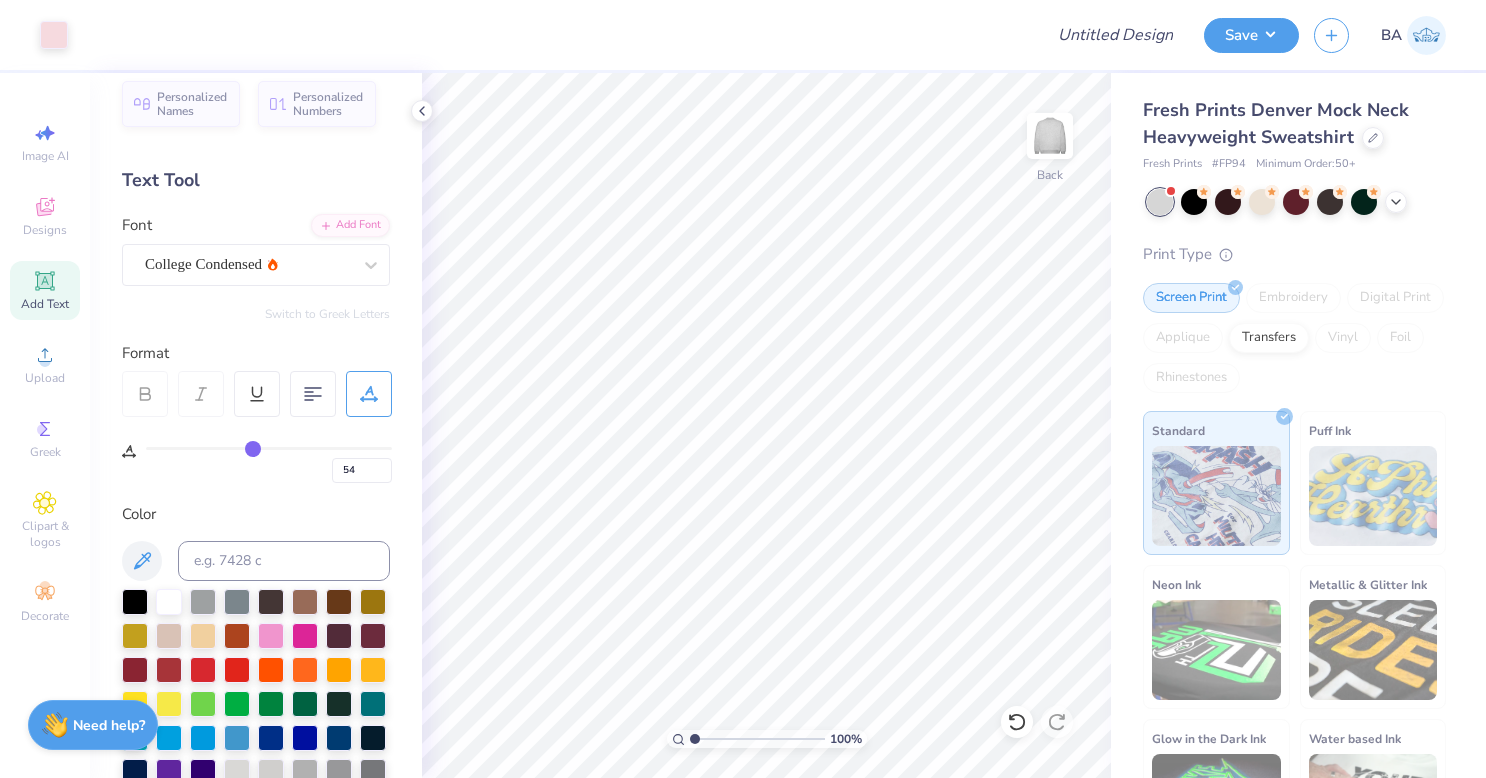 type on "43" 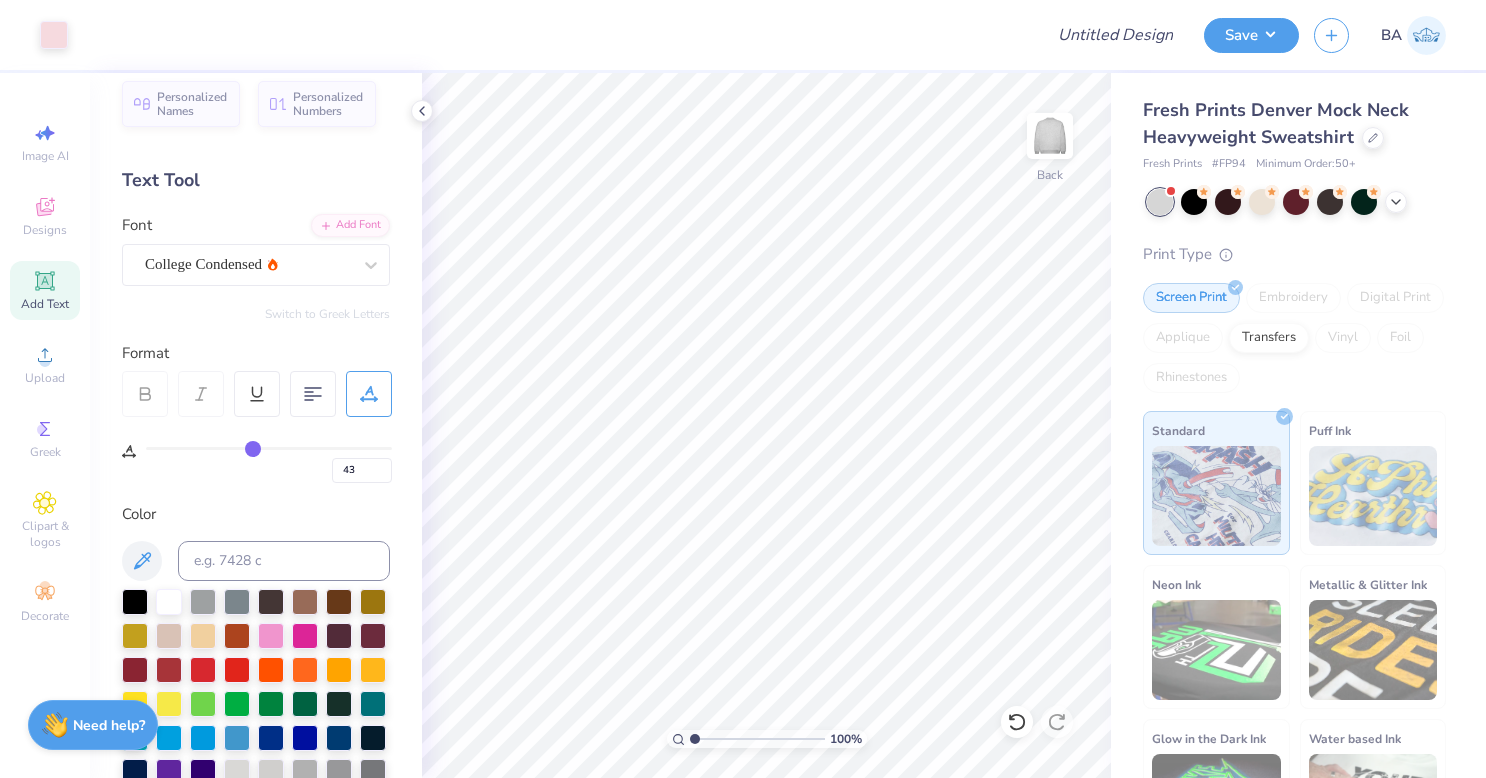 type on "35" 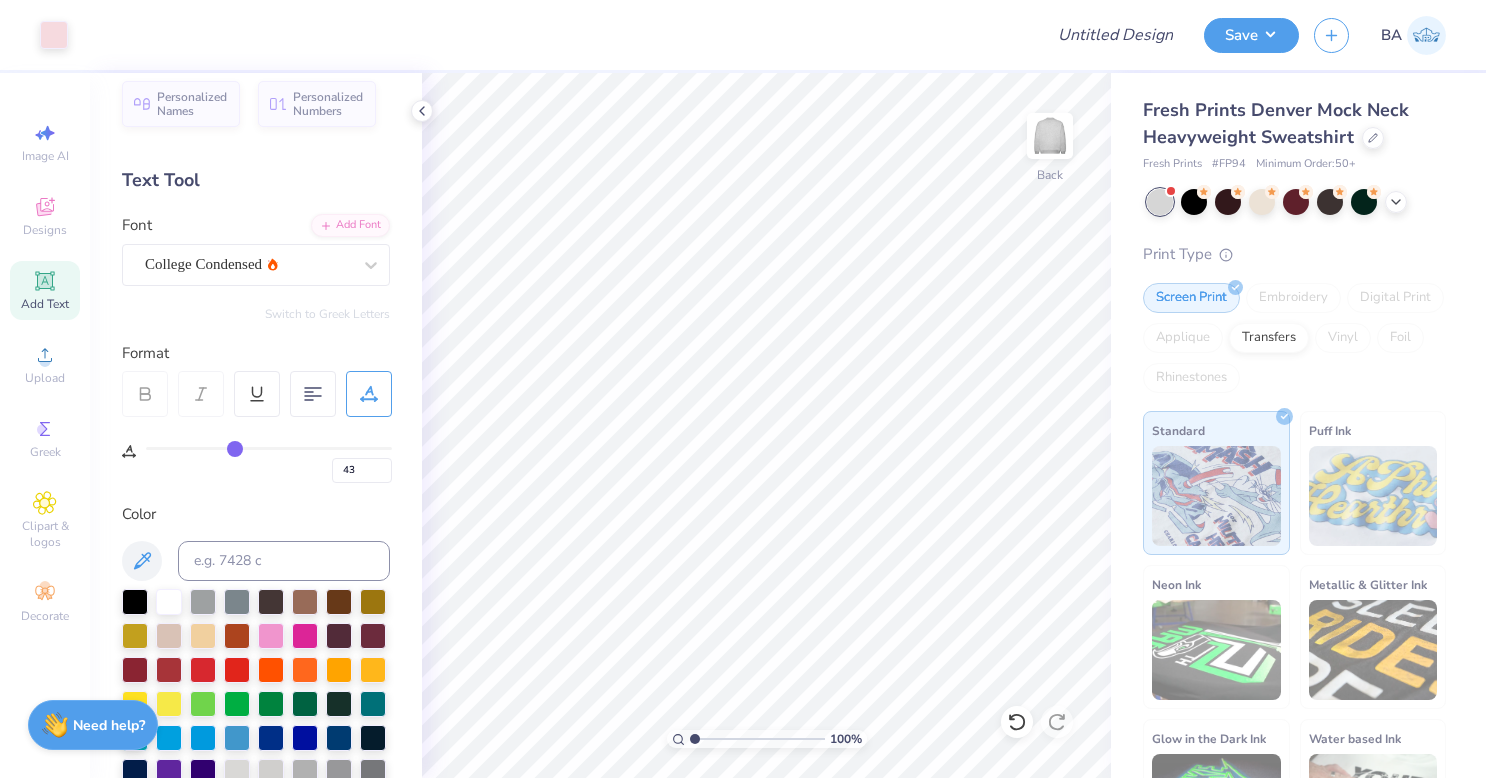 type on "35" 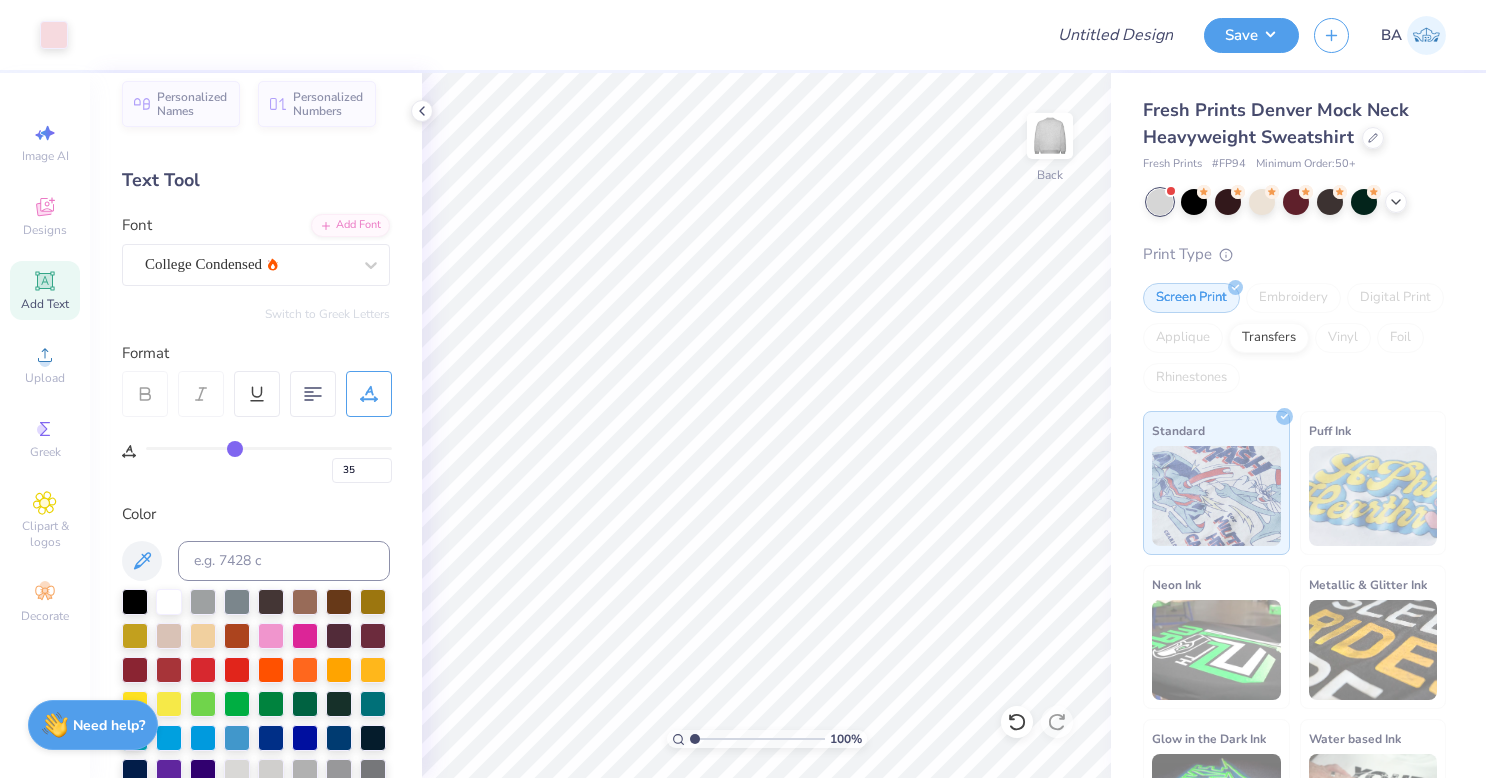type on "27" 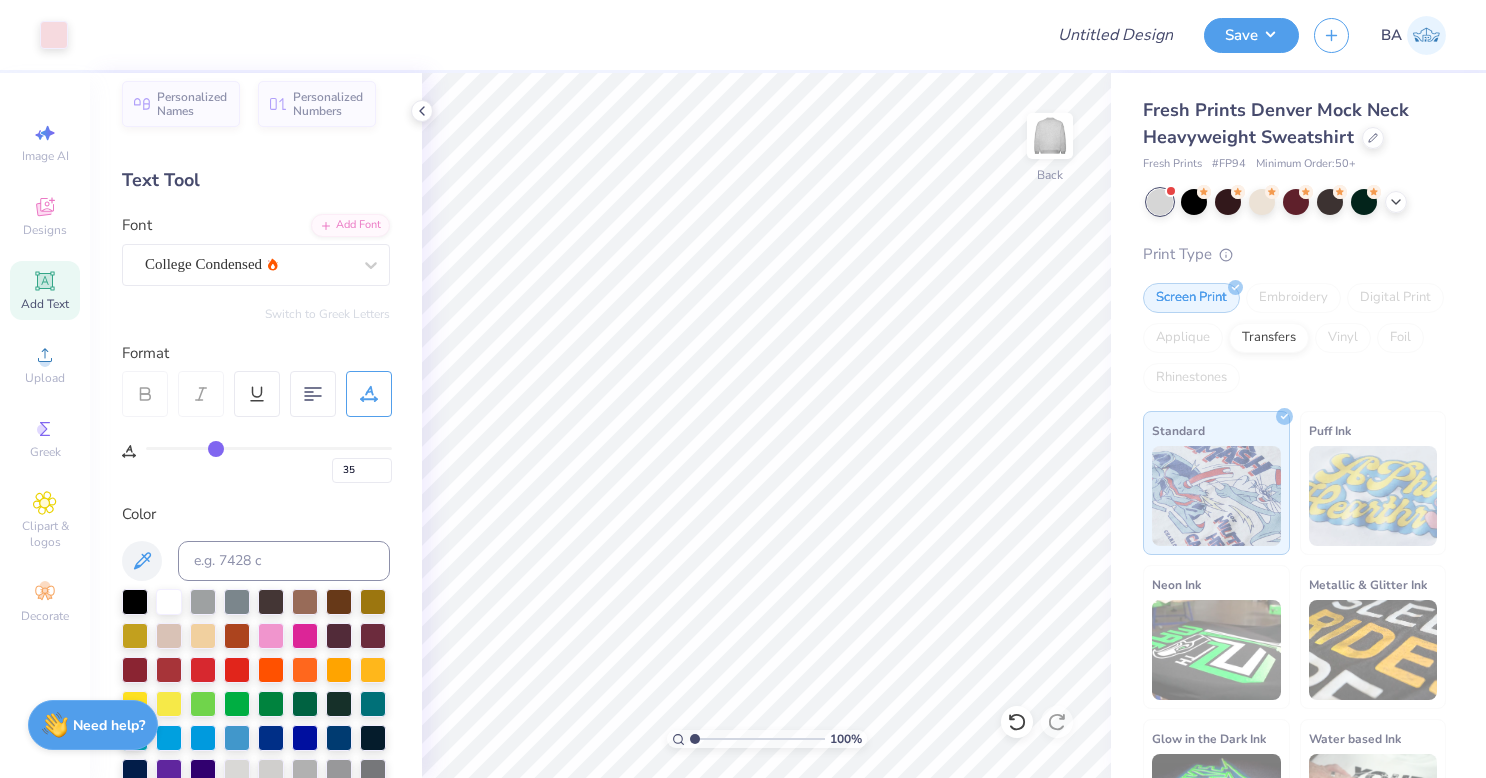 type on "27" 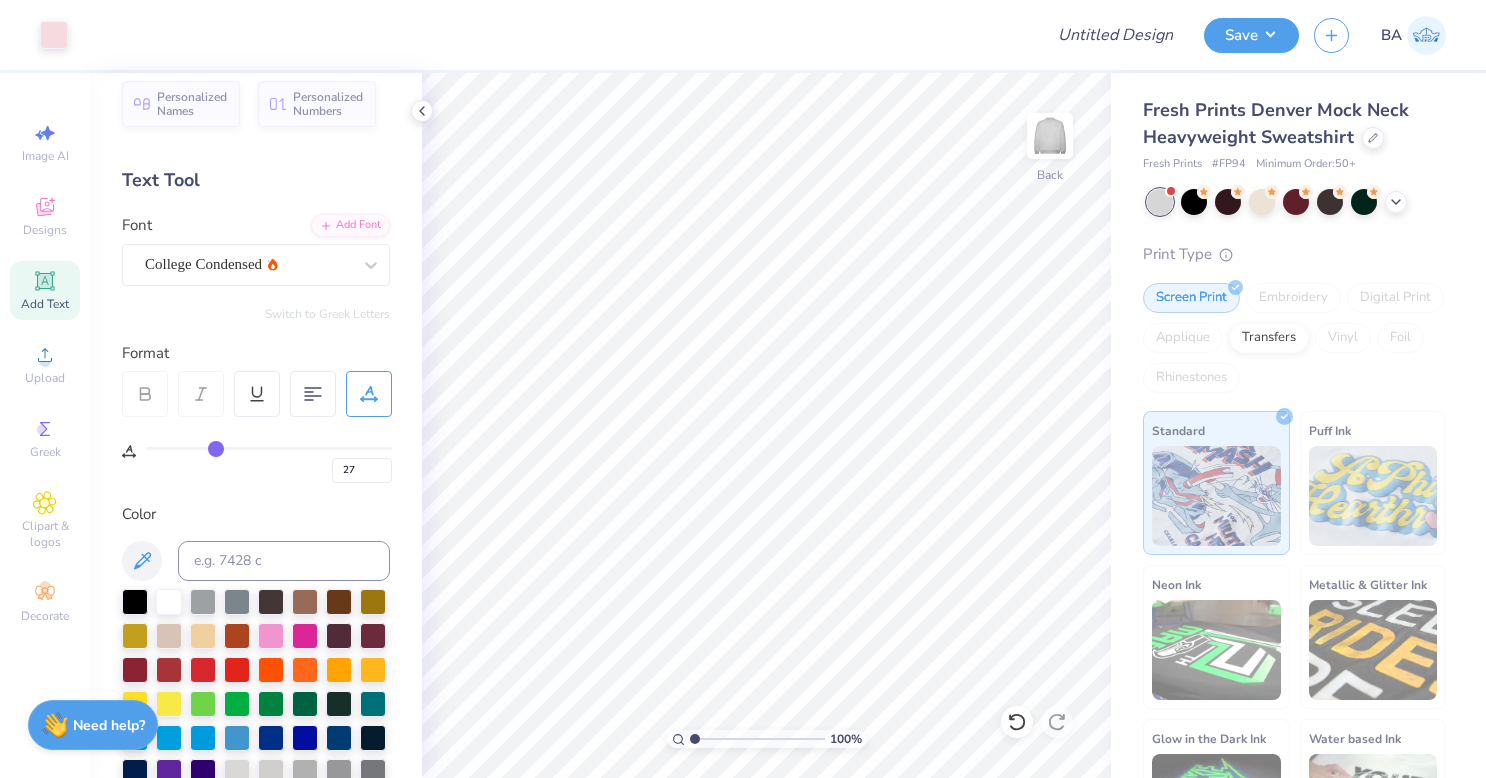 type on "23" 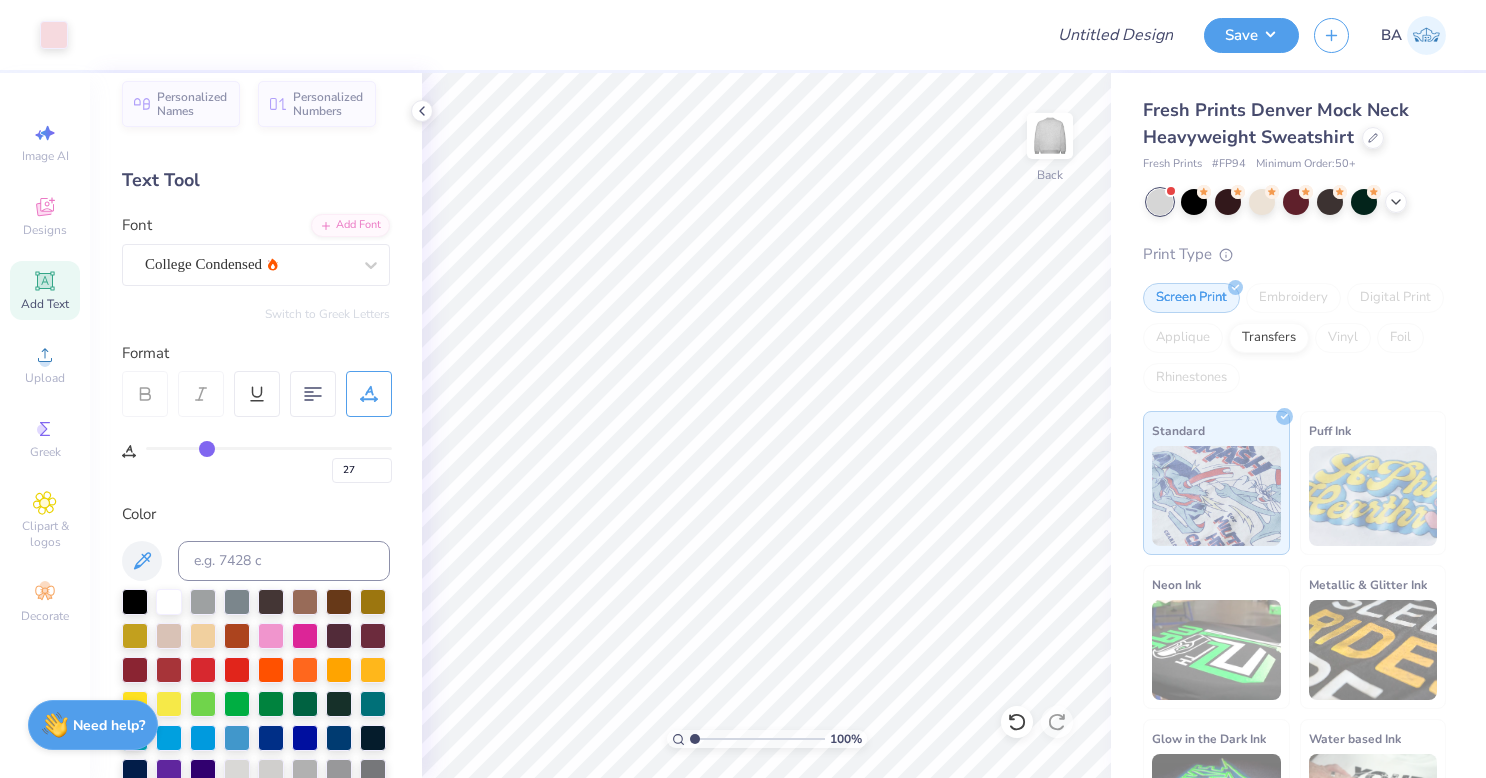 type on "23" 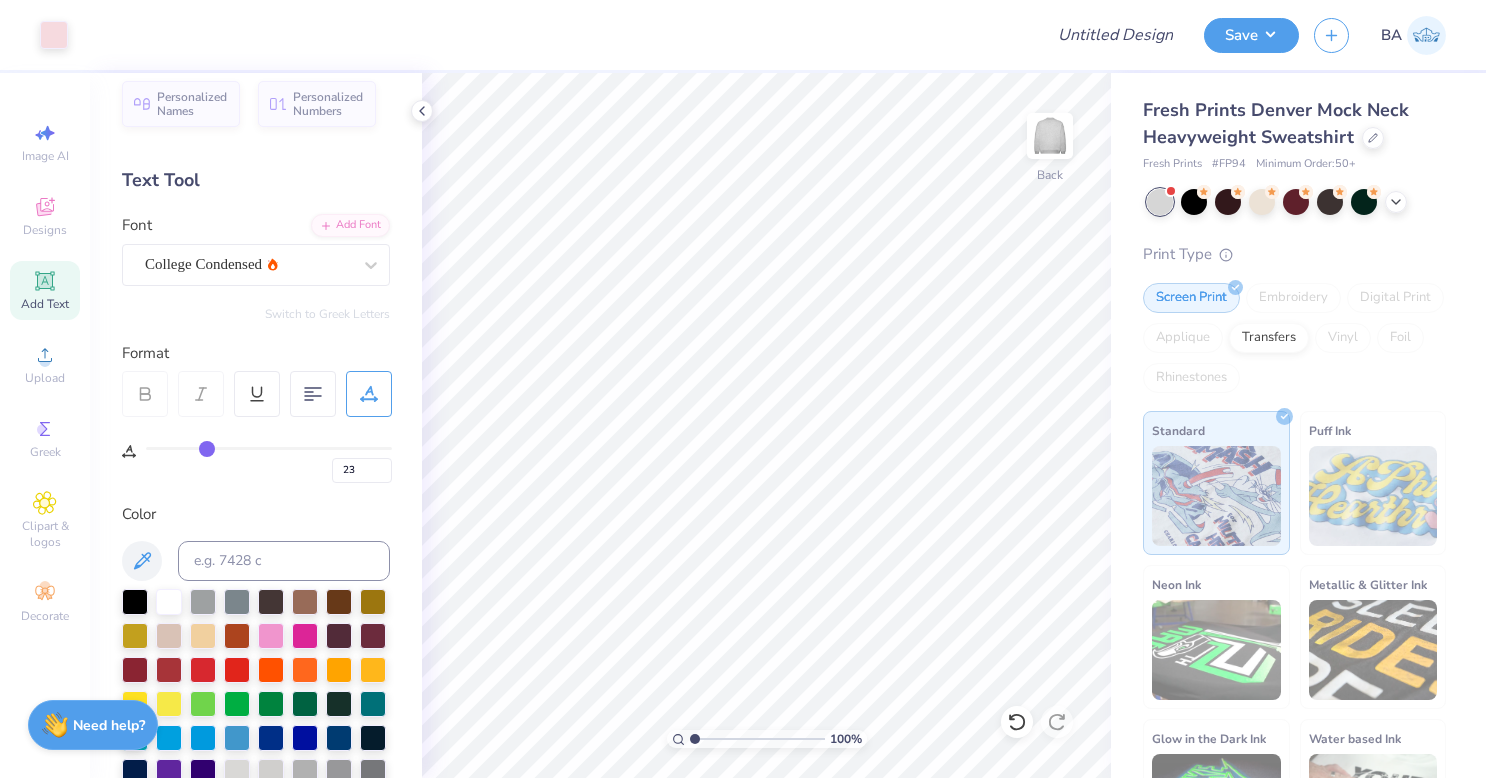 type on "20" 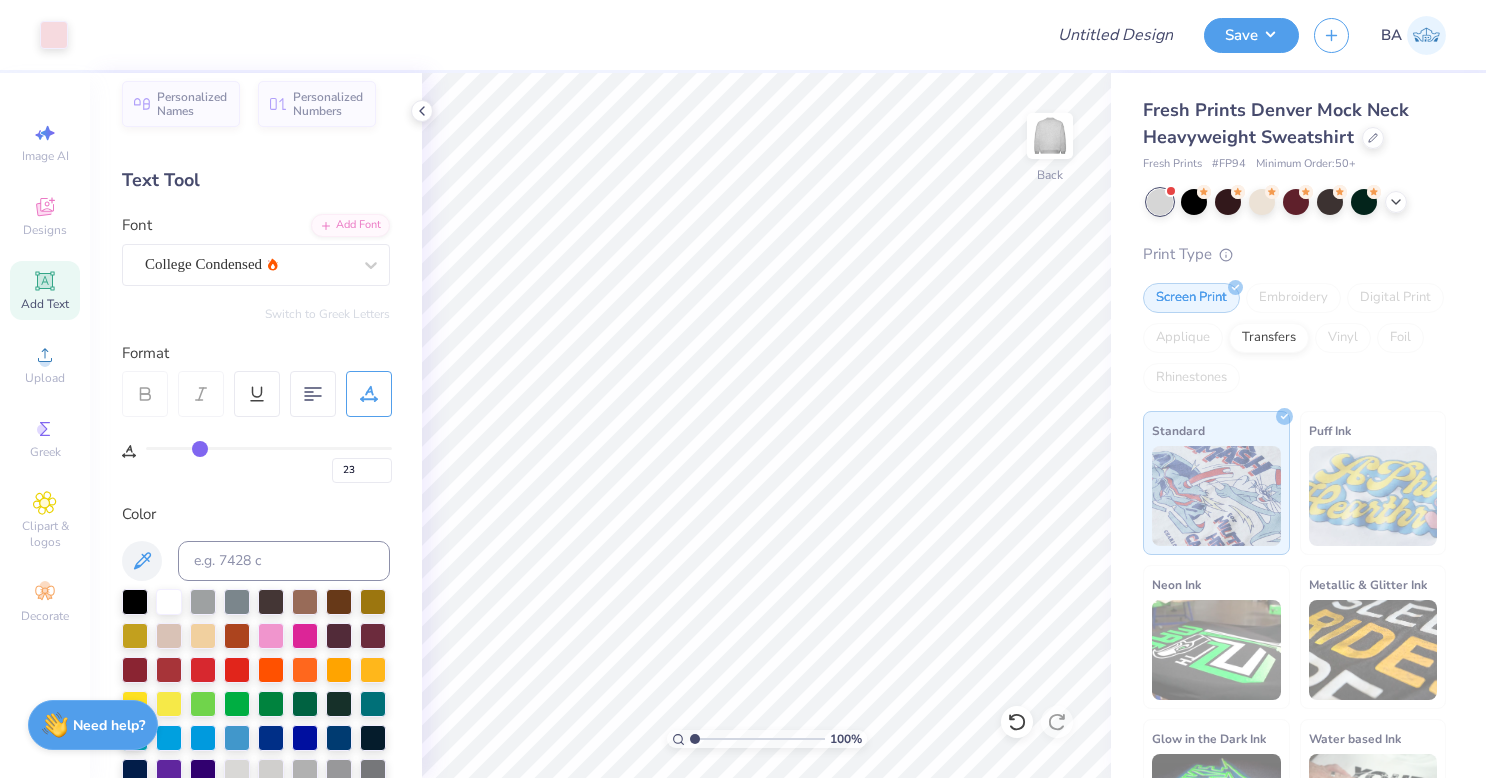 type on "20" 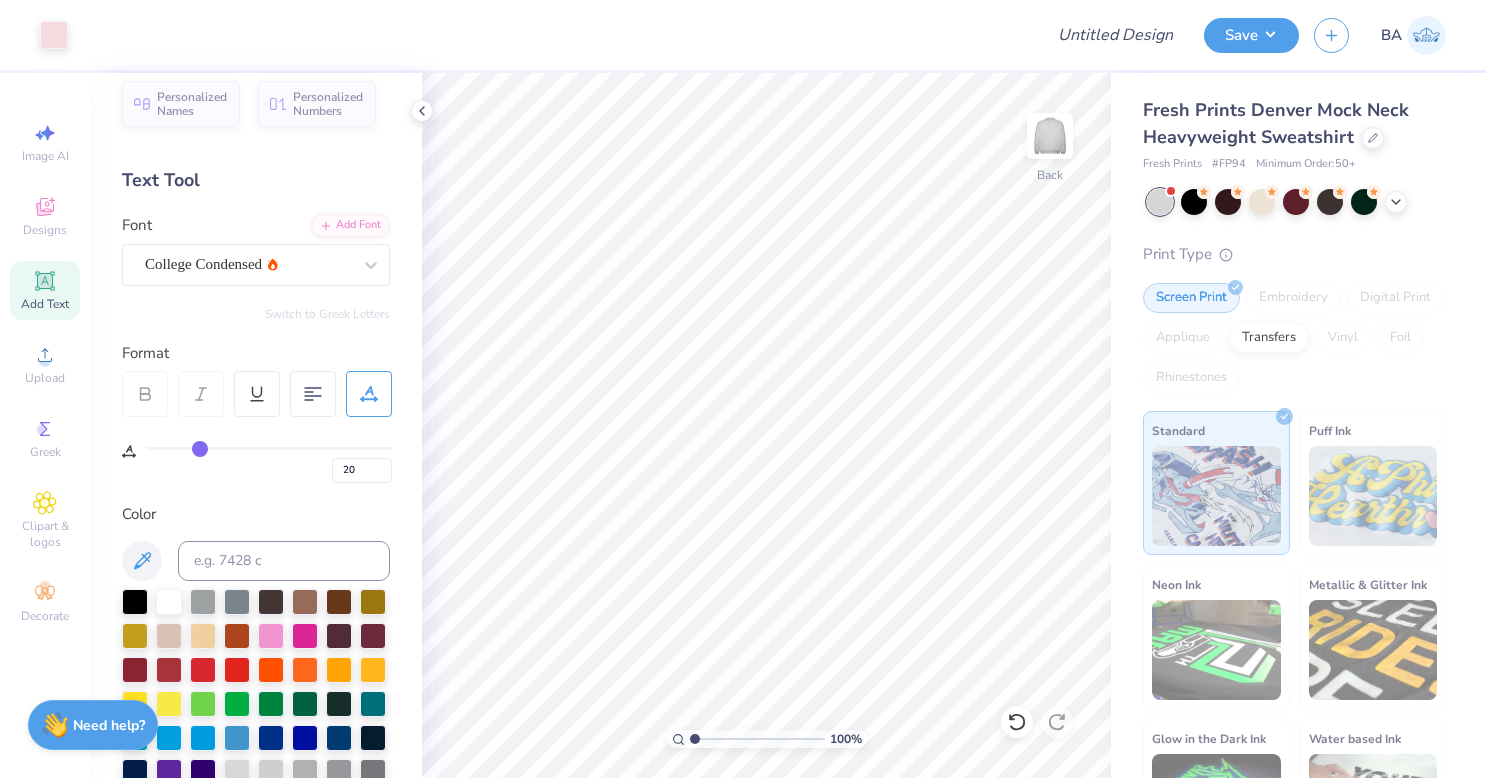 type on "18" 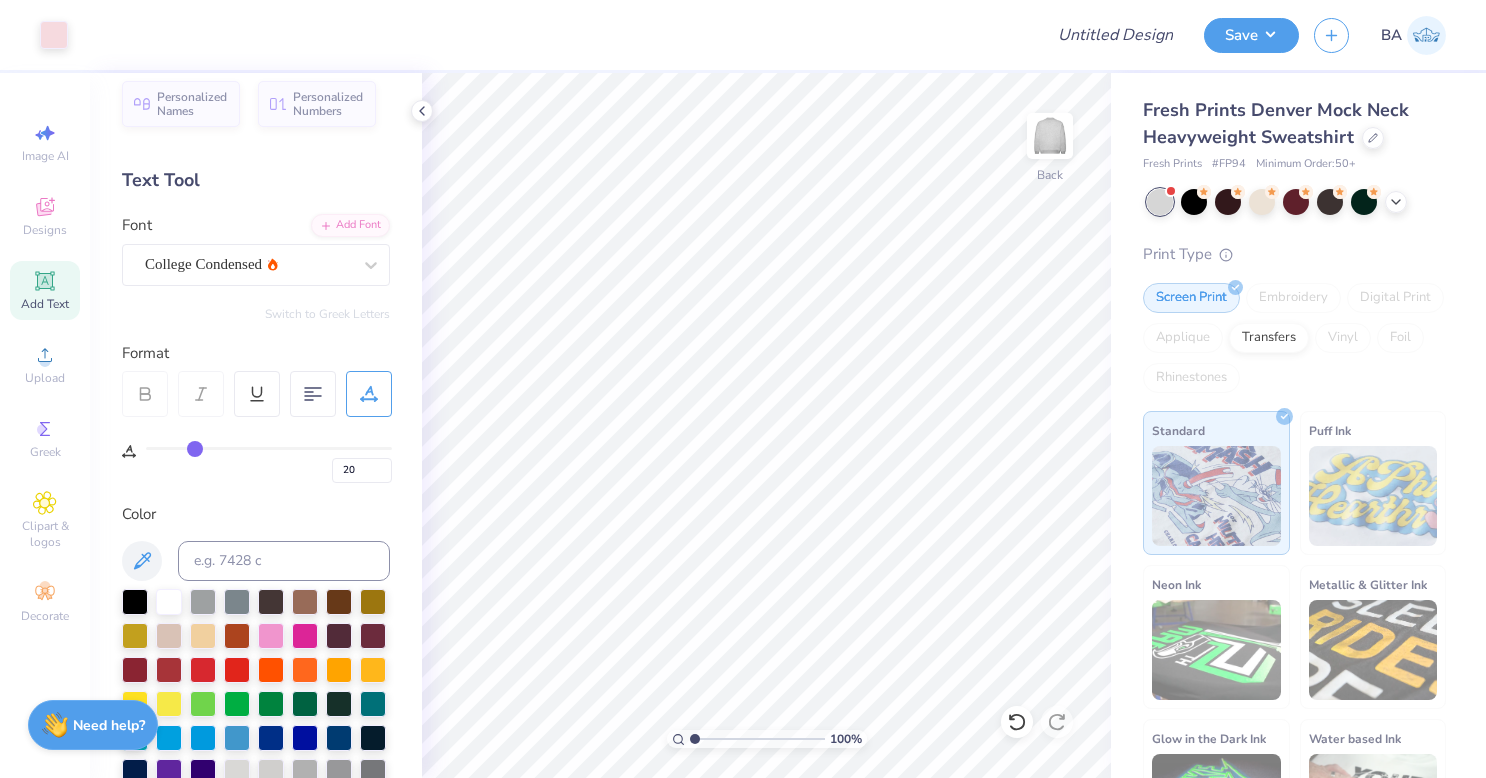 type on "18" 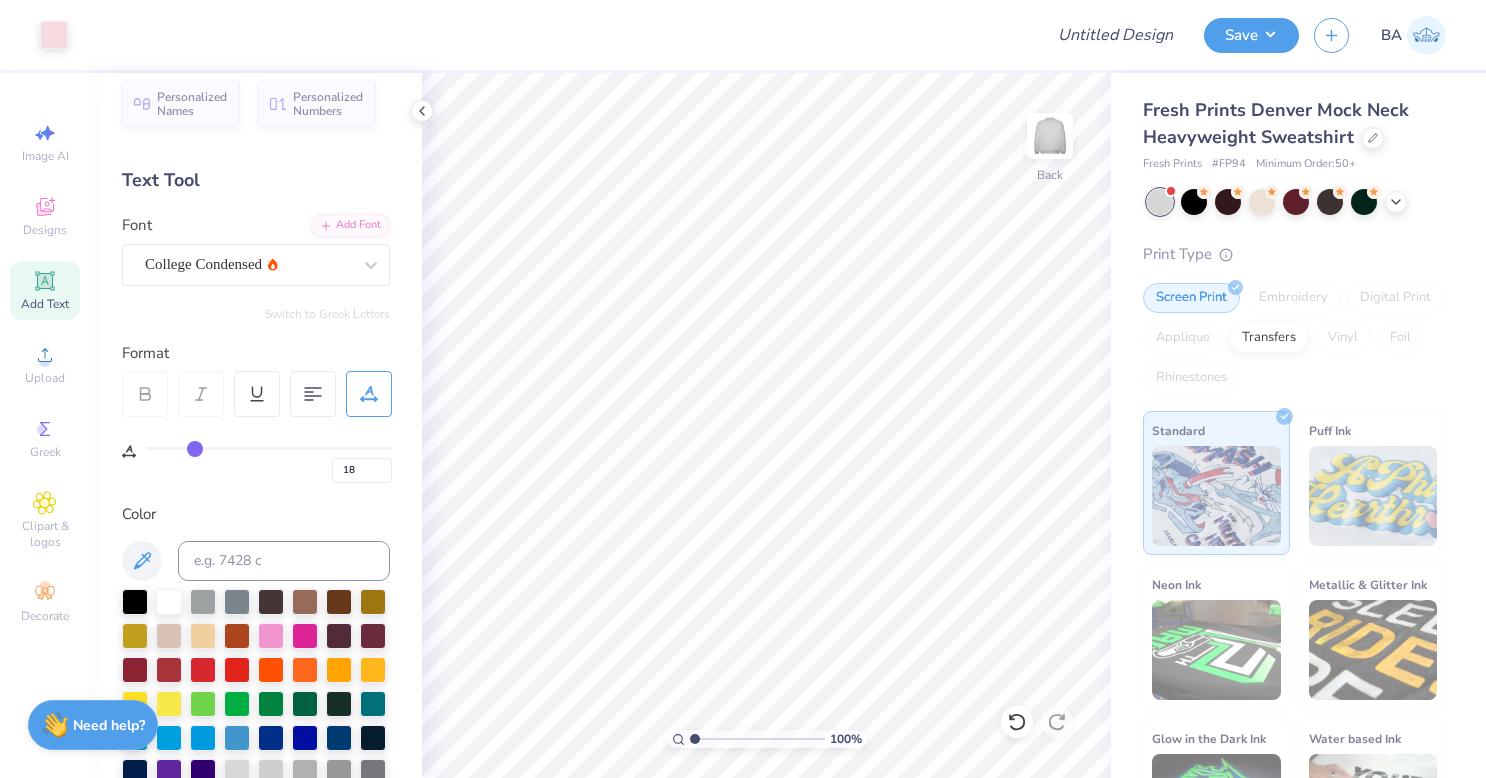 type on "17" 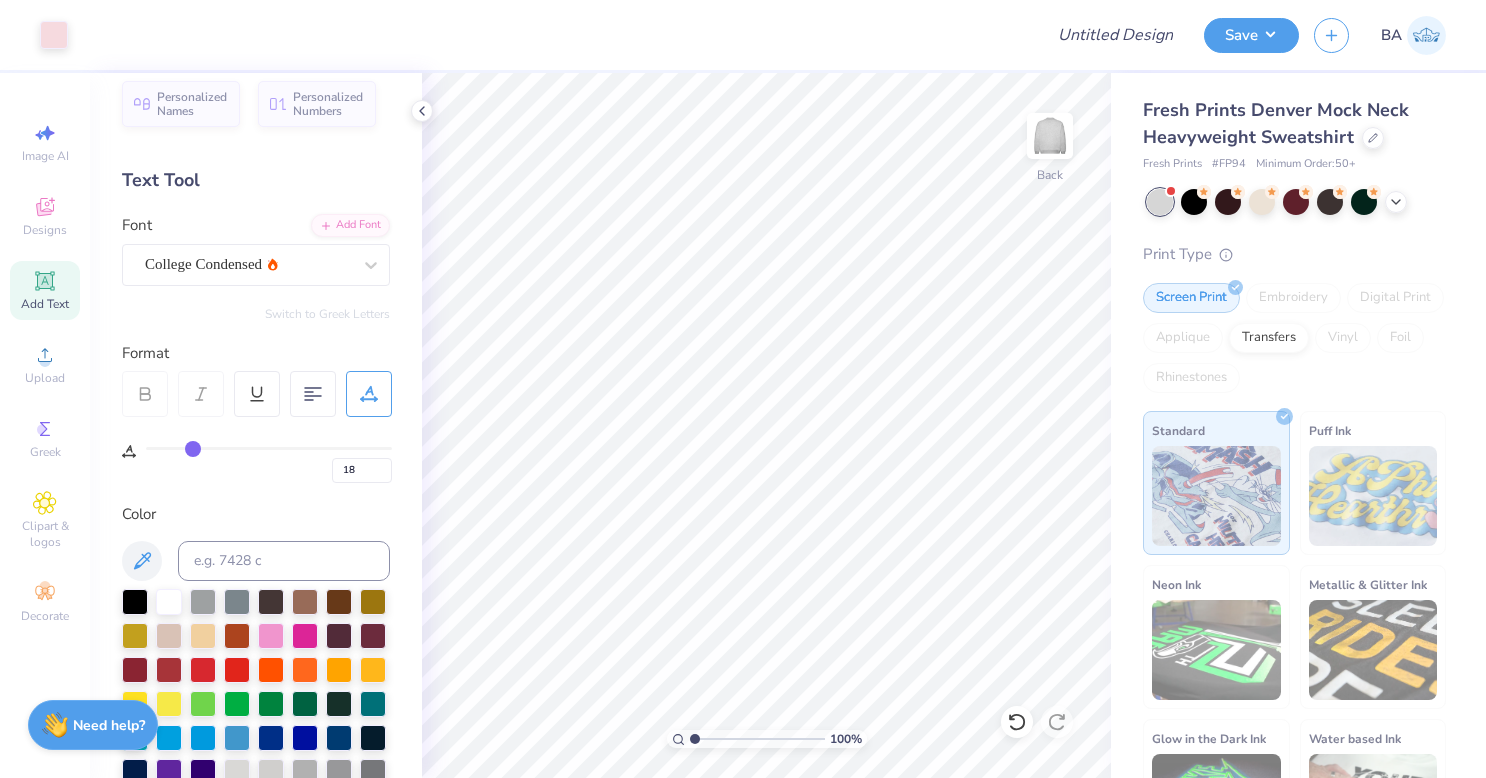 type on "17" 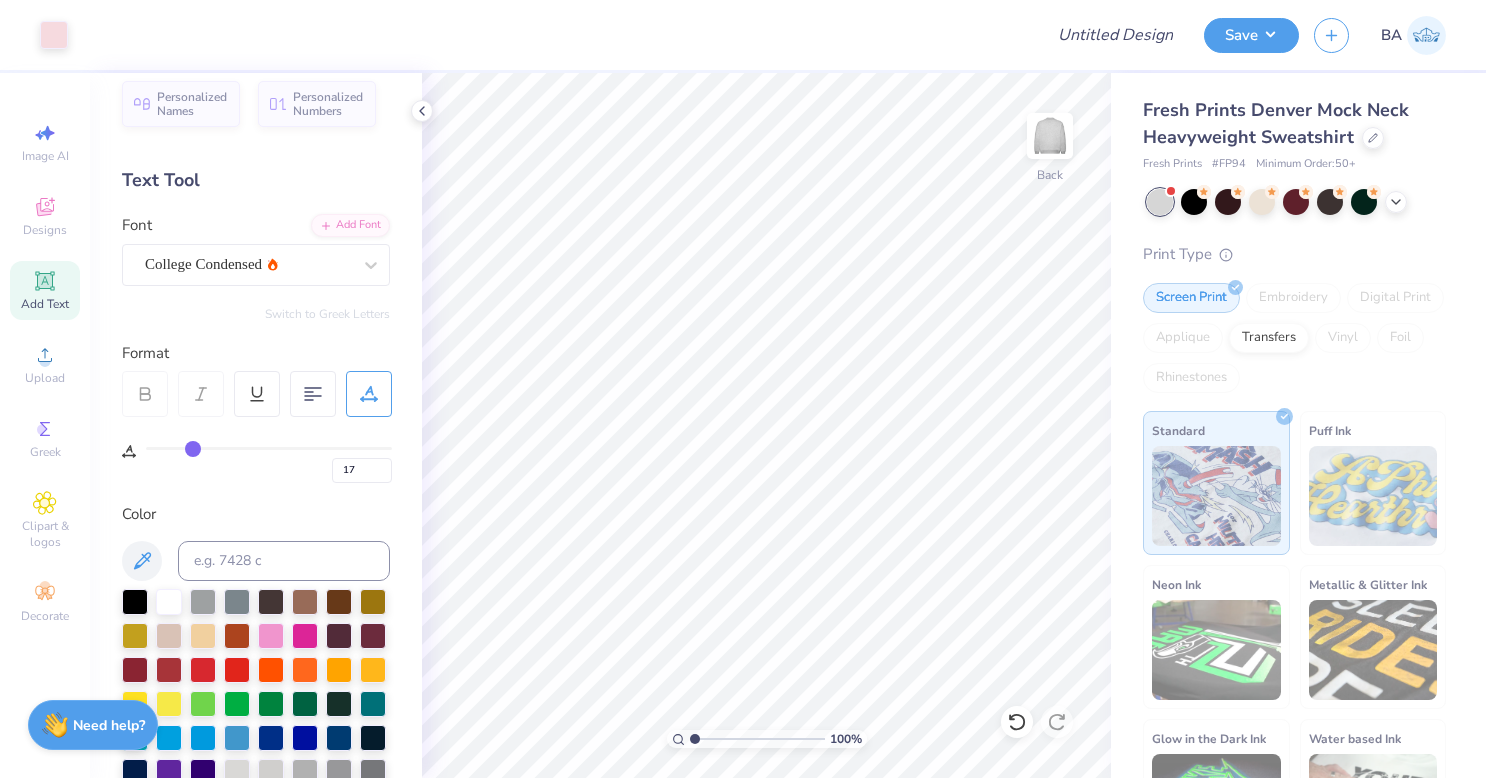 type on "15" 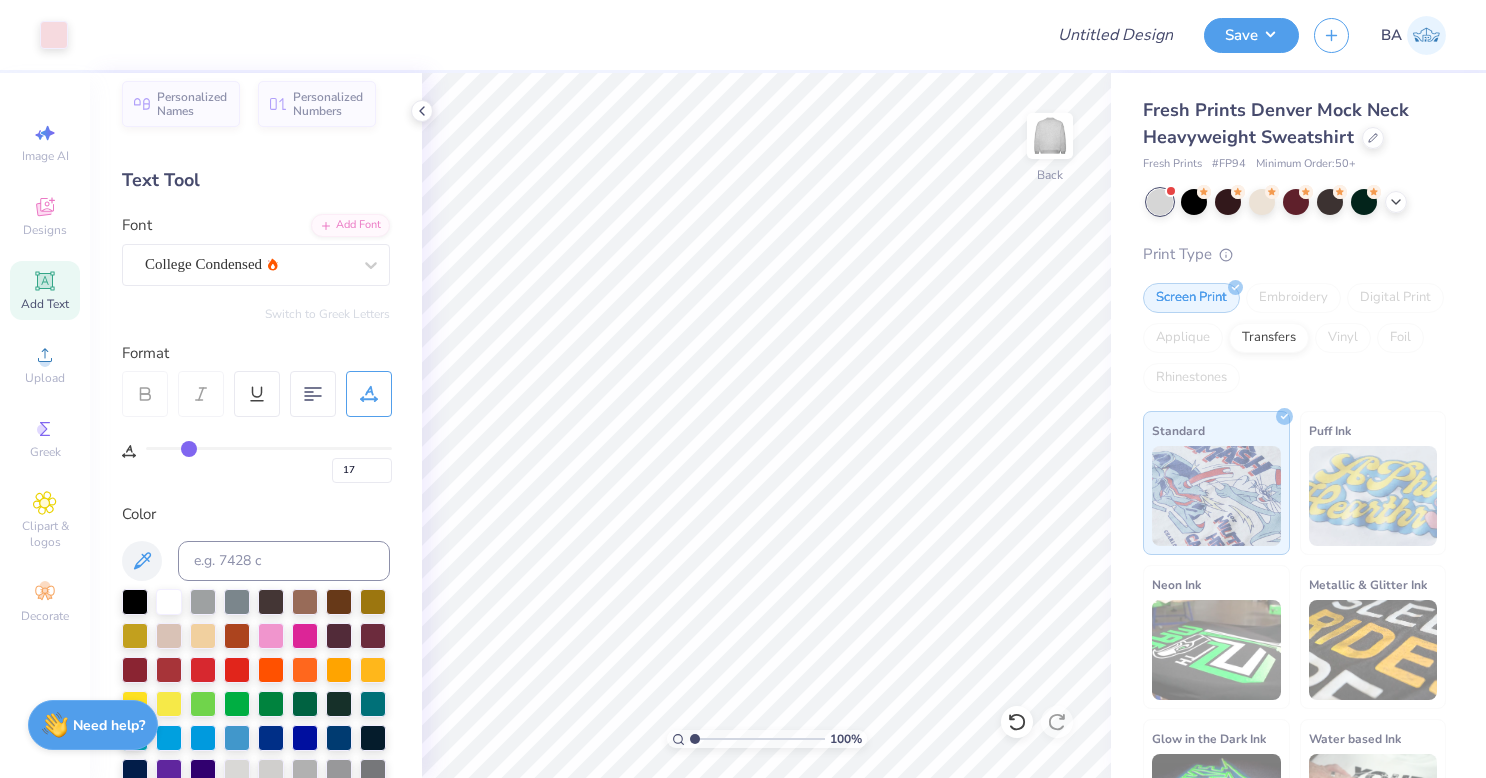 type on "15" 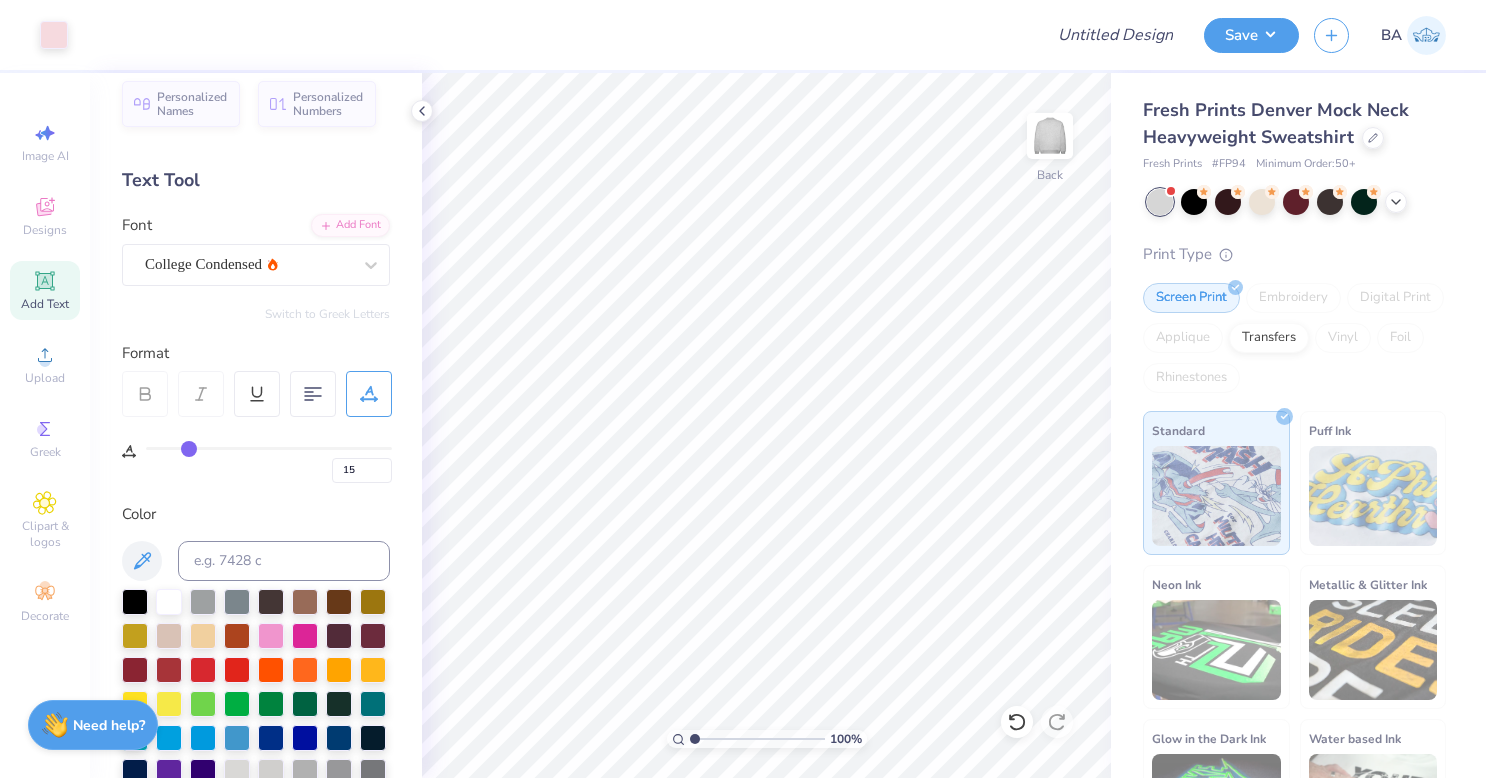 type on "12" 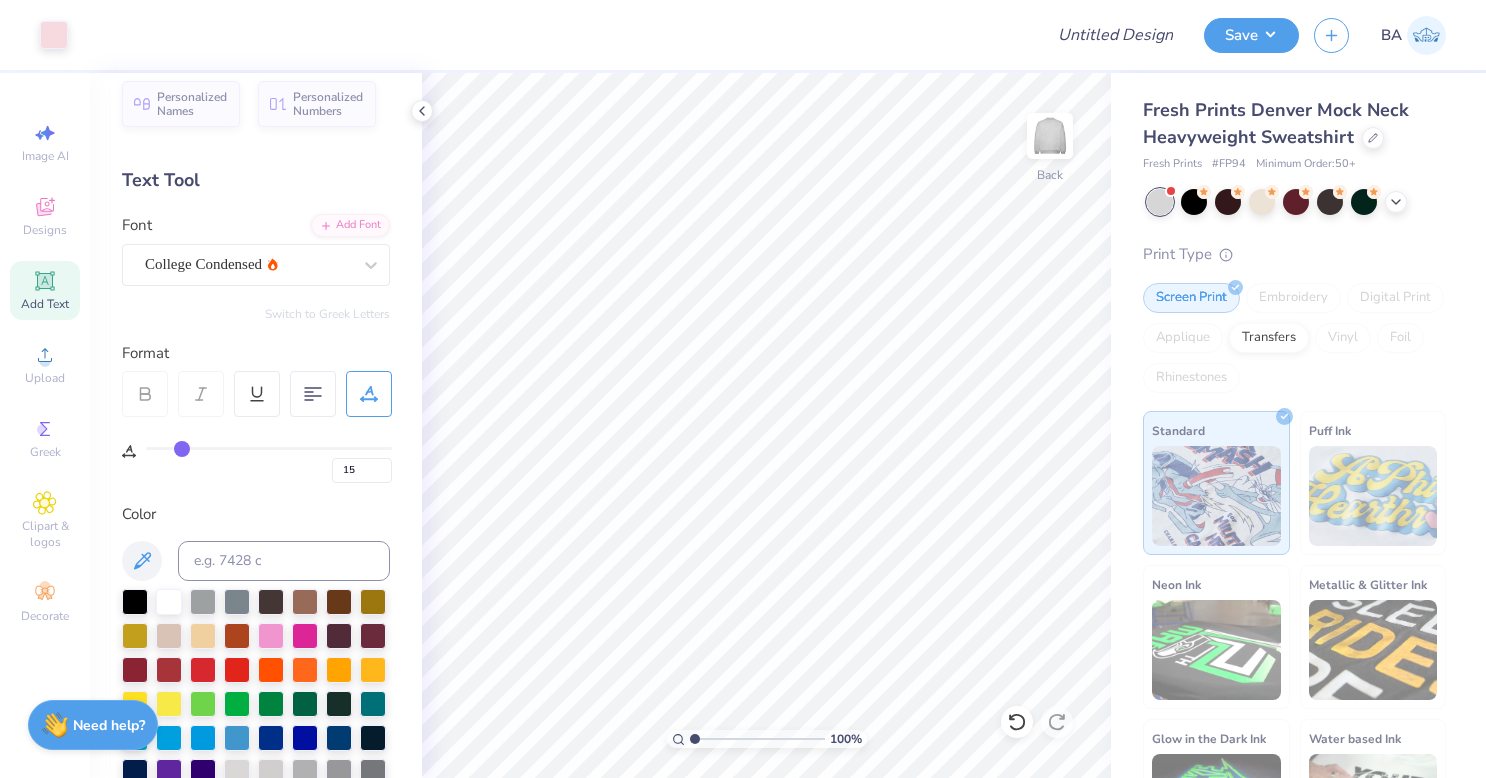 type on "12" 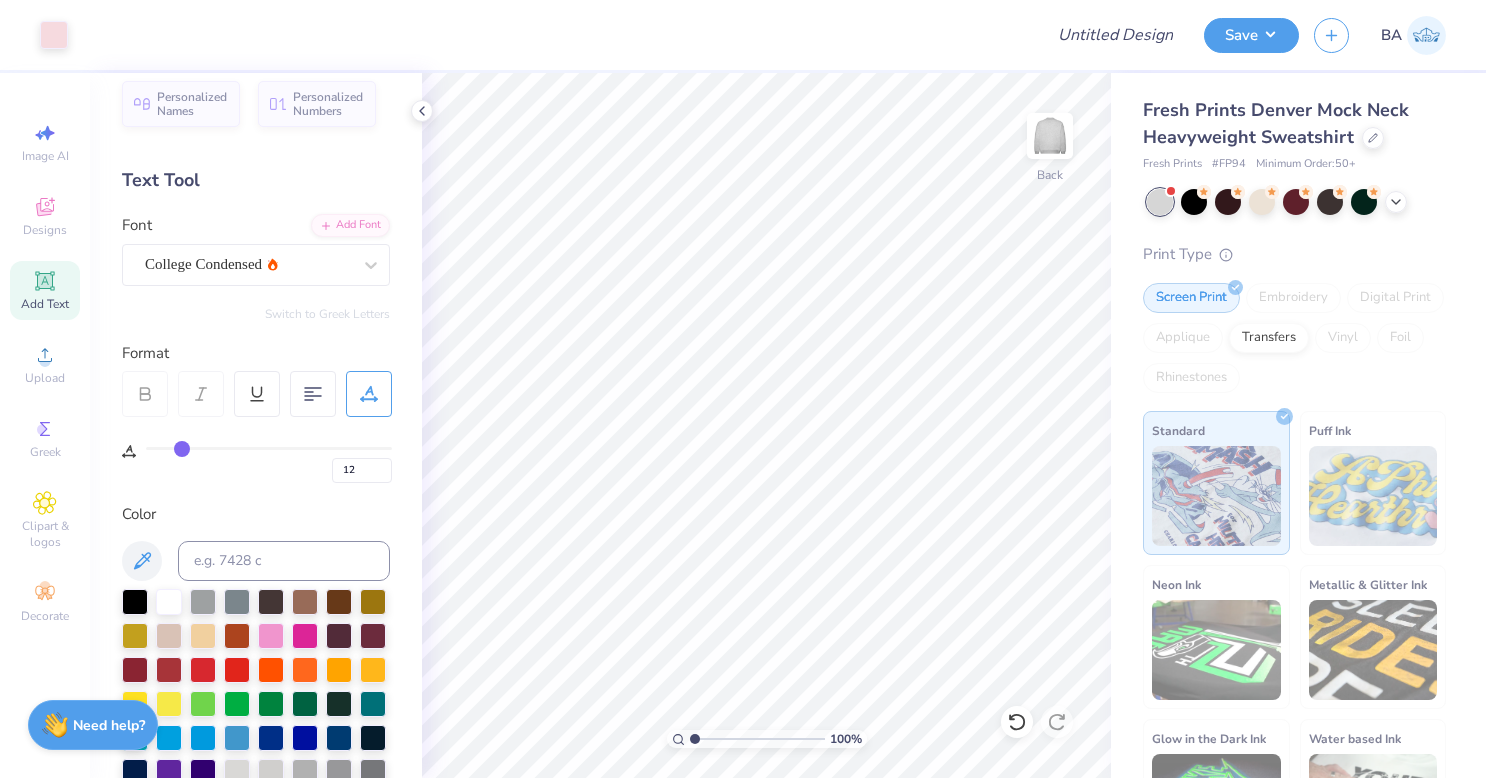 type on "9" 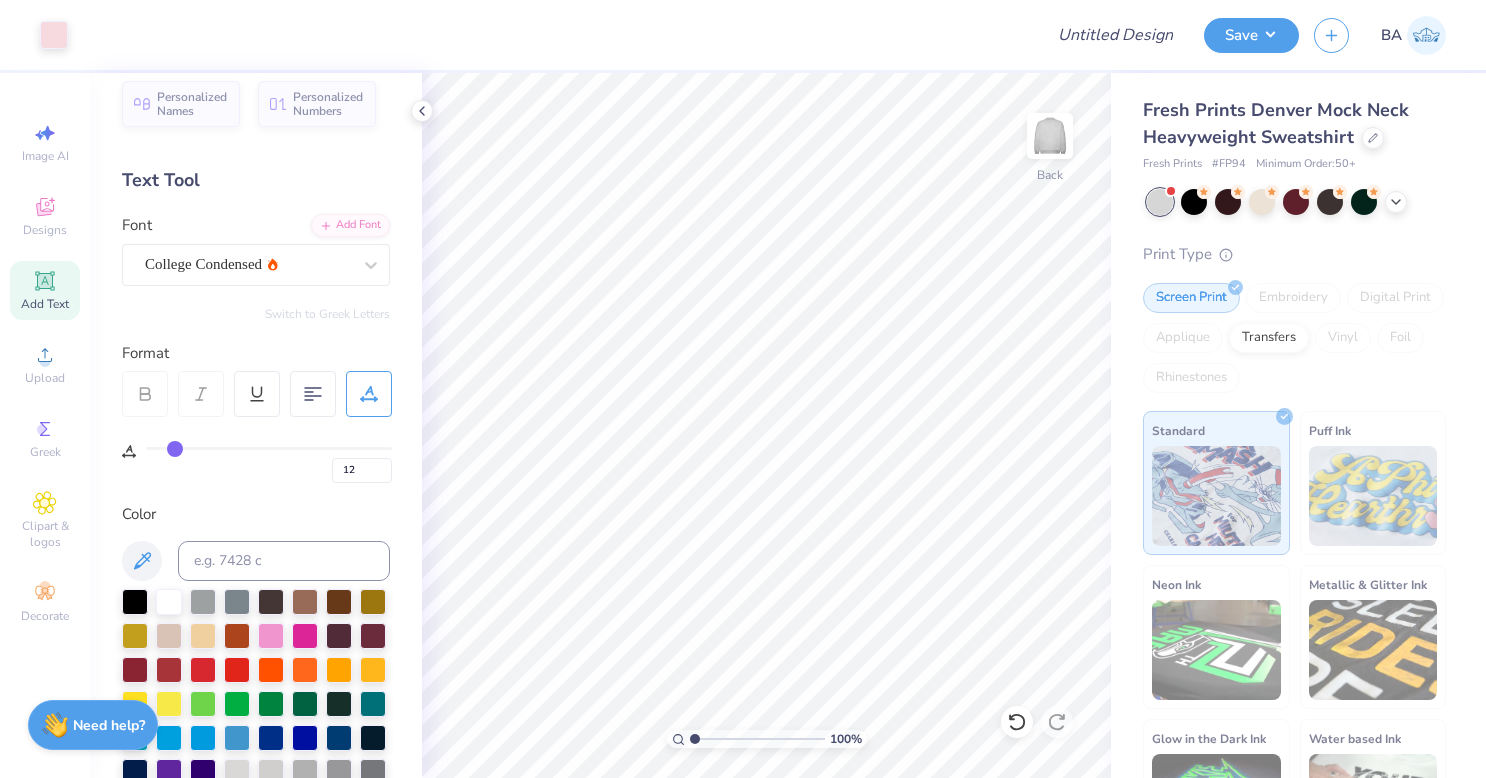 type on "9" 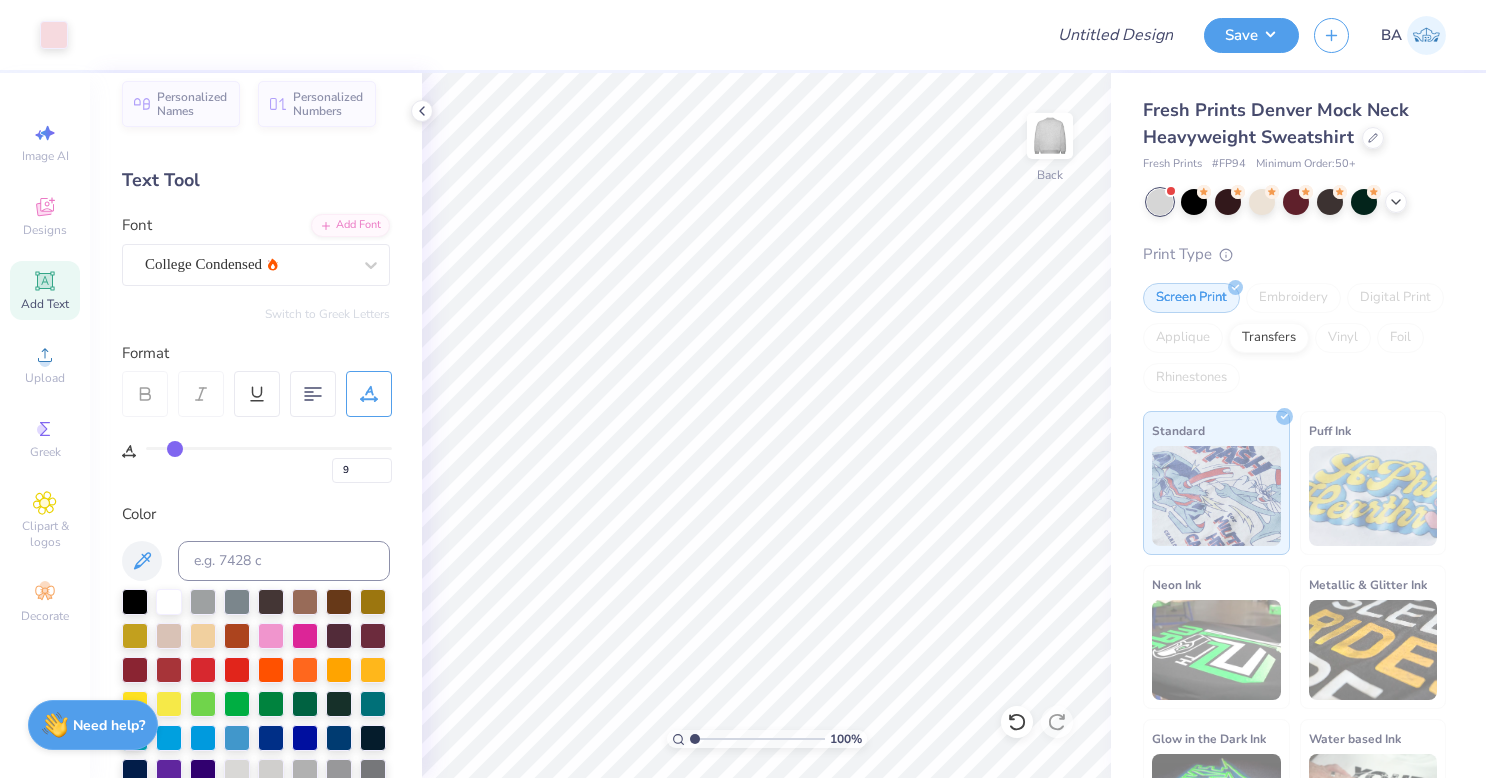 type on "7" 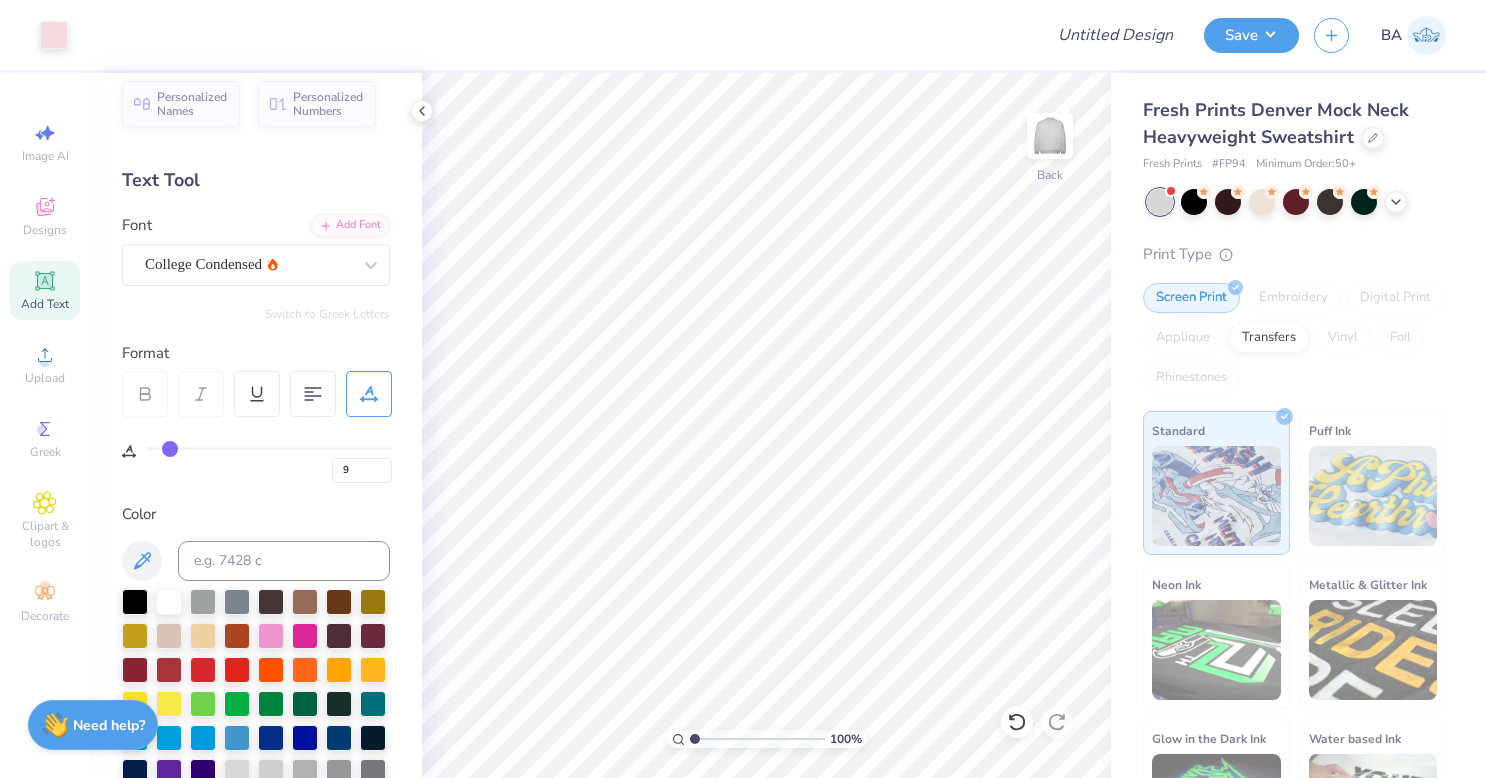 type on "7" 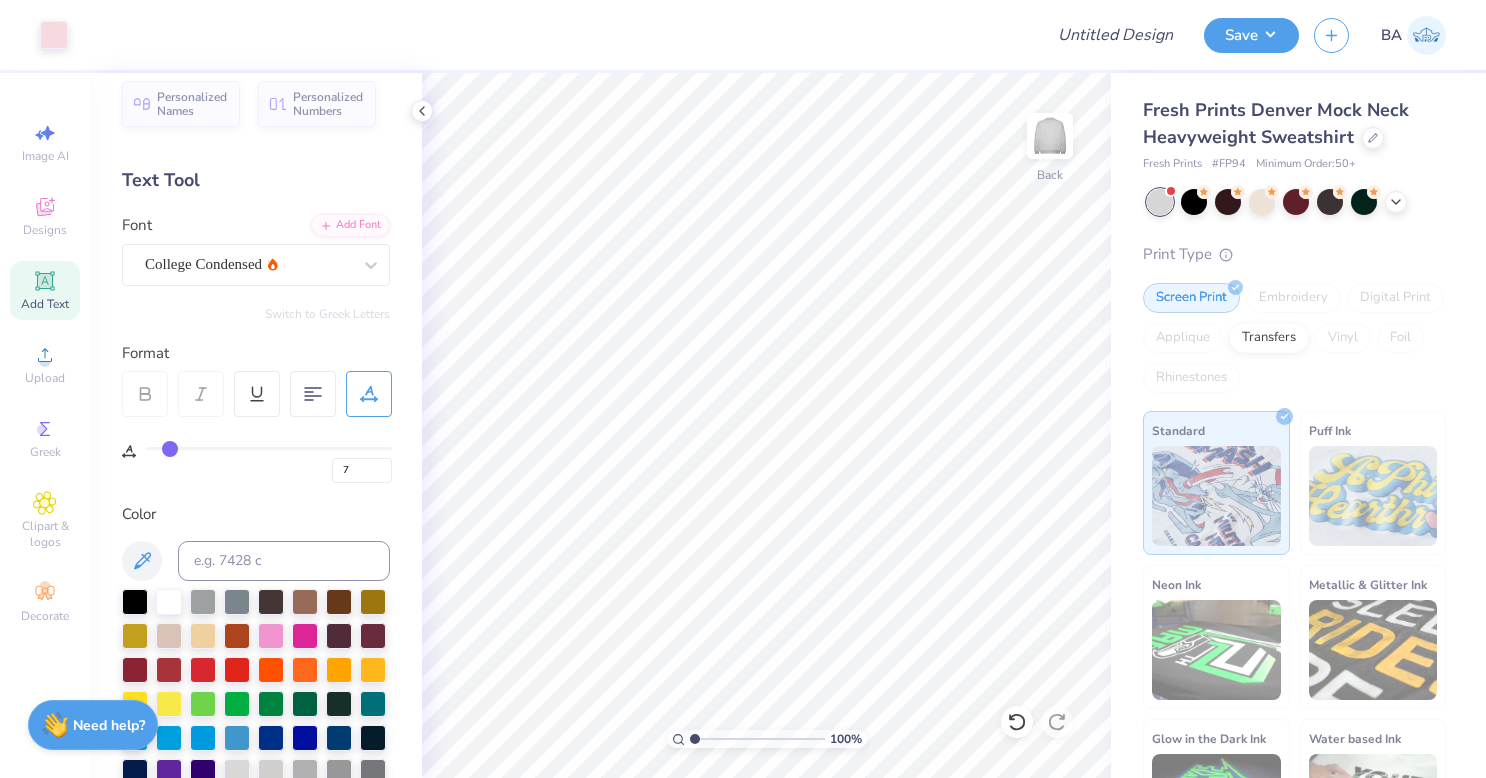 type on "3" 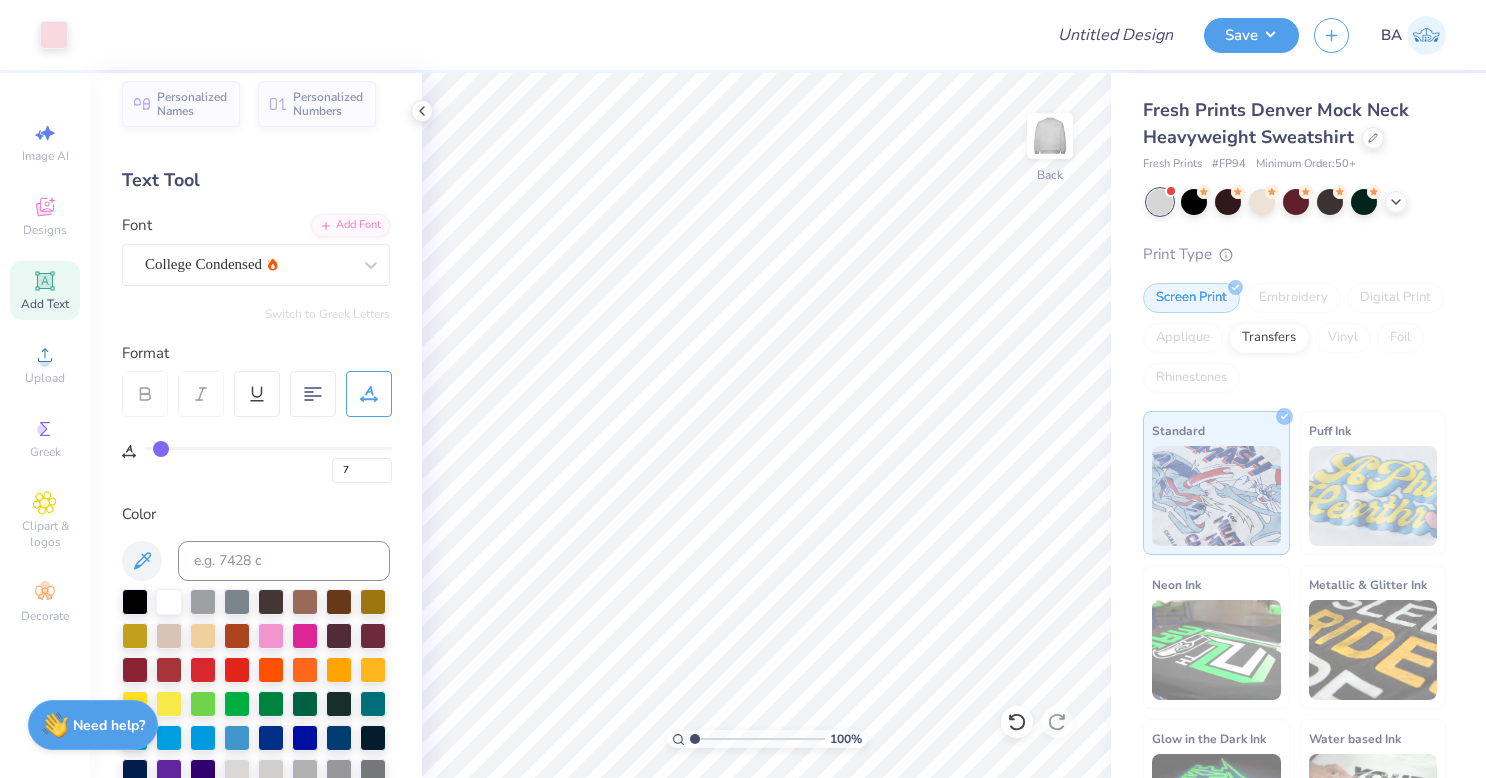 type on "3" 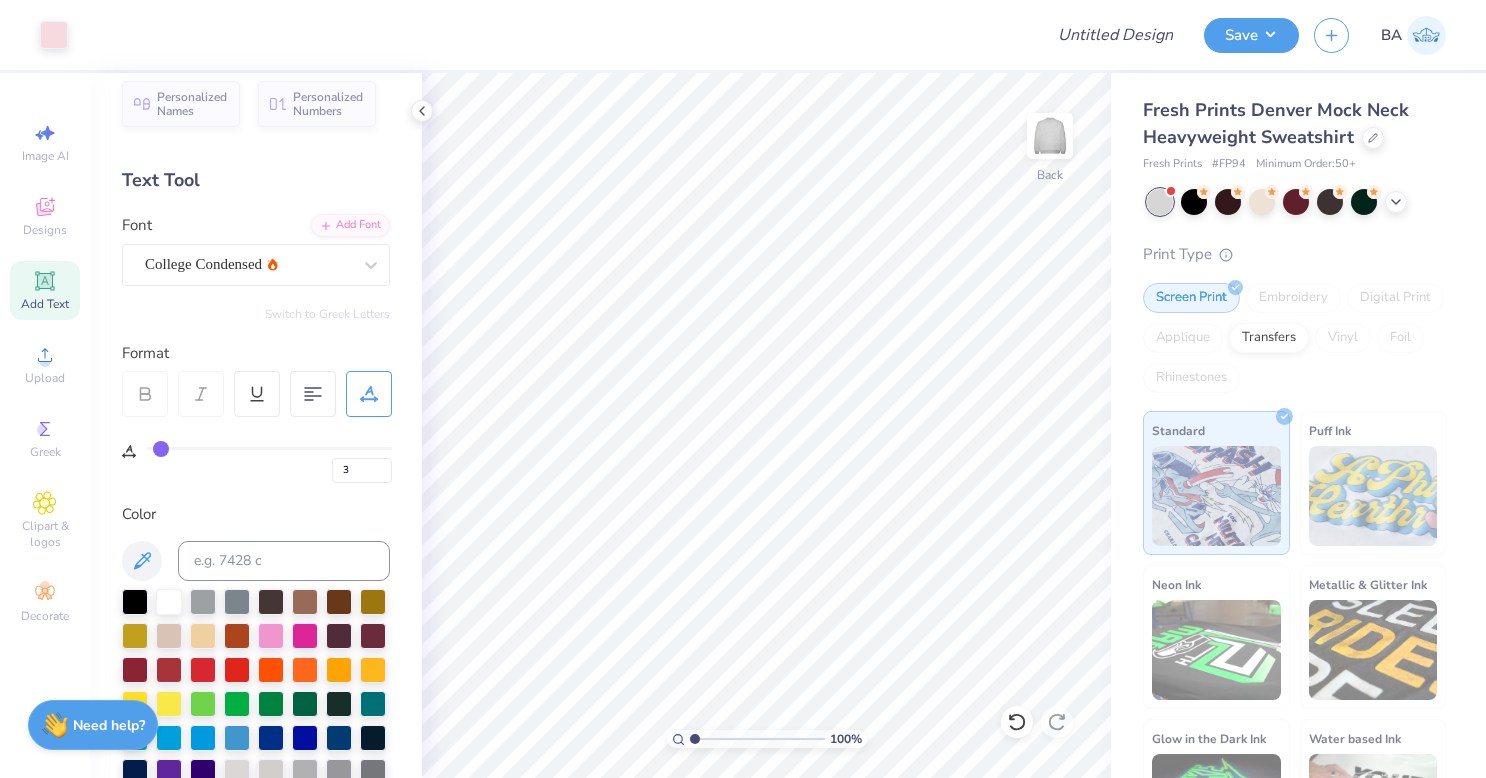 drag, startPoint x: 360, startPoint y: 440, endPoint x: 160, endPoint y: 431, distance: 200.2024 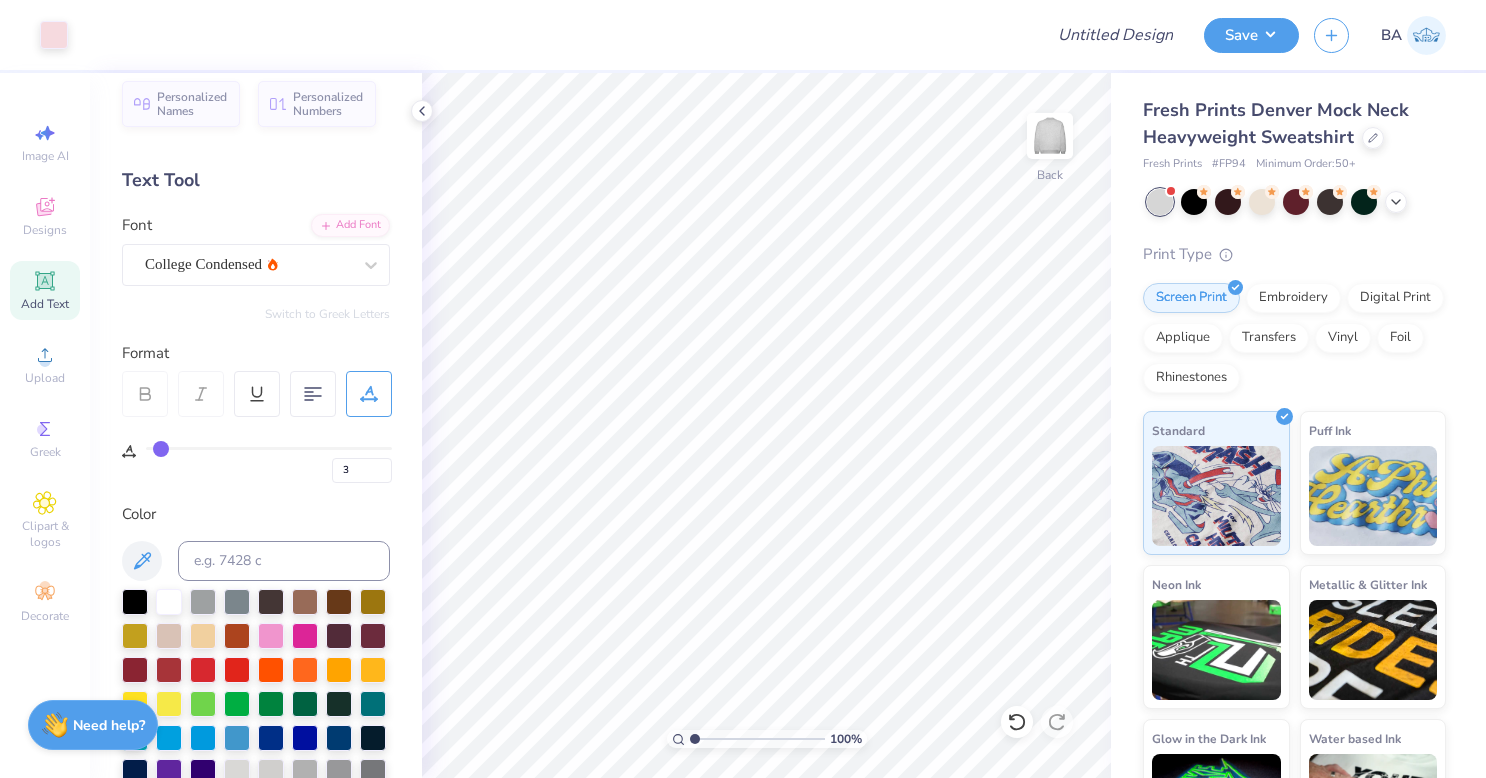 type on "0" 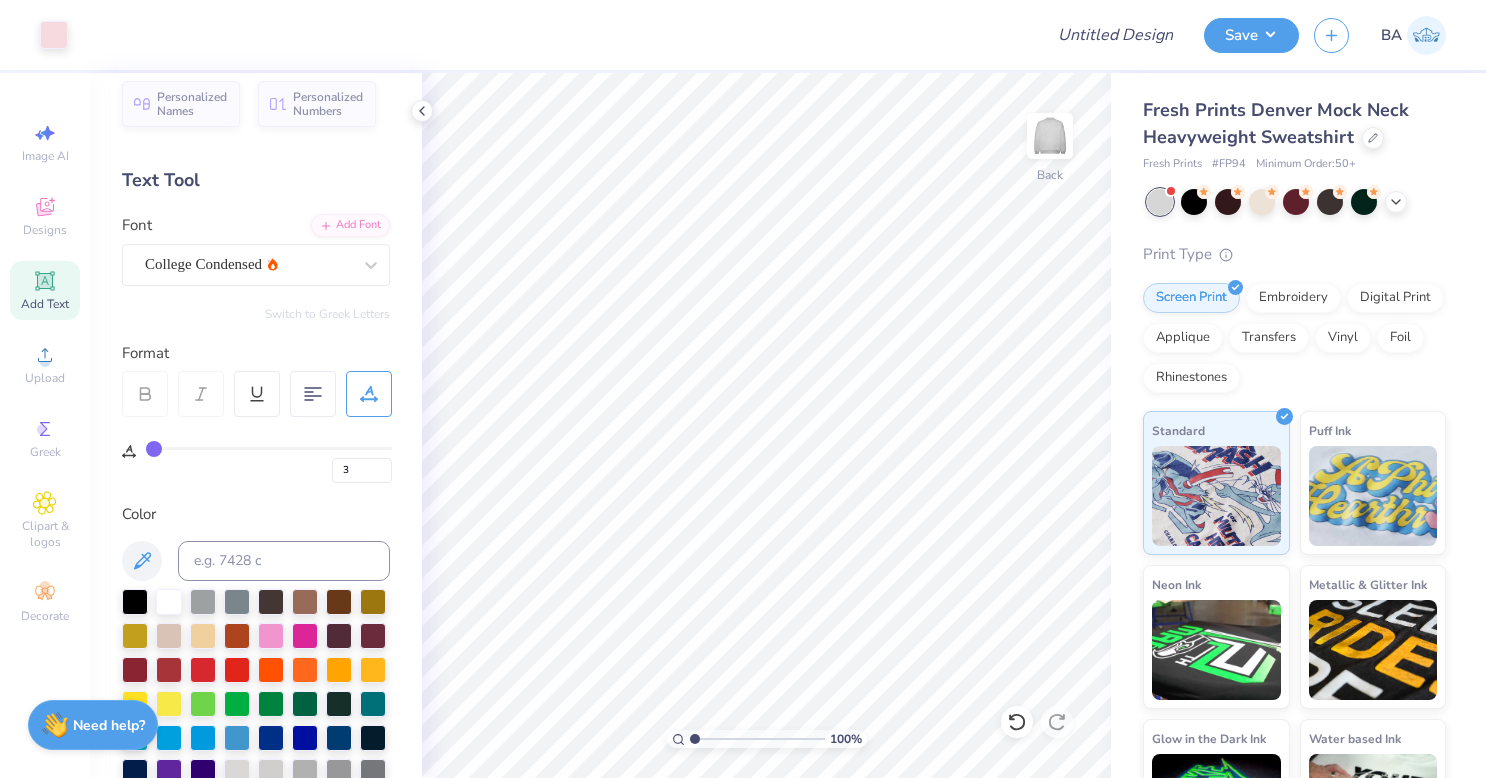 type on "0" 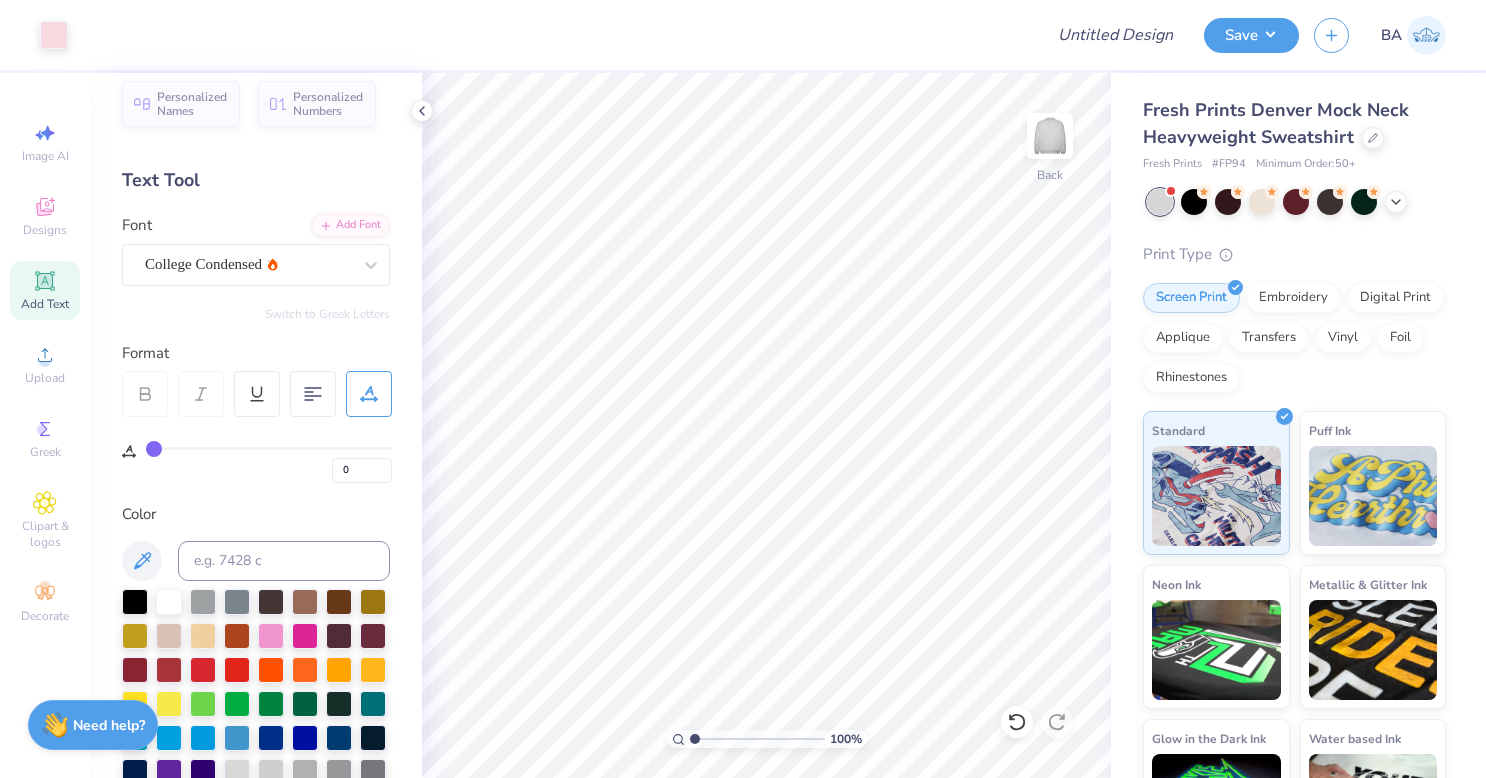 drag, startPoint x: 164, startPoint y: 453, endPoint x: 66, endPoint y: 448, distance: 98.12747 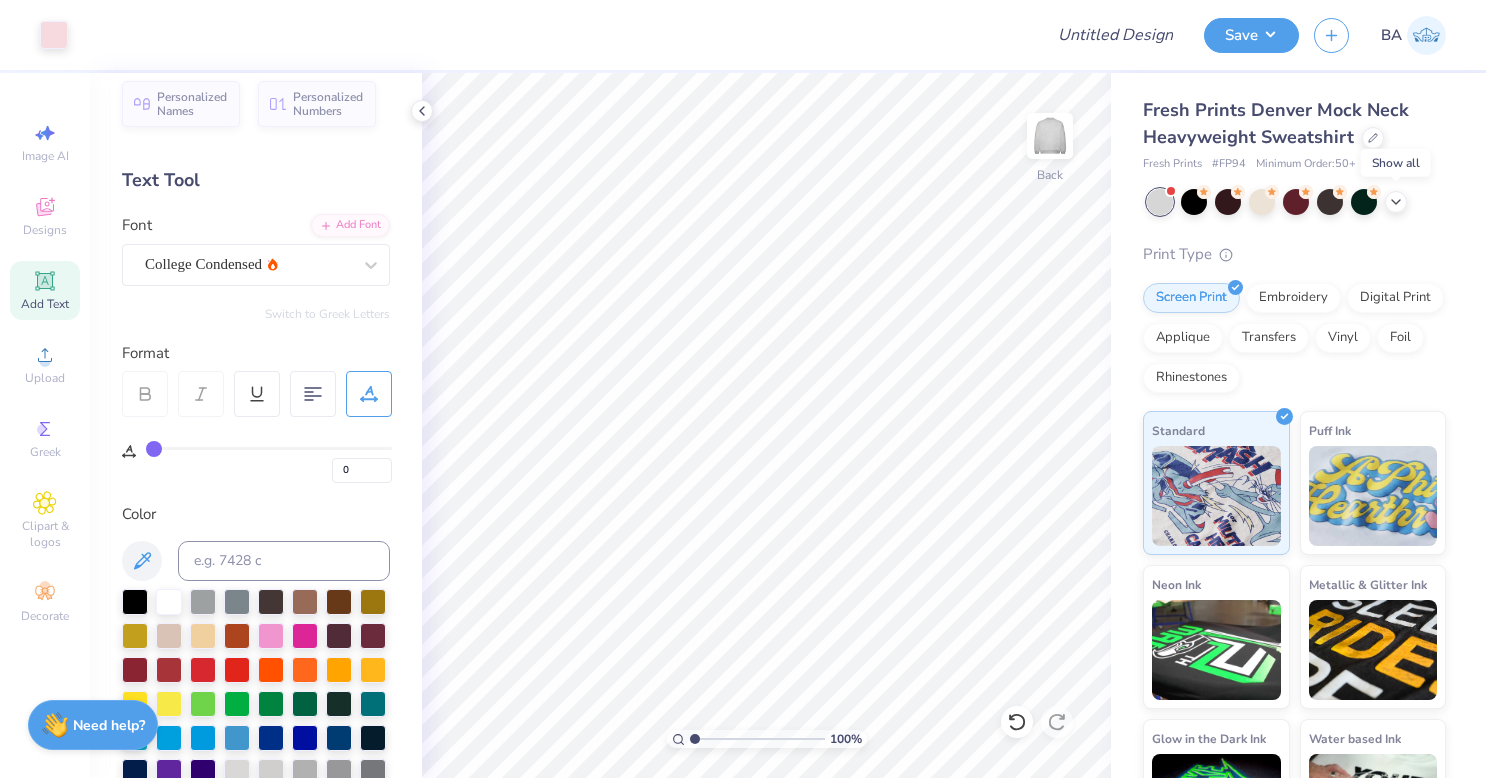 click 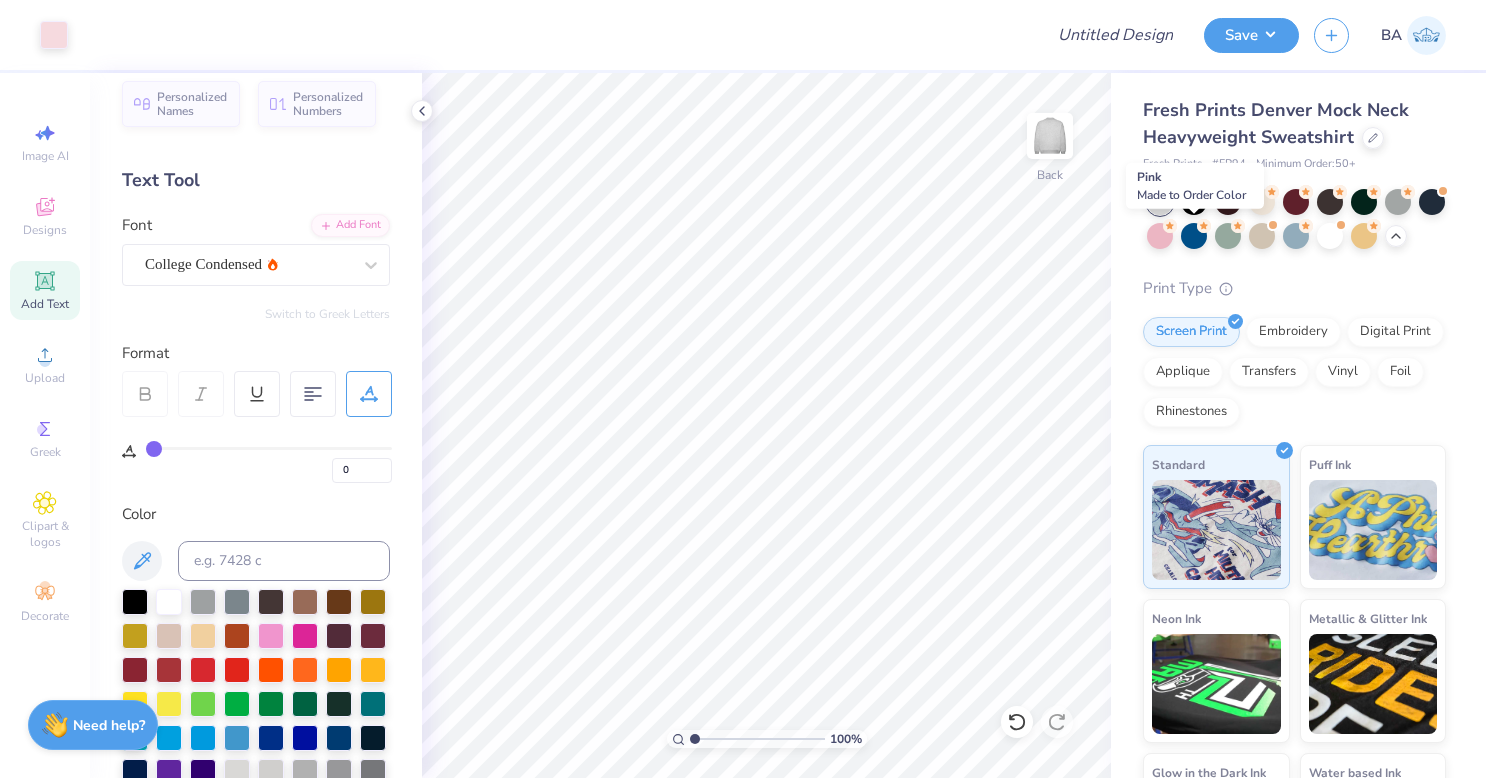 click at bounding box center (1160, 236) 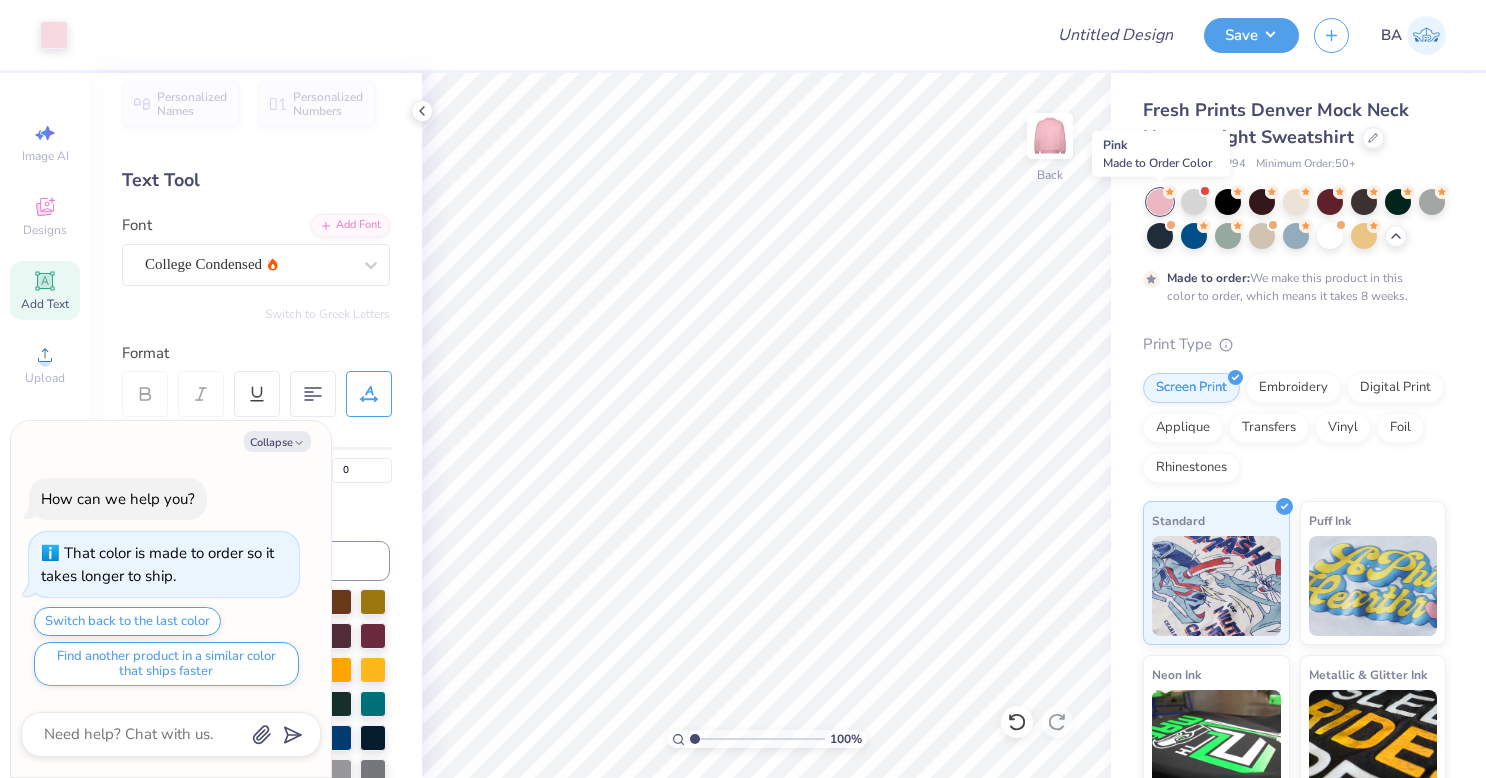 click at bounding box center [1160, 202] 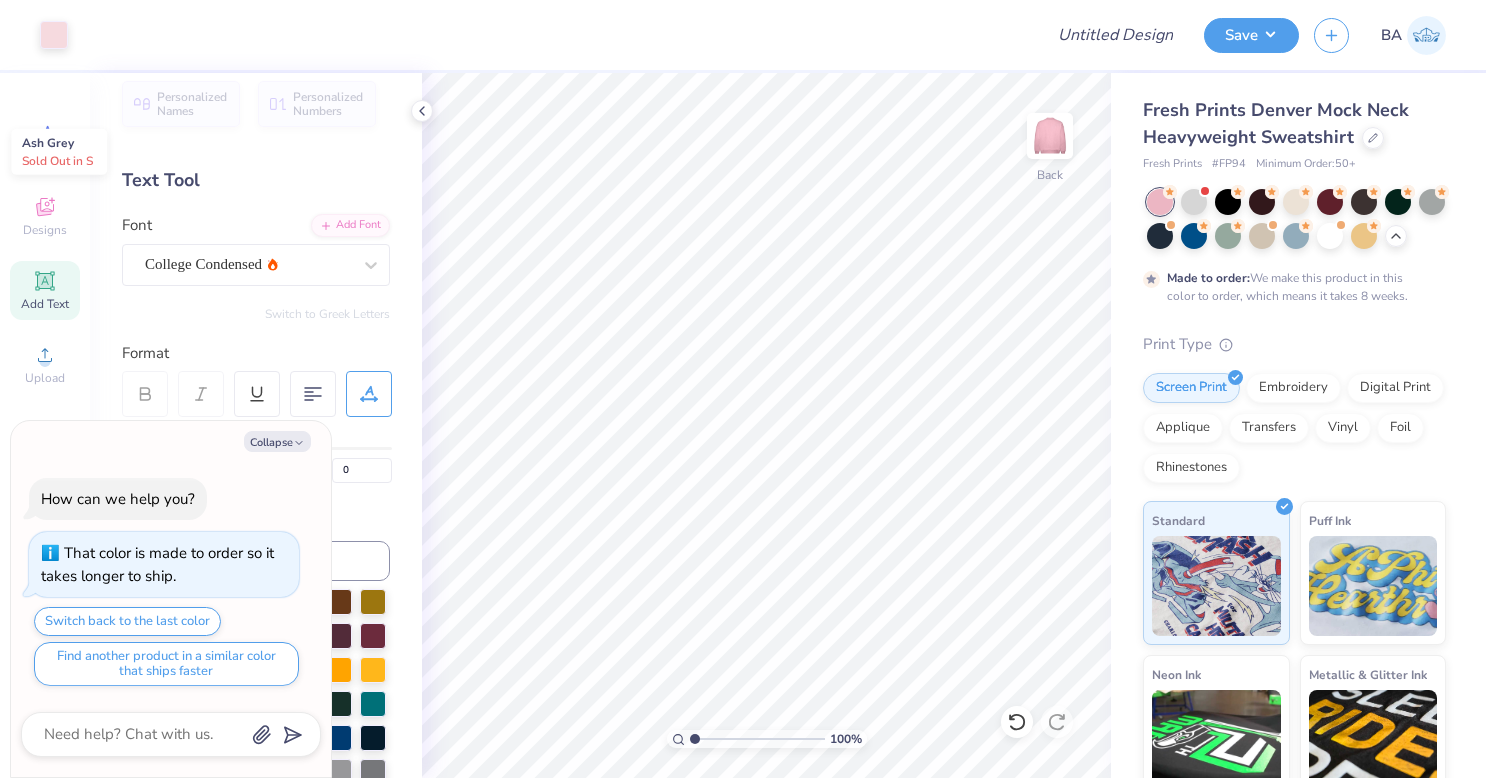 click at bounding box center (1194, 202) 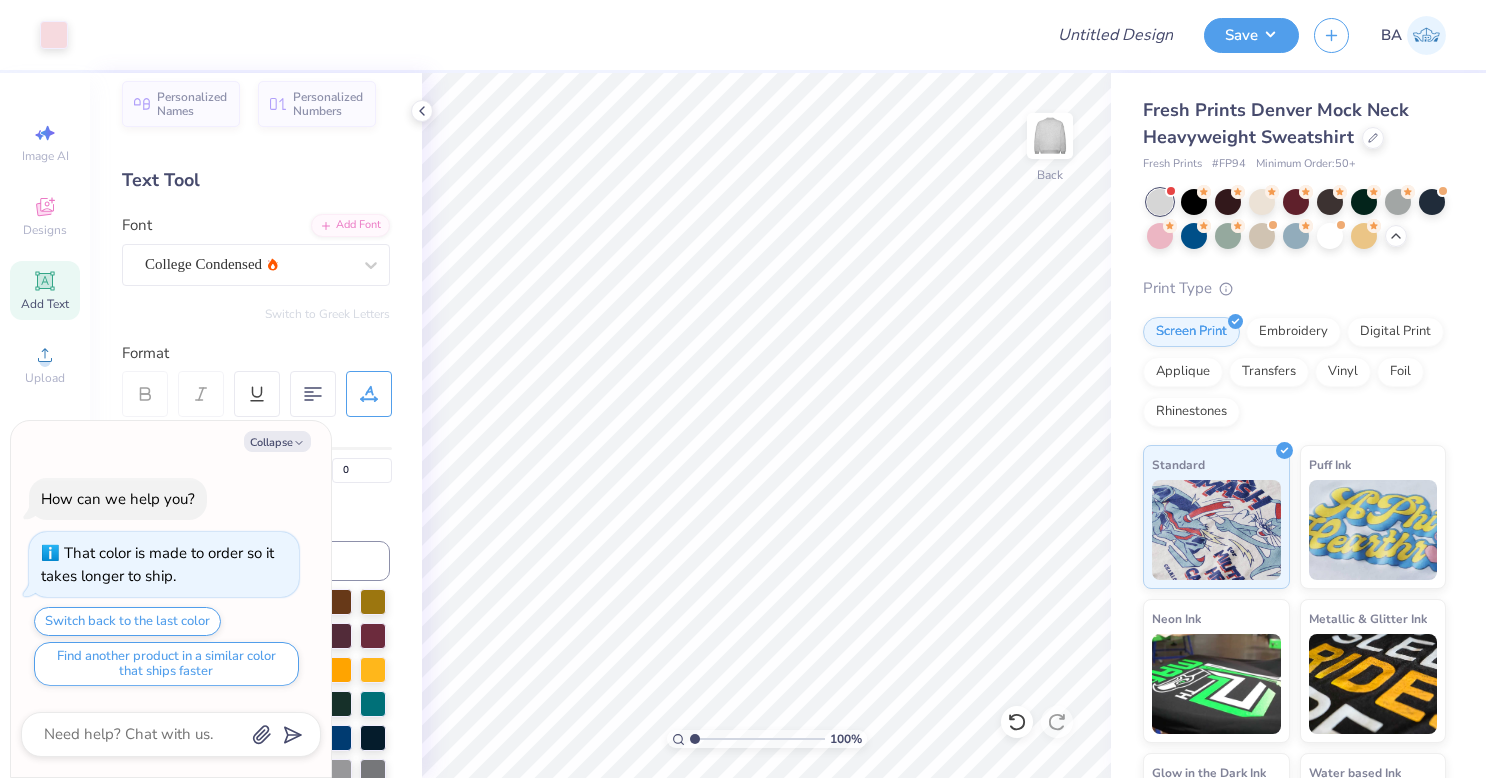 scroll, scrollTop: 181, scrollLeft: 0, axis: vertical 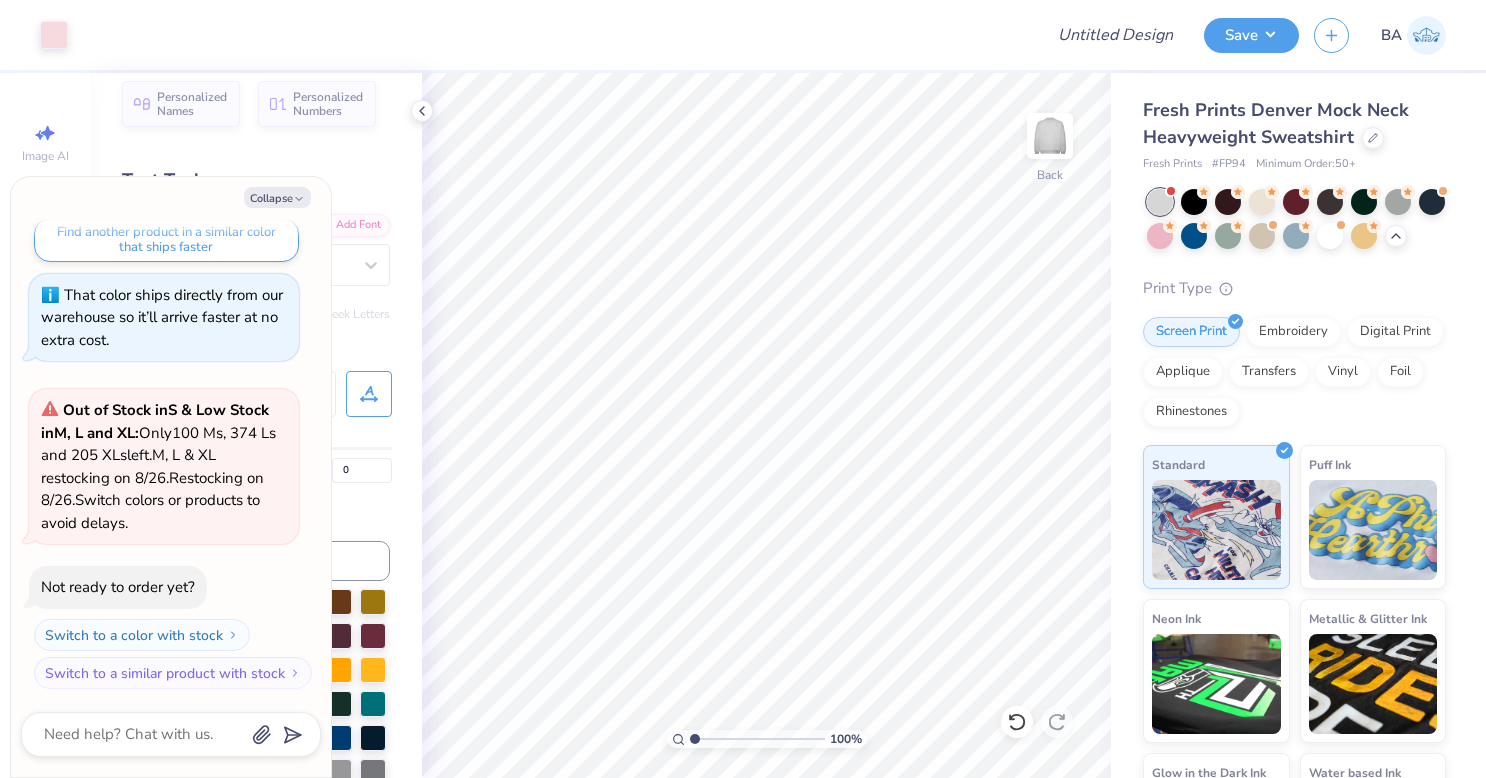 type on "x" 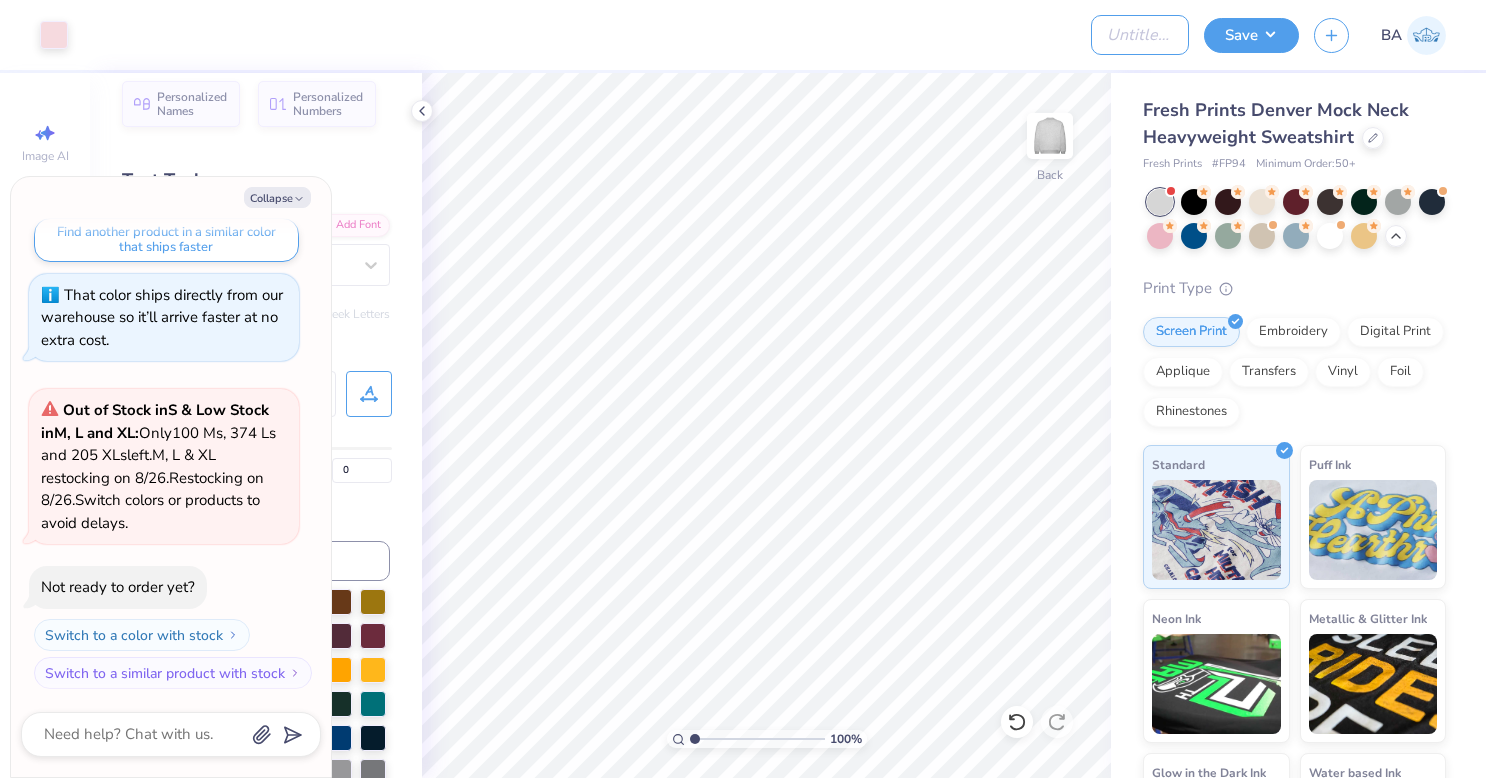 click on "Design Title" at bounding box center [1140, 35] 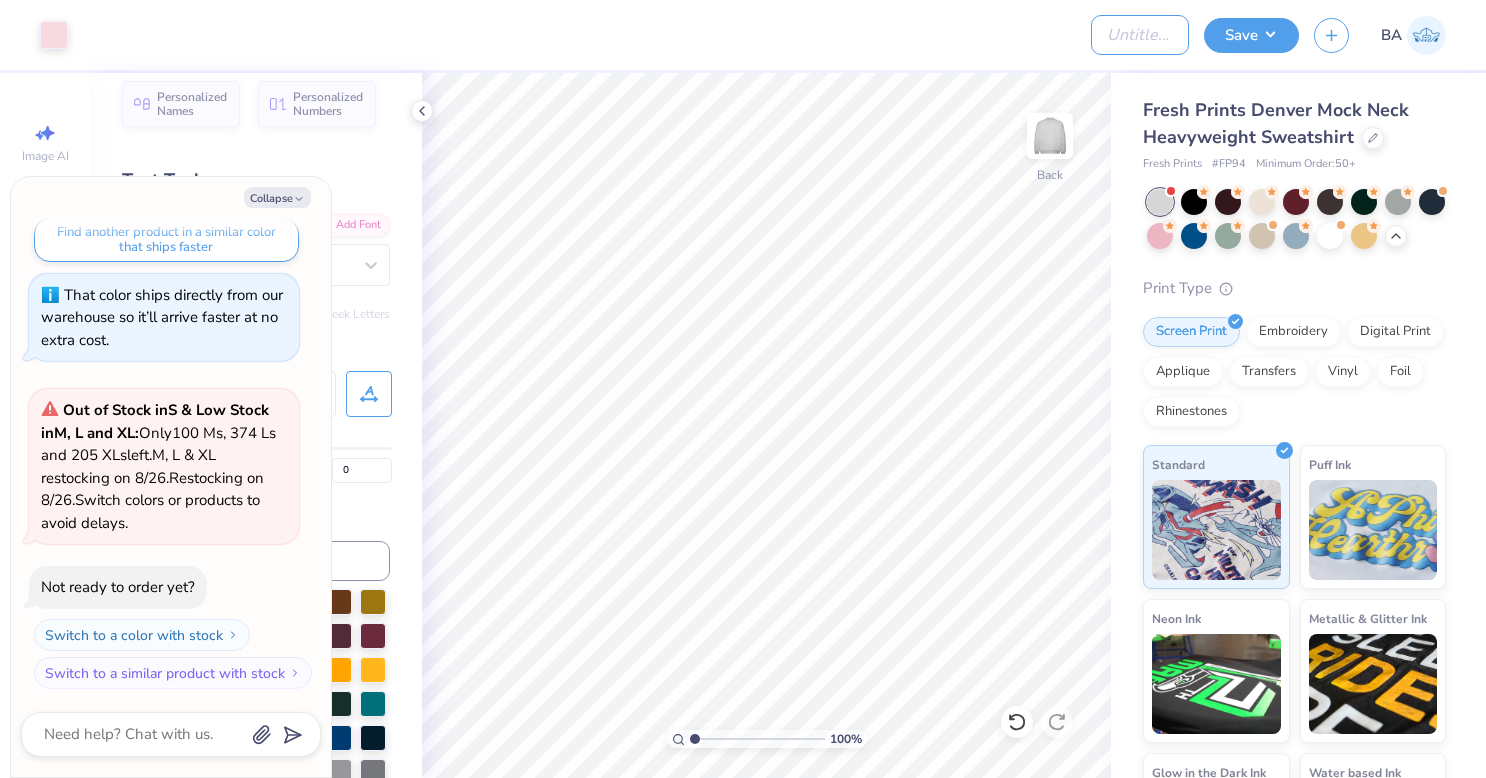 type on "N" 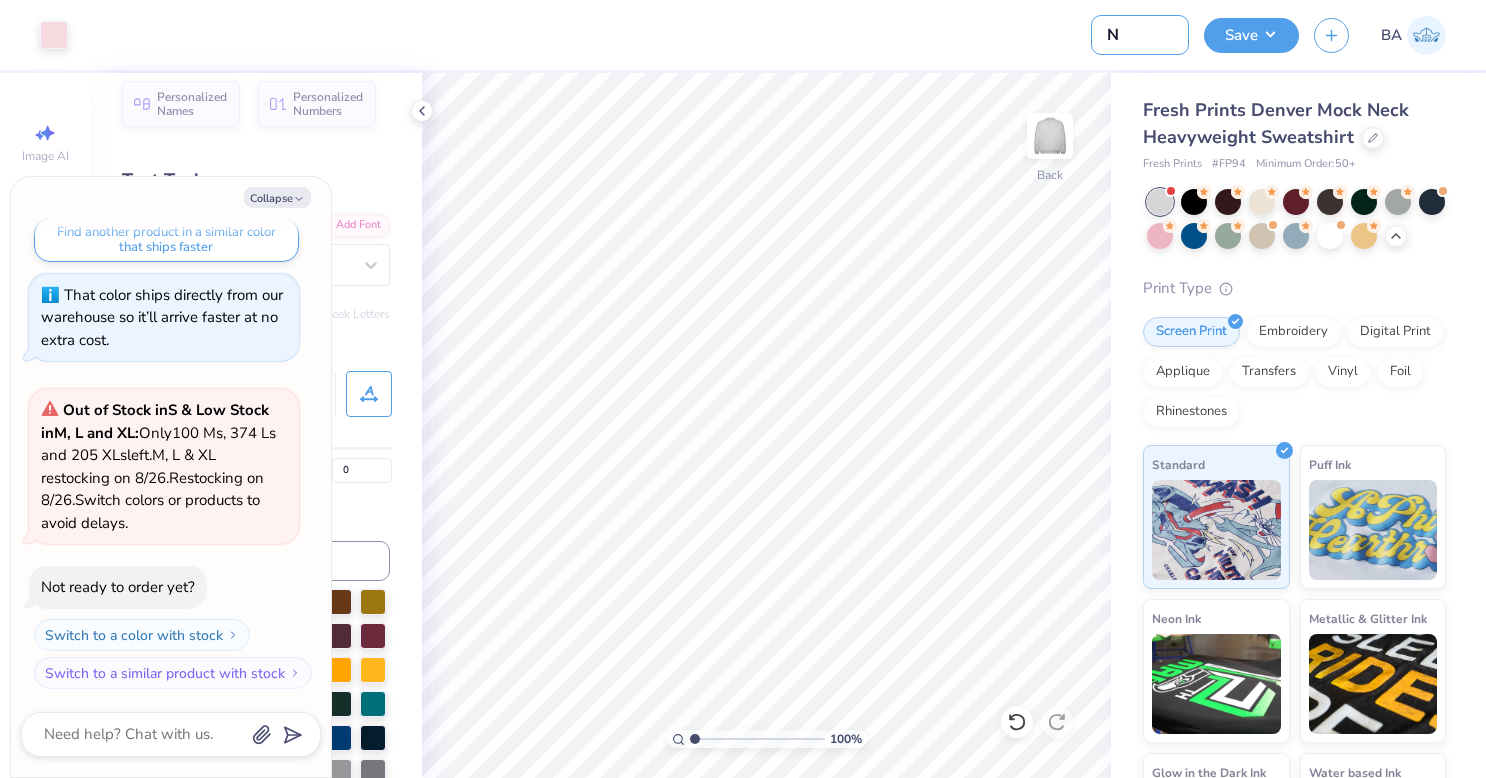 type on "NA" 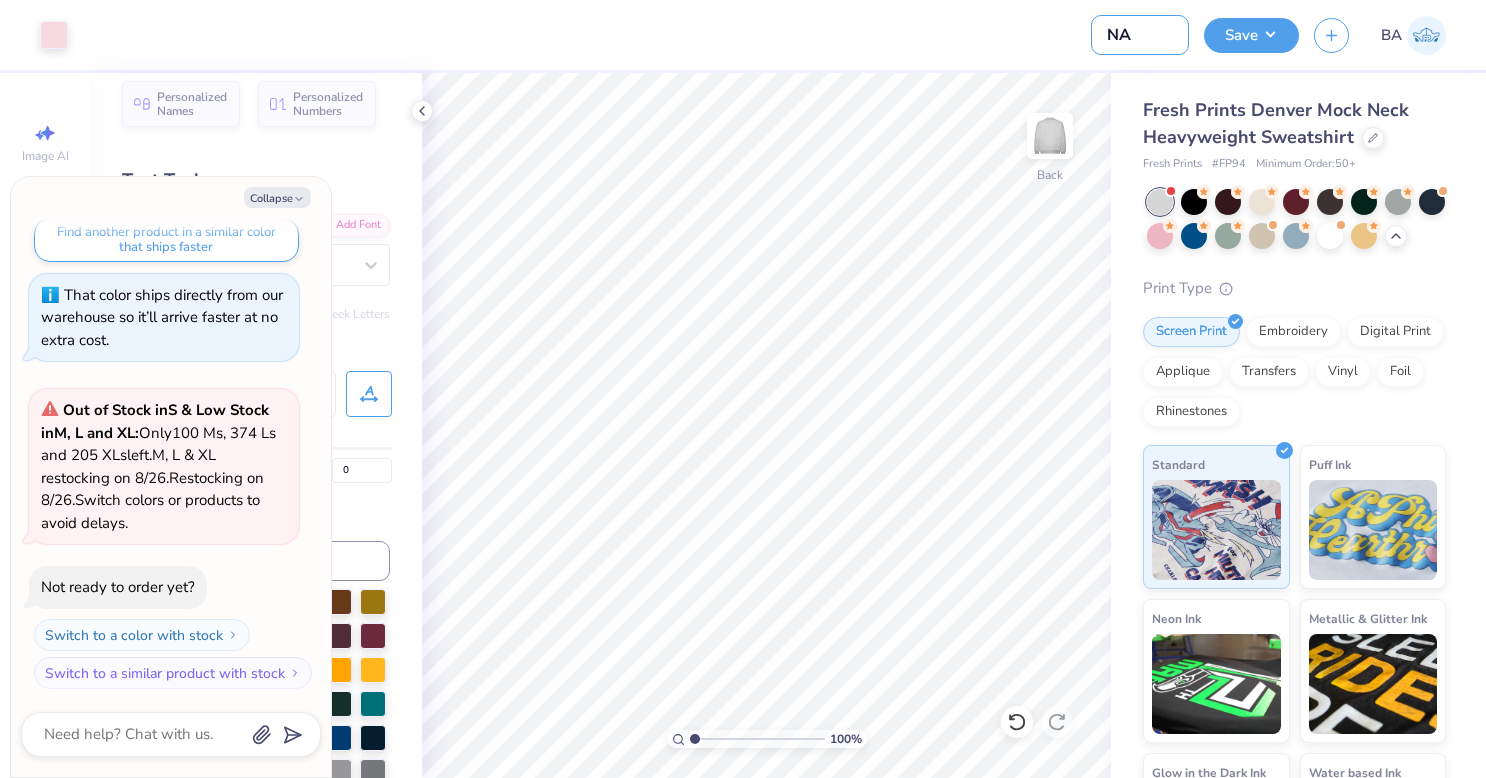 type on "NAB" 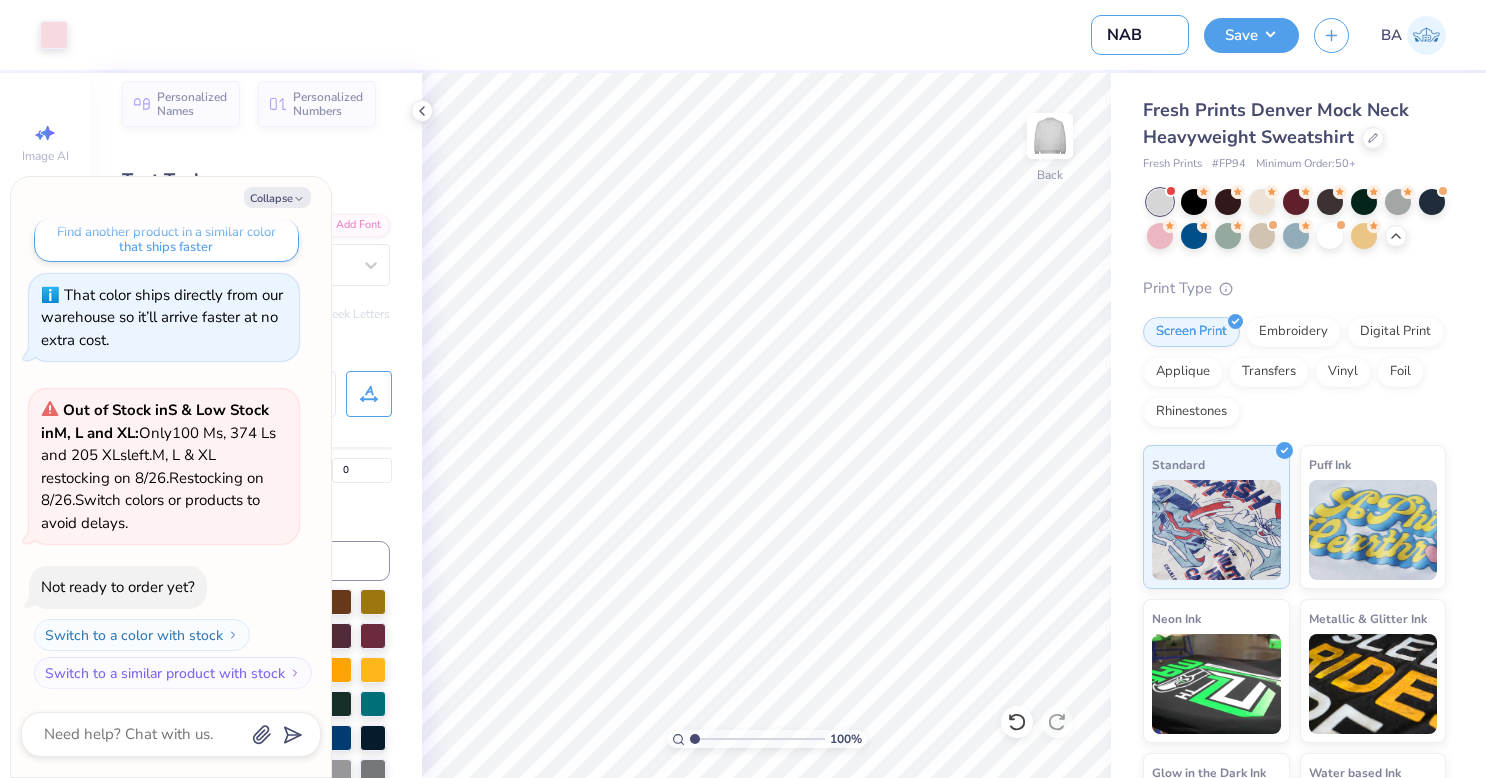 type on "NABC" 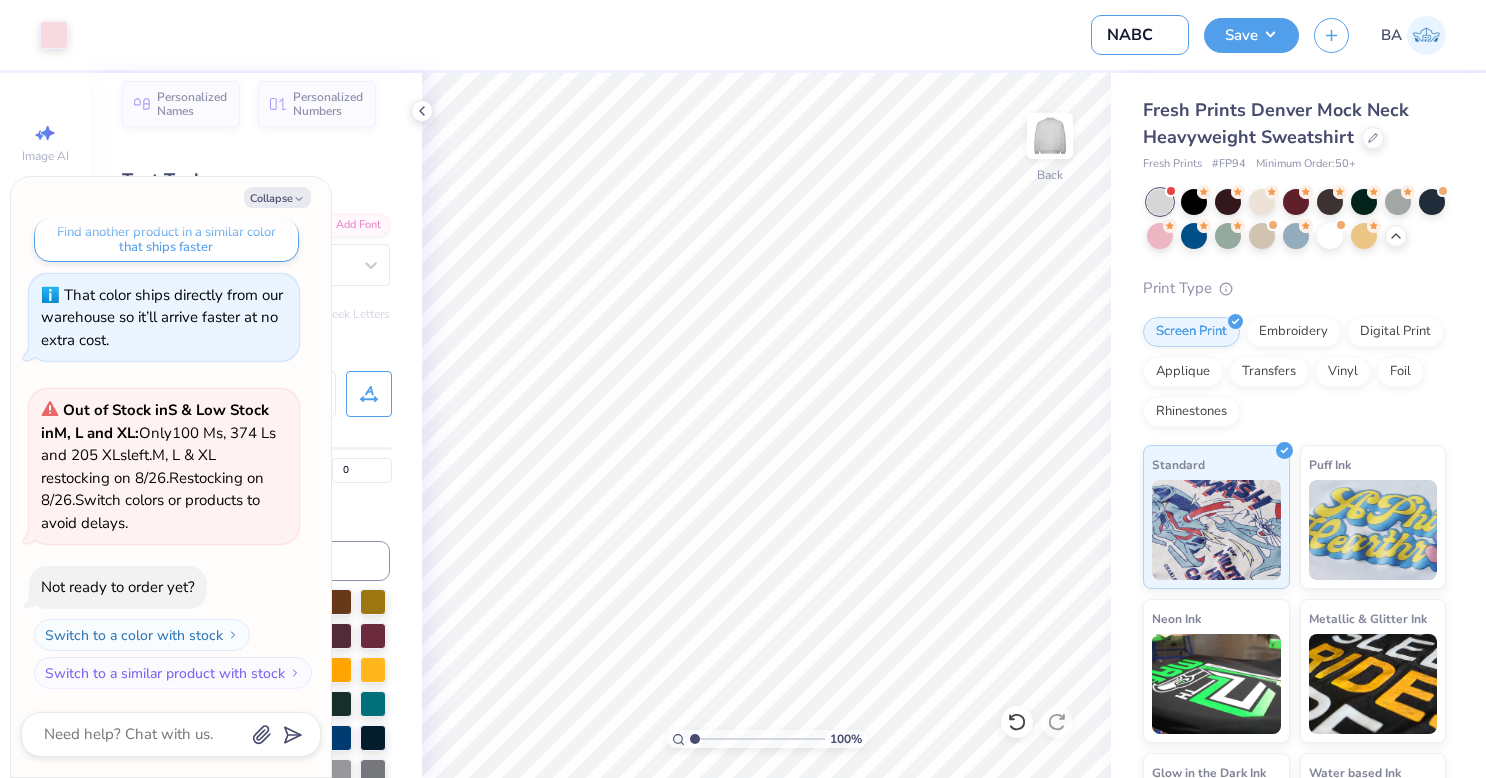 type on "NABC" 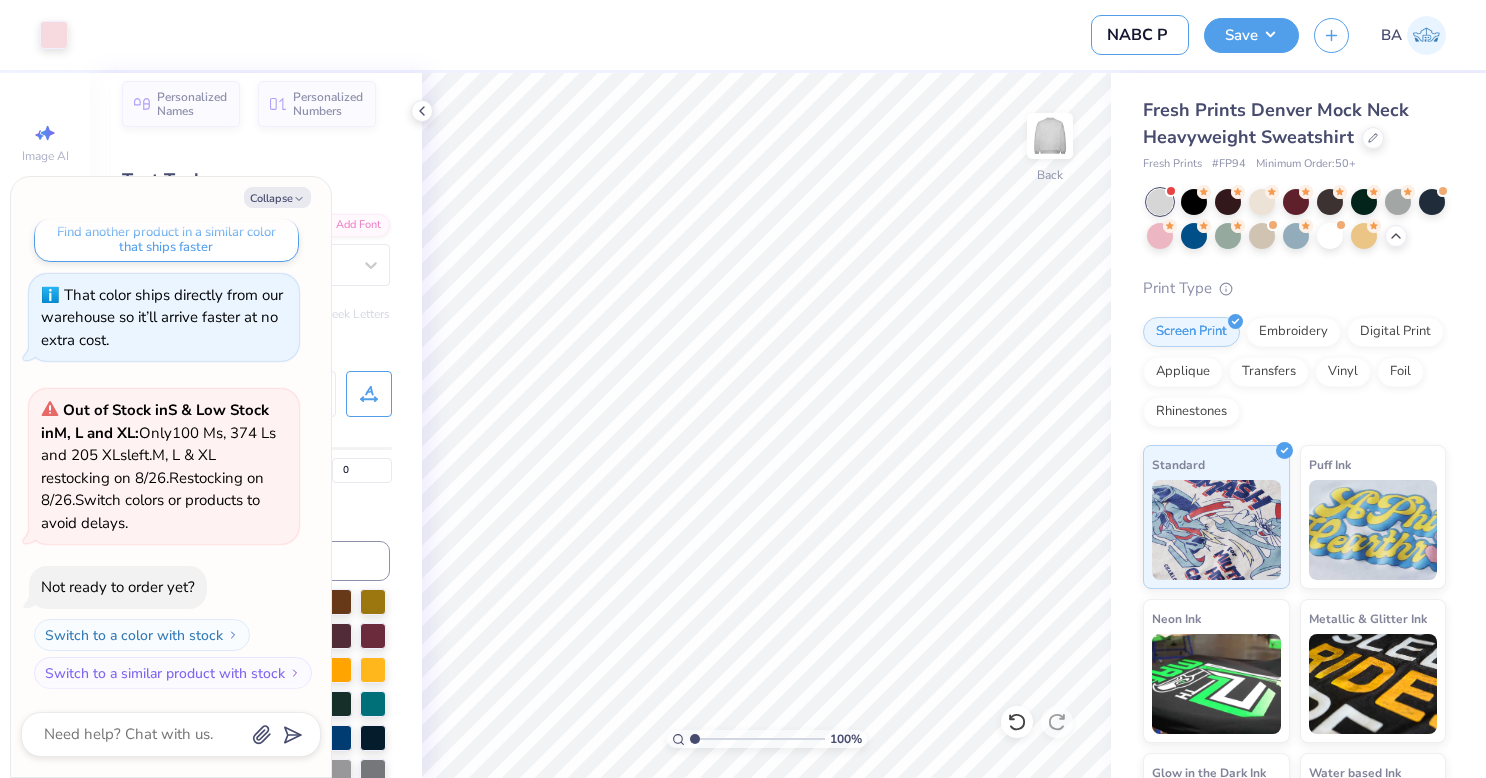 type on "NABC Pa" 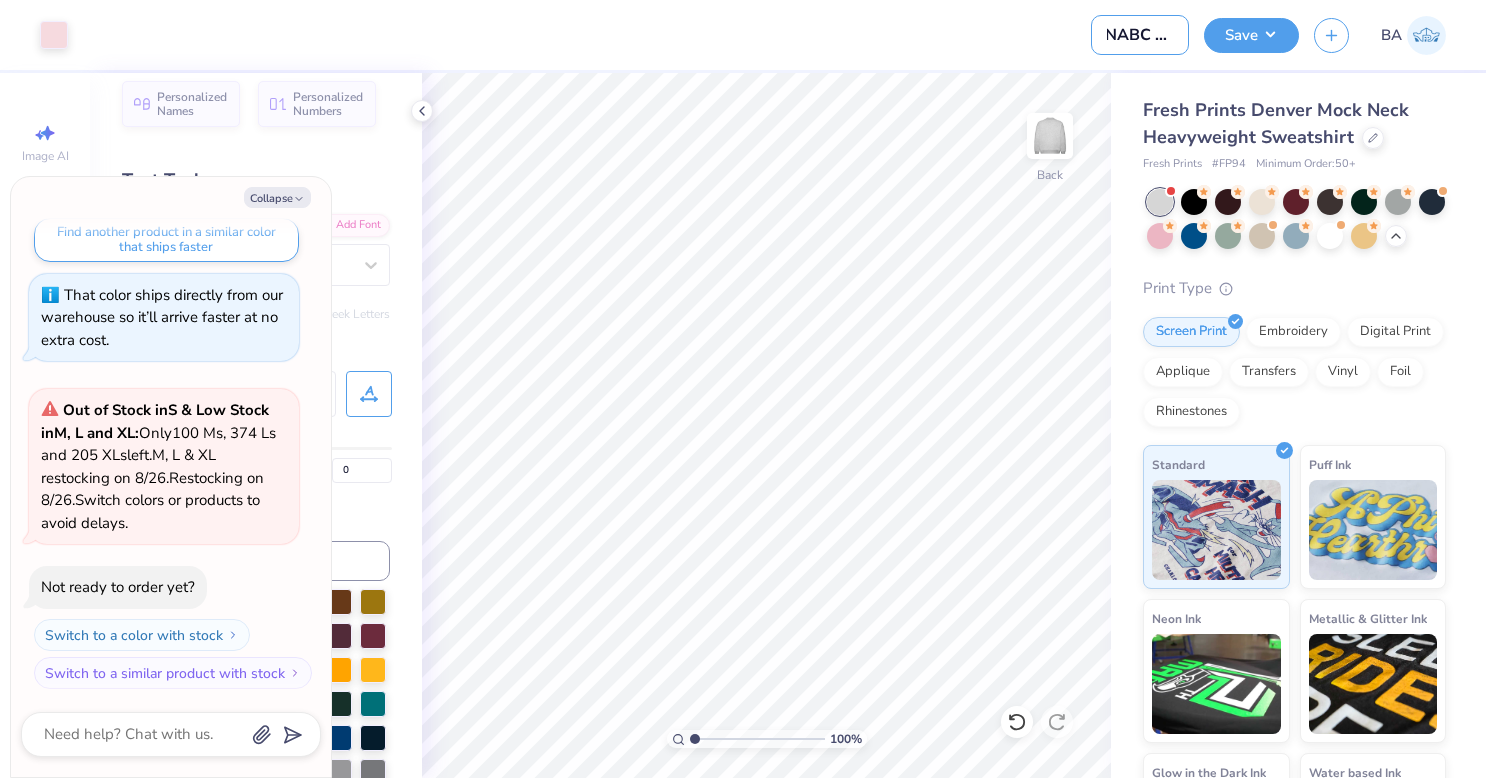 type on "NABC Par" 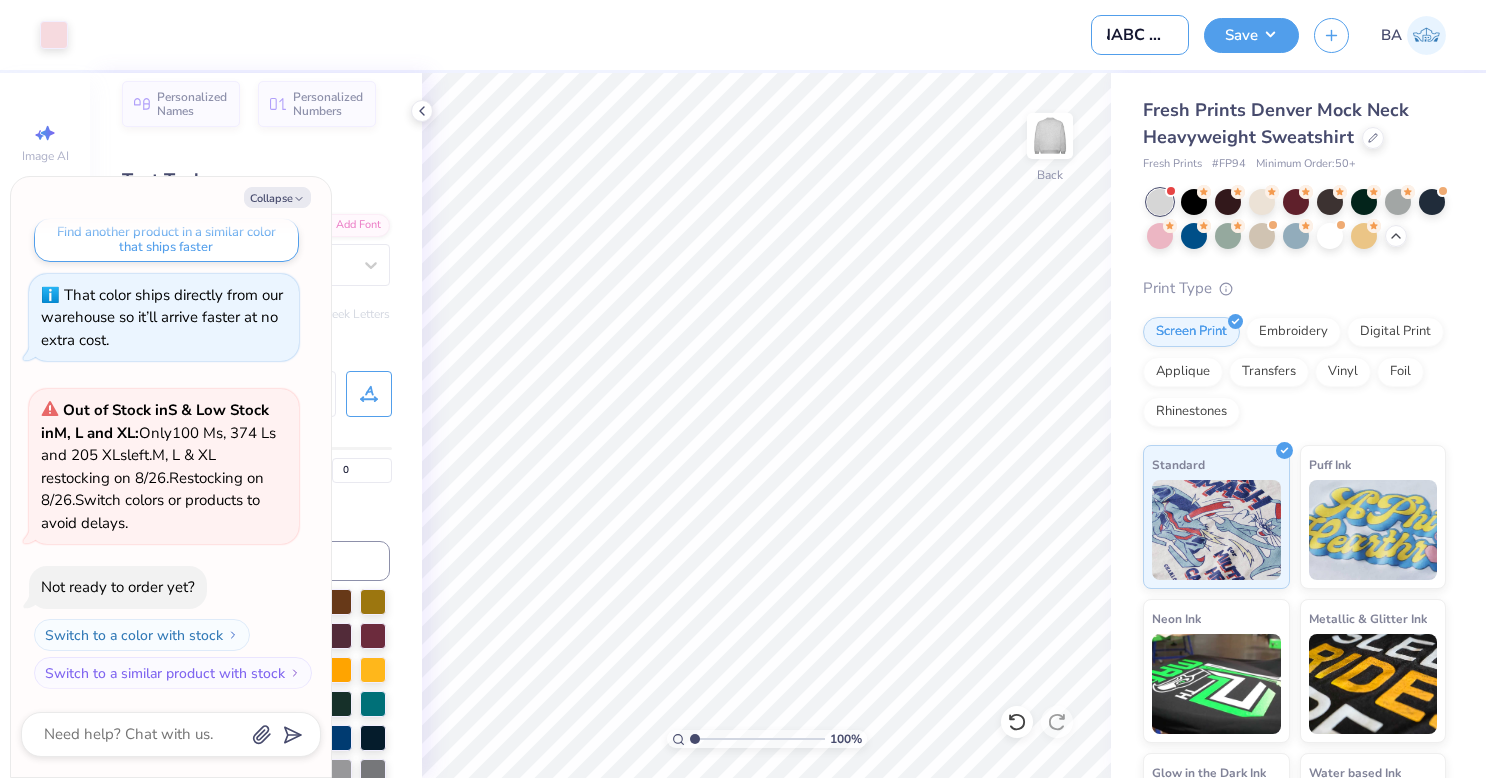 type on "NABC Park" 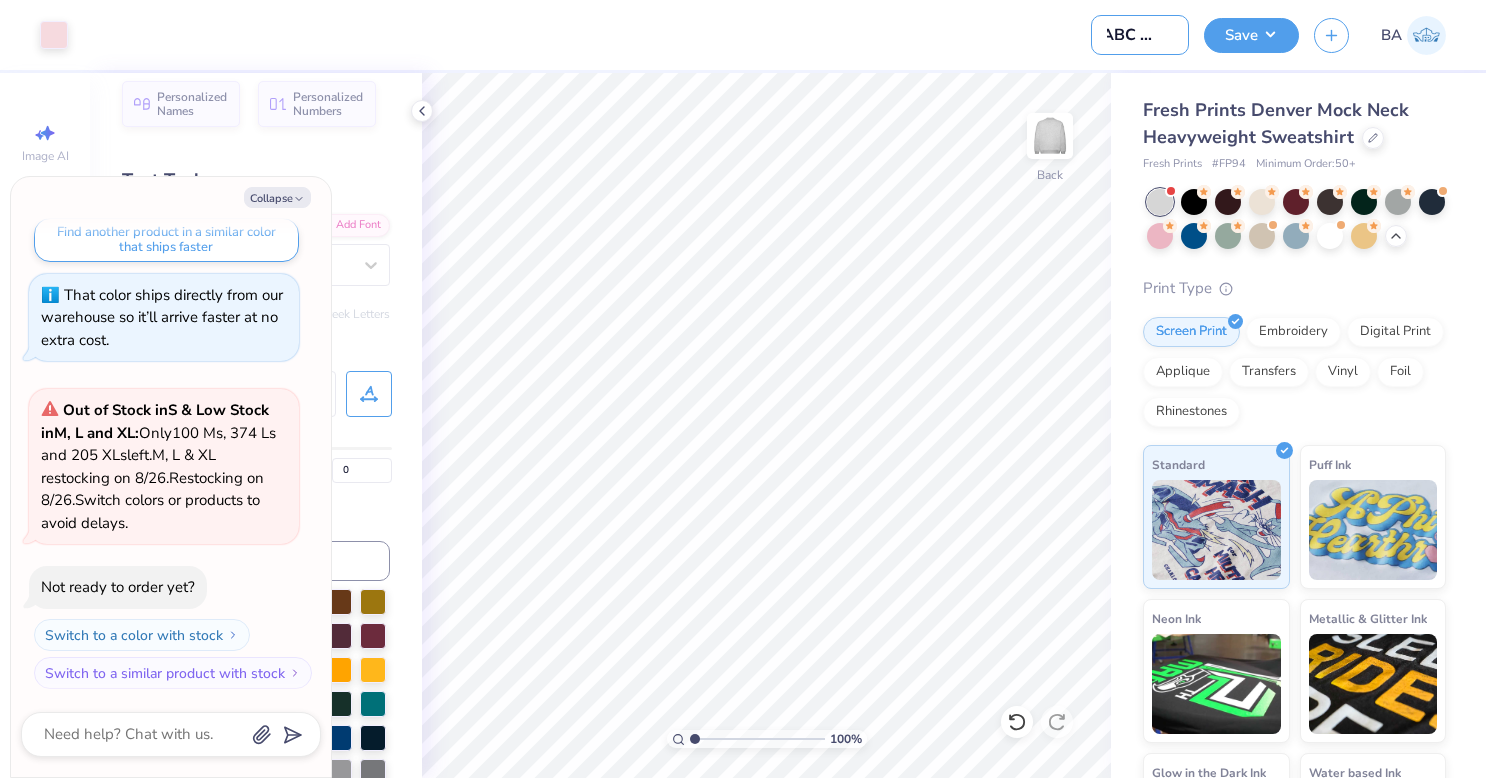 type on "NABC Parke" 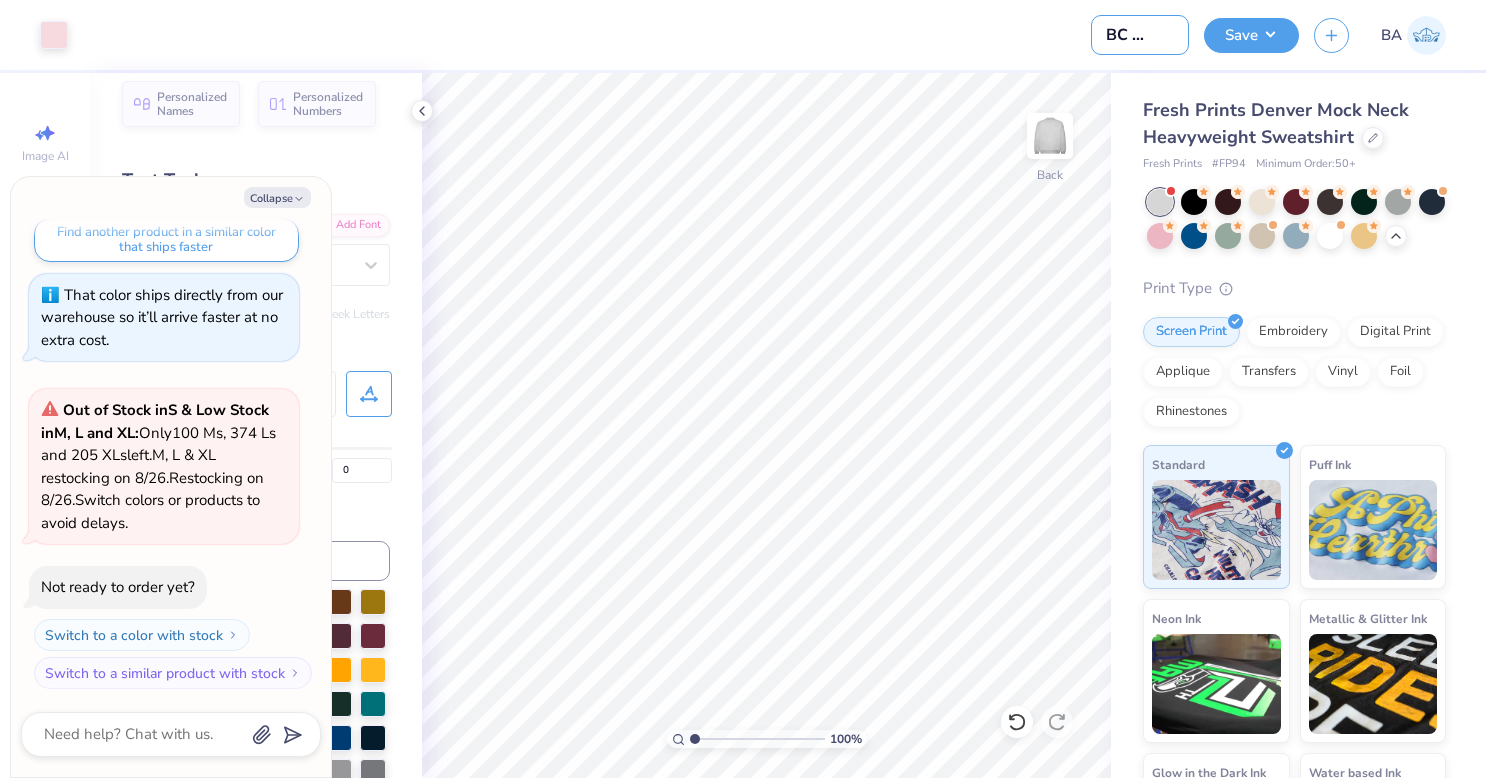 type on "NABC Parke" 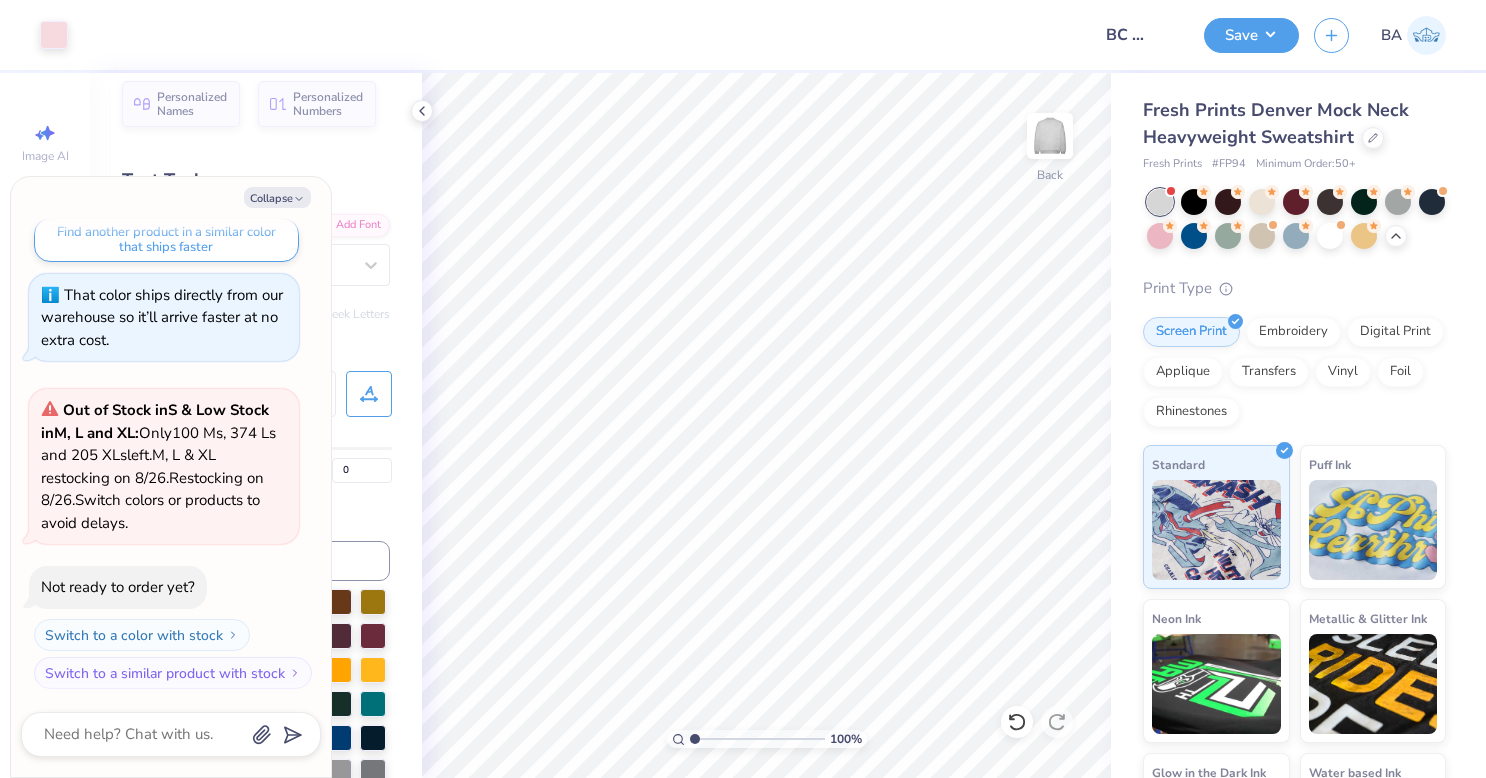 click on "Save" at bounding box center [1251, 35] 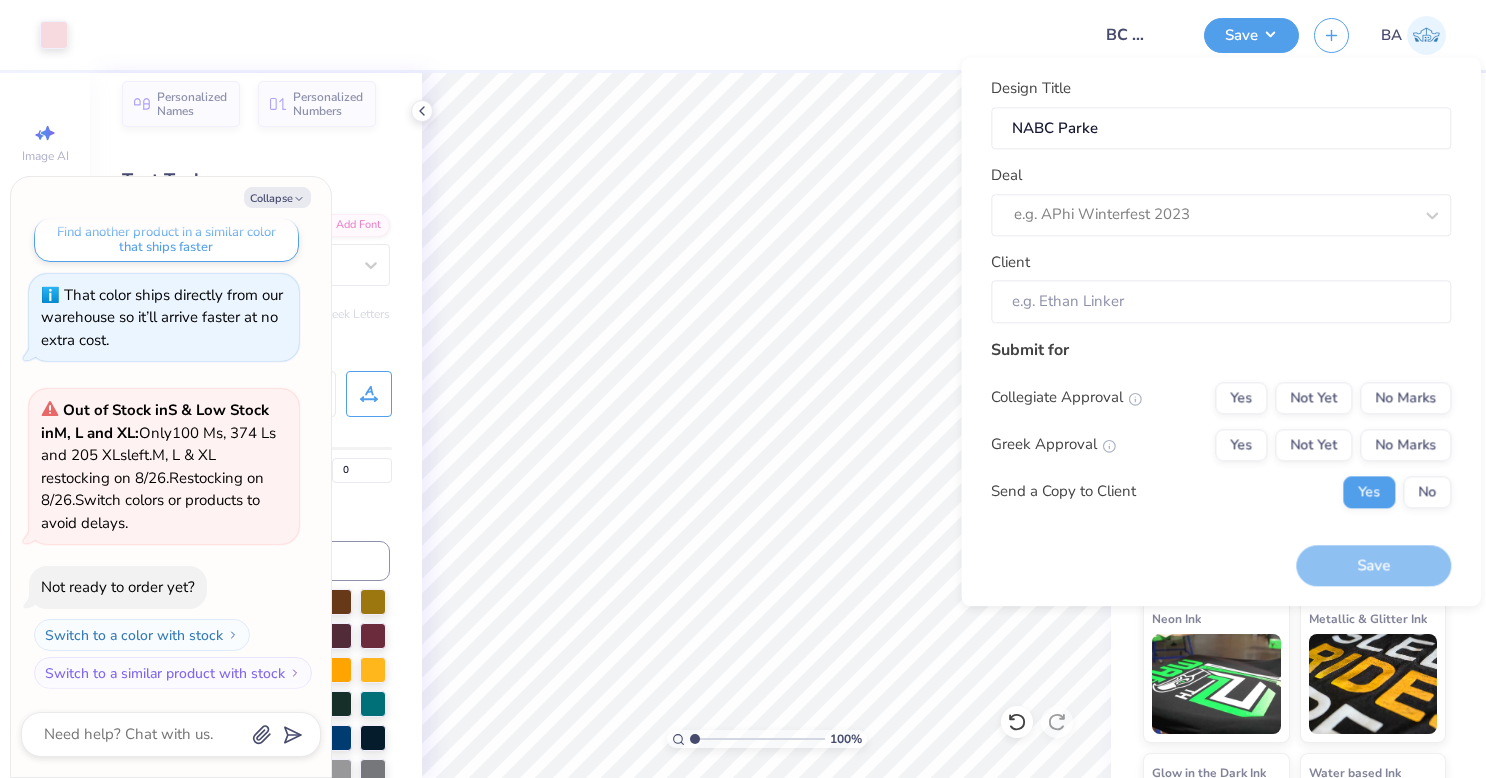 type on "x" 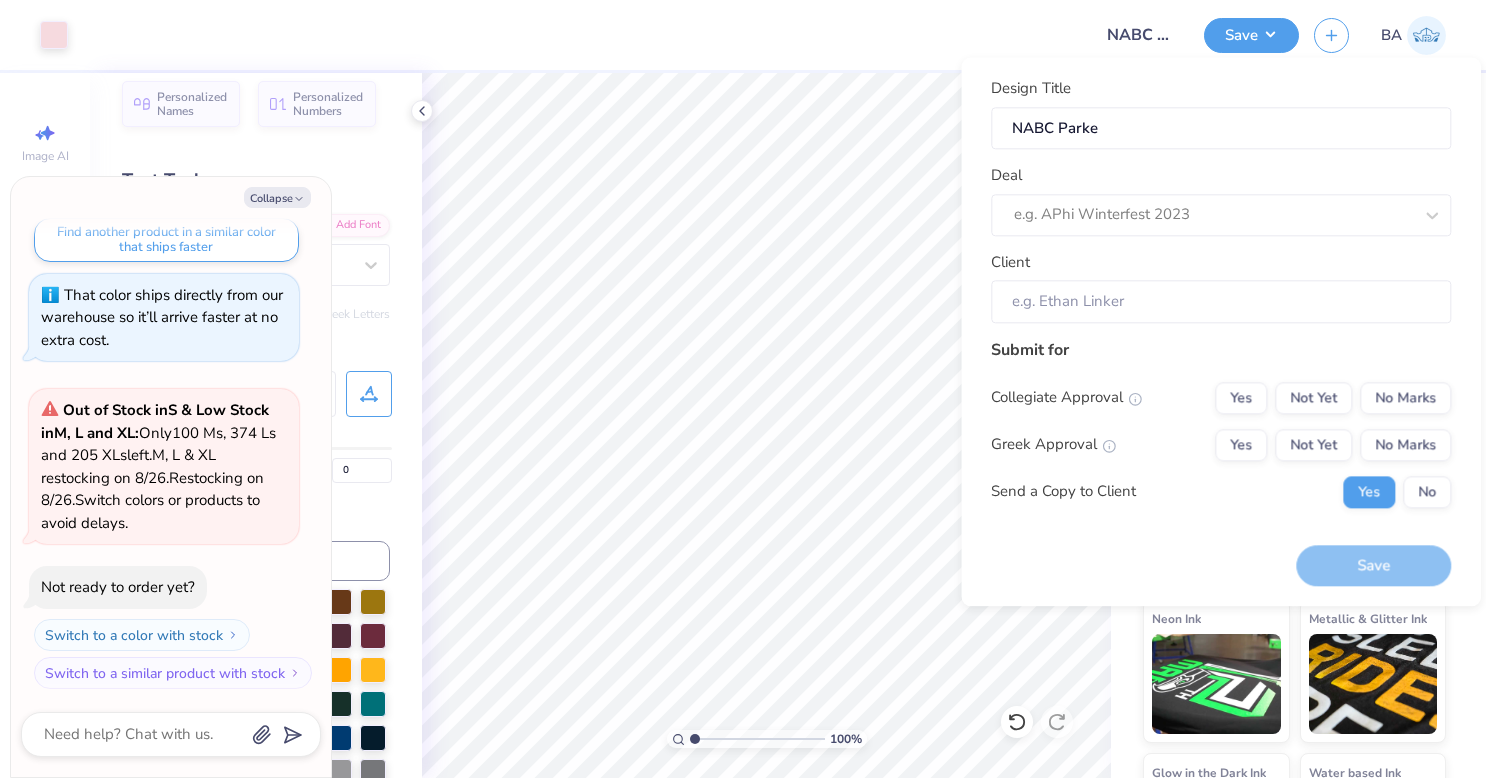 click at bounding box center (1213, 215) 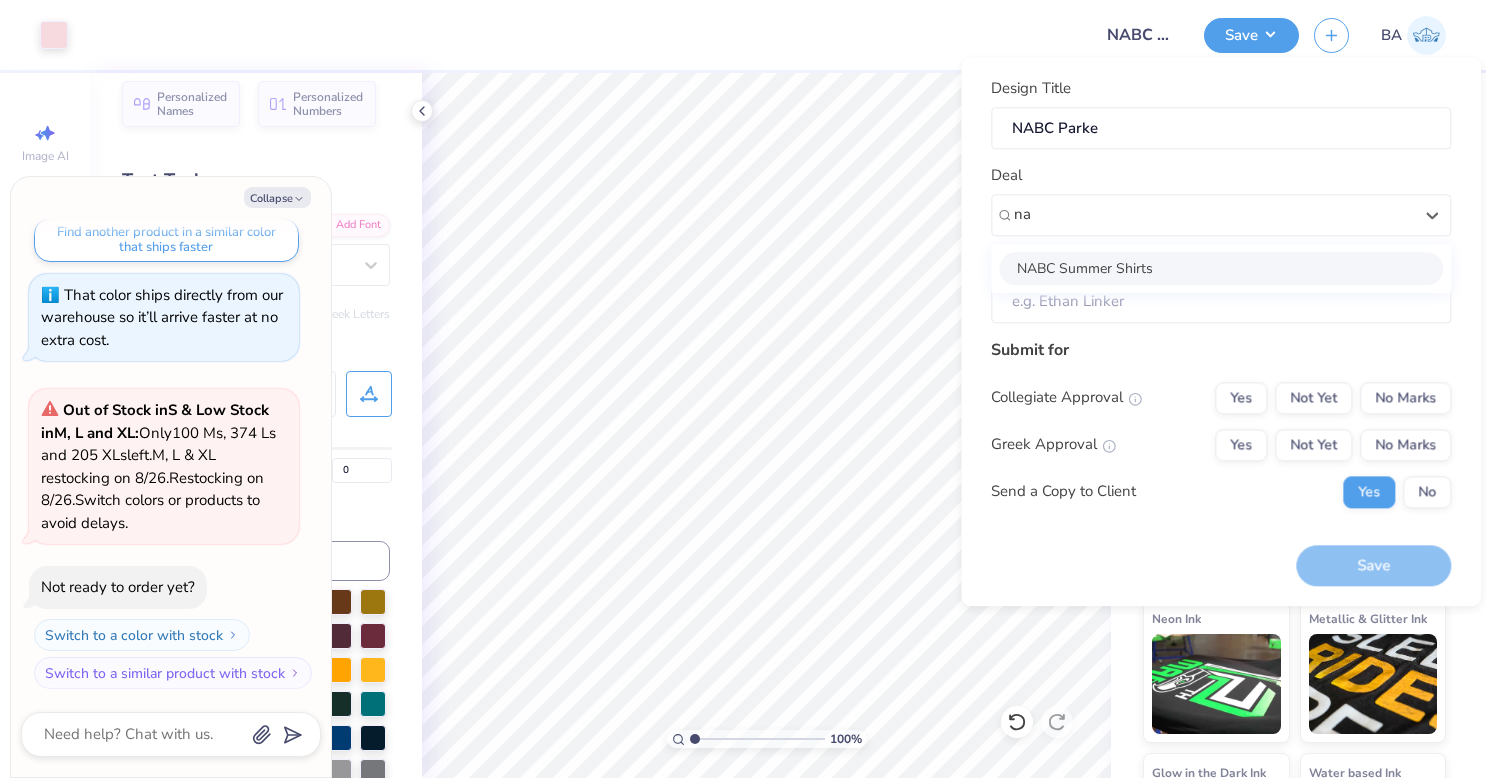 click on "NABC Summer Shirts" at bounding box center (1221, 268) 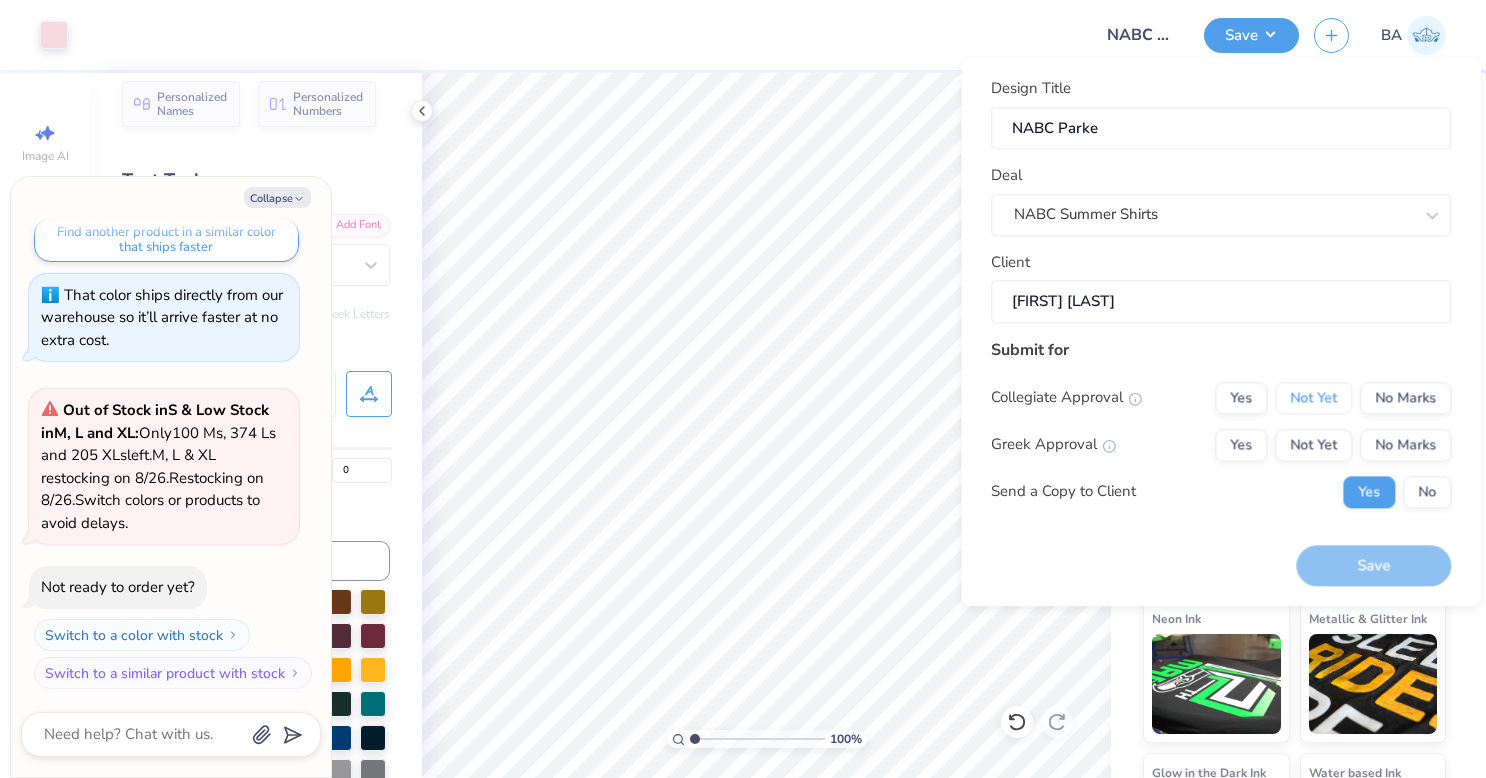 click on "Not Yet" at bounding box center (1313, 398) 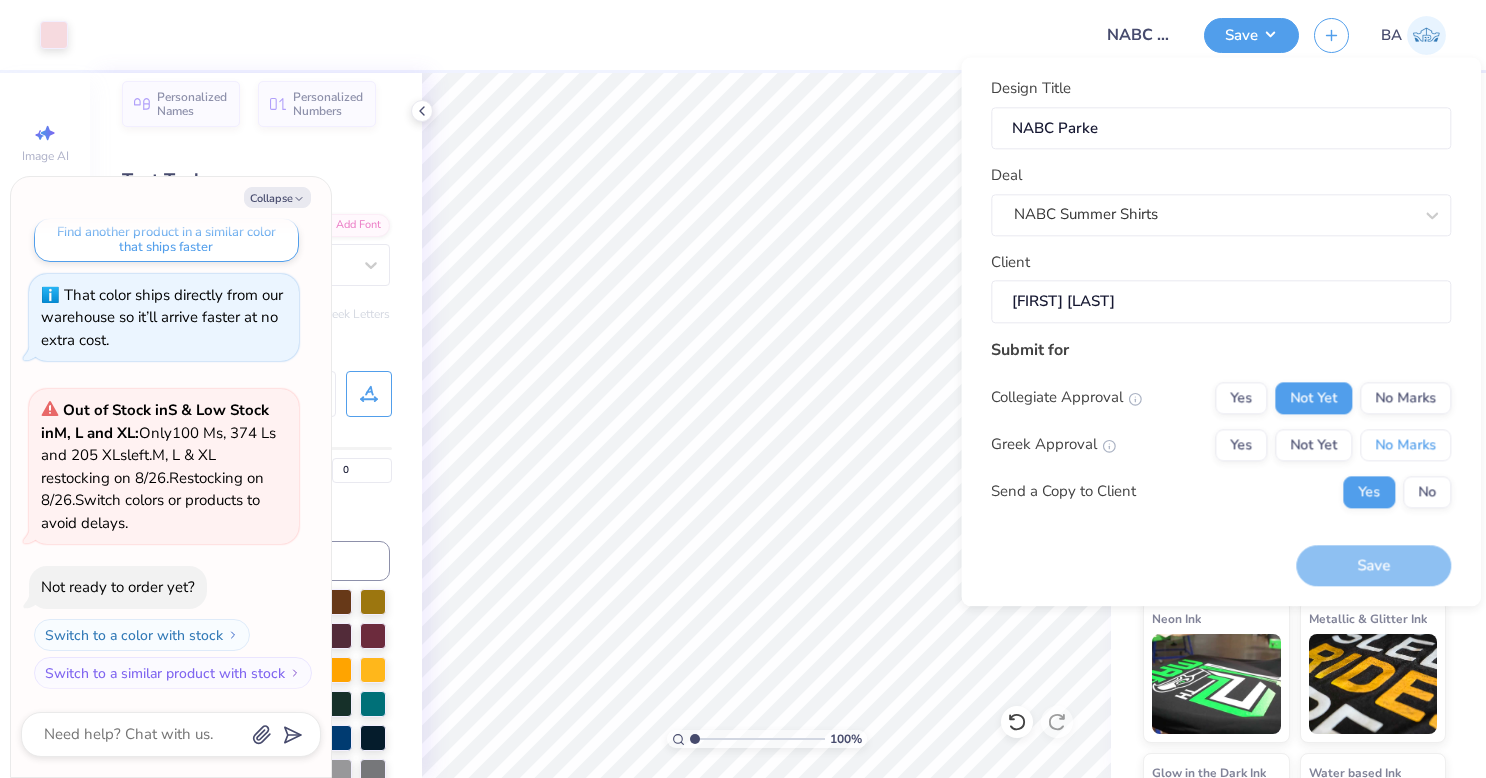 click on "No Marks" at bounding box center [1405, 445] 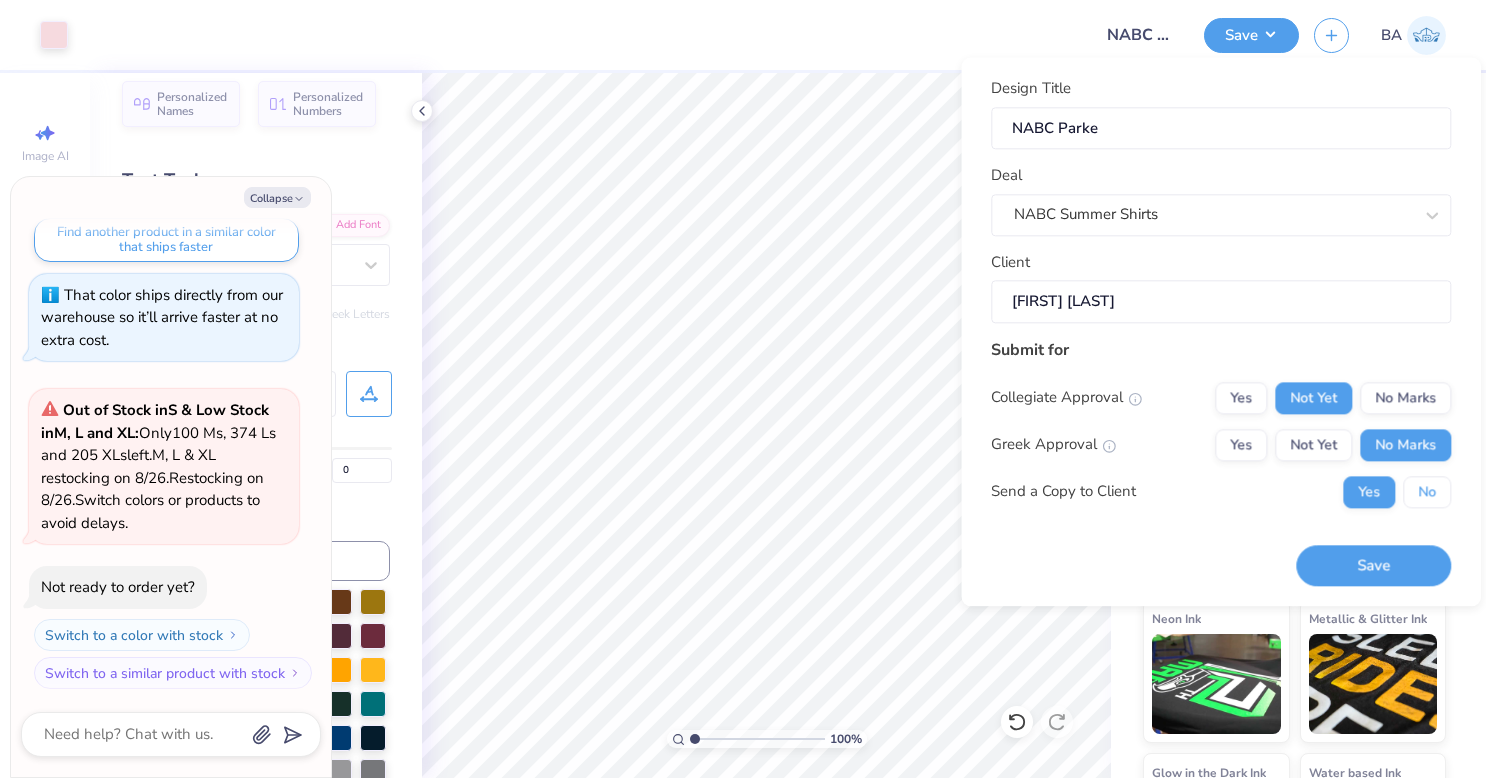 click on "No" at bounding box center (1427, 492) 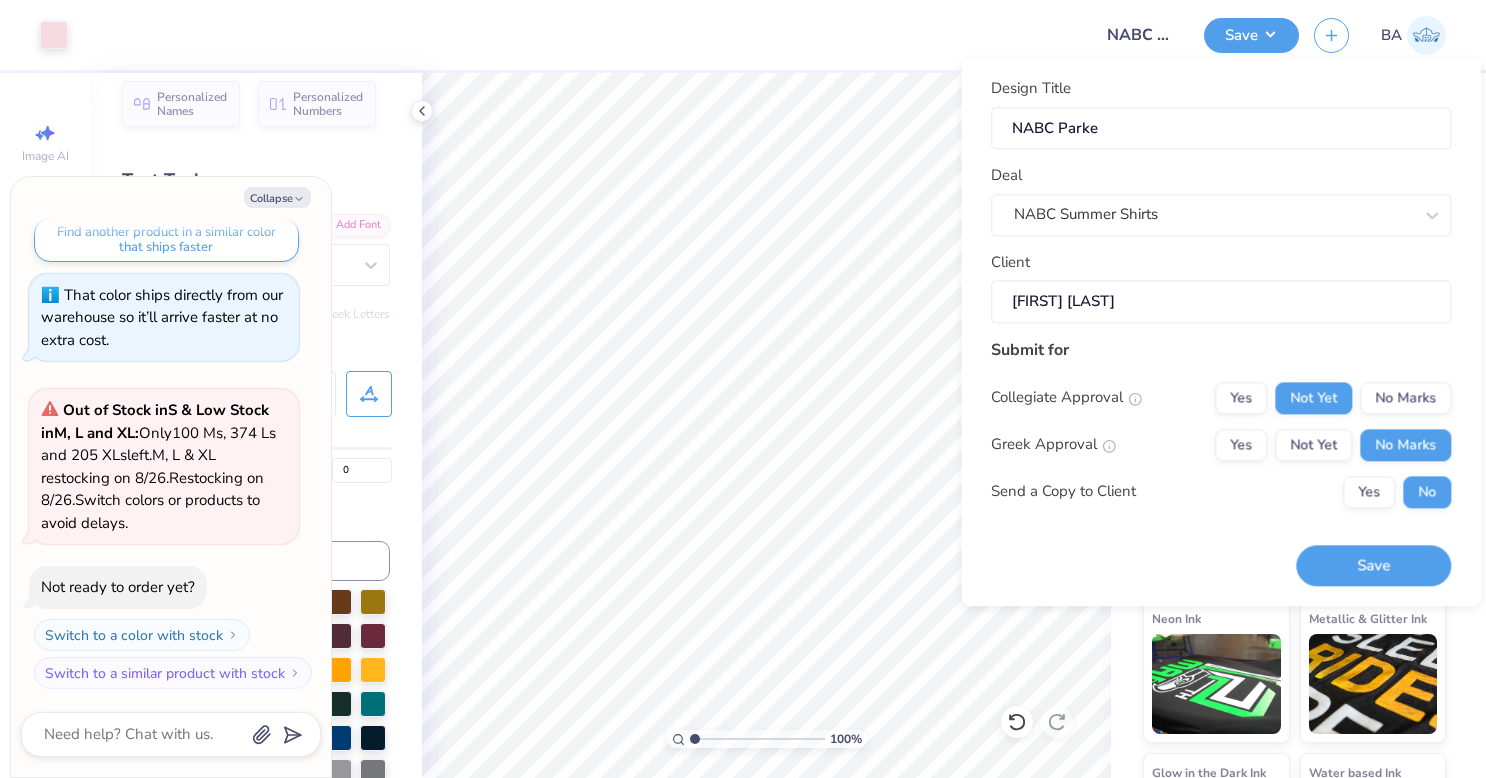 click on "Save" at bounding box center (1373, 565) 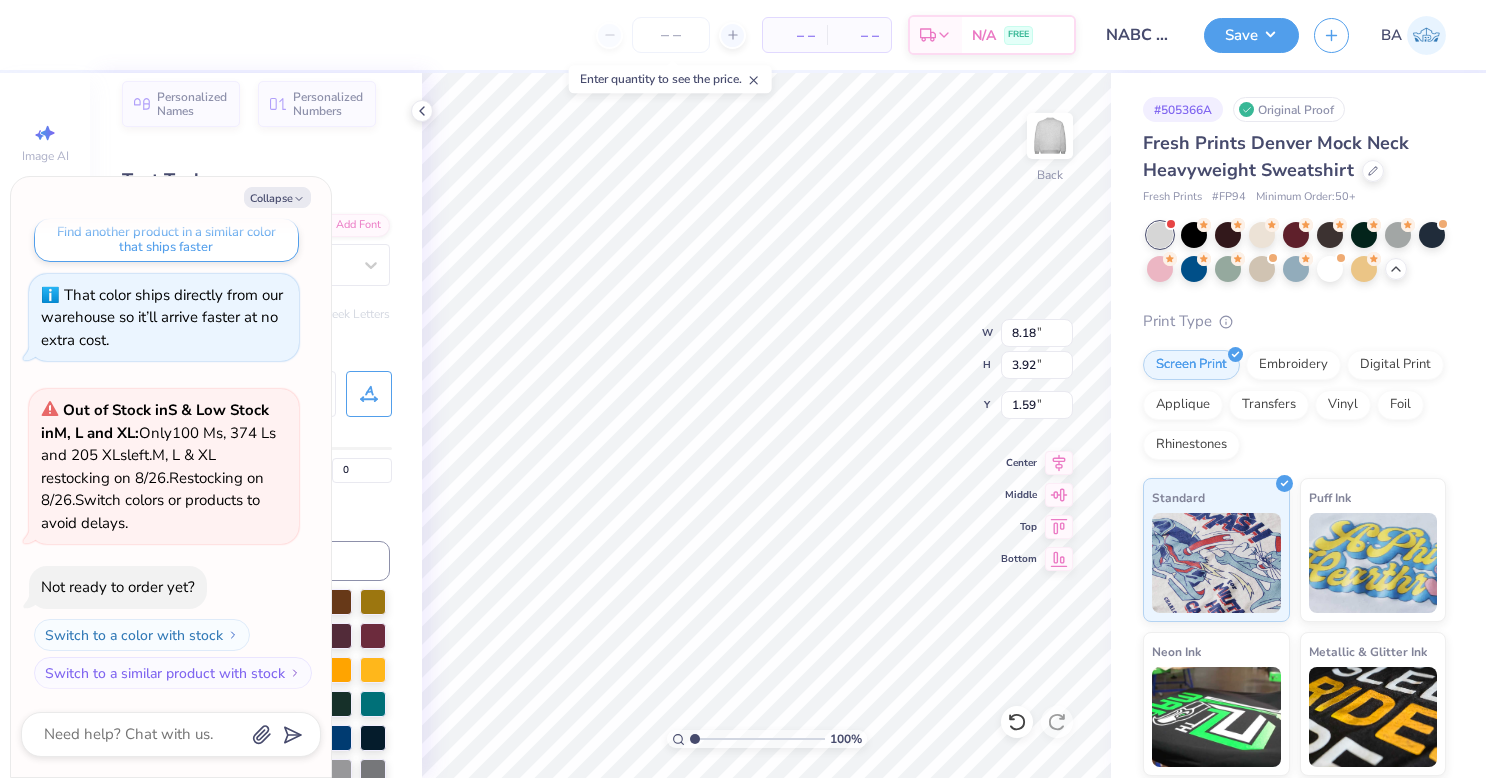type on "x" 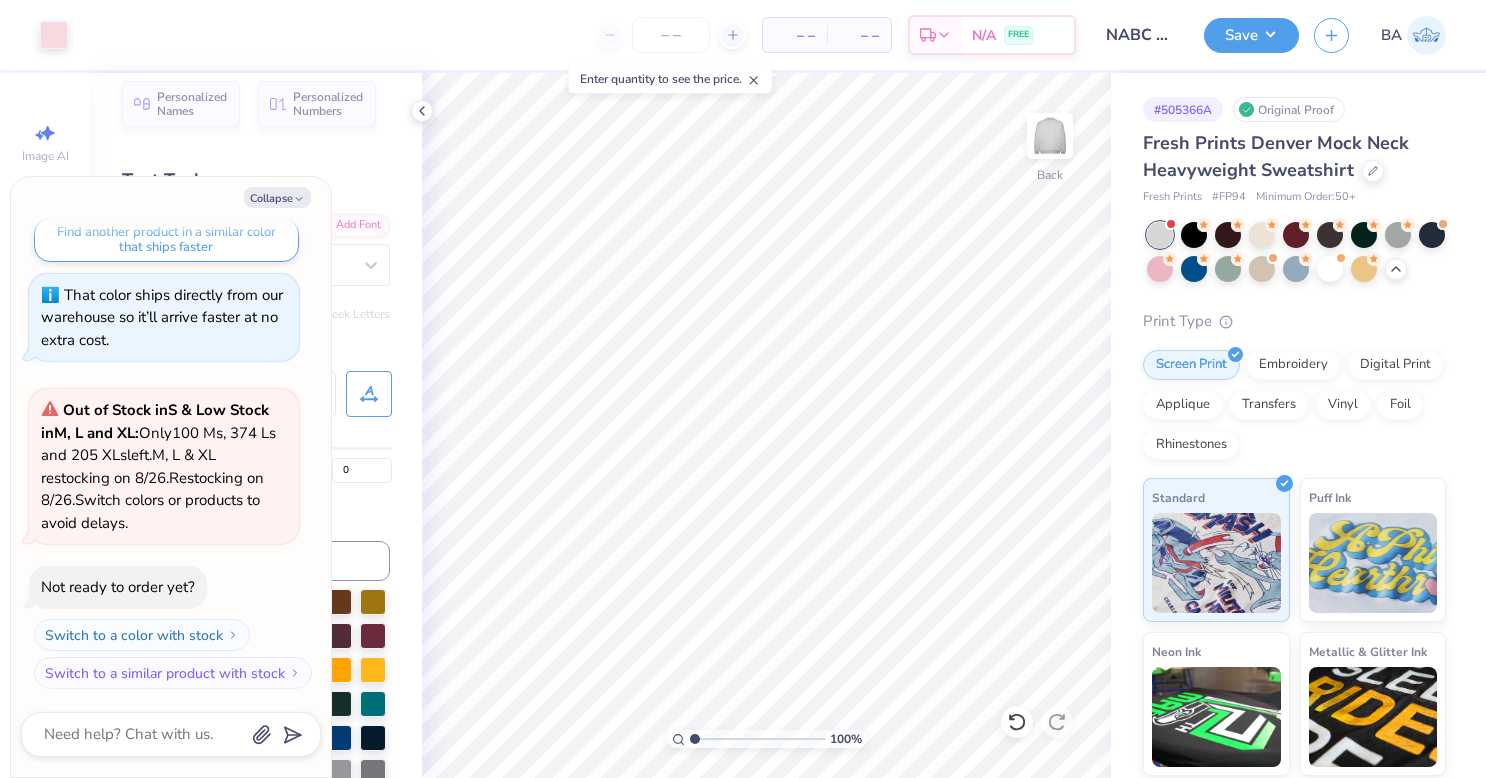 click on "Embroidery" at bounding box center [1293, 365] 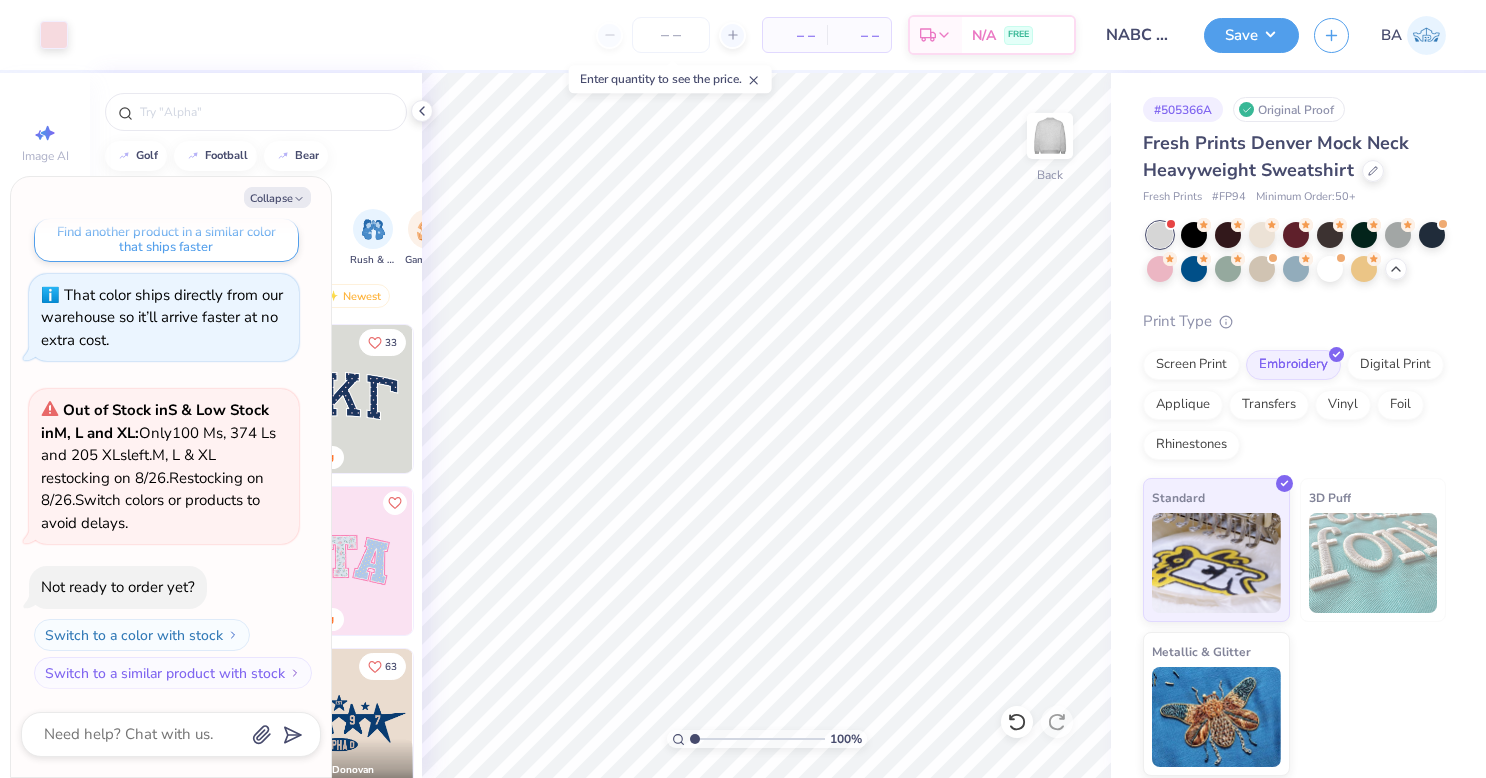 type on "x" 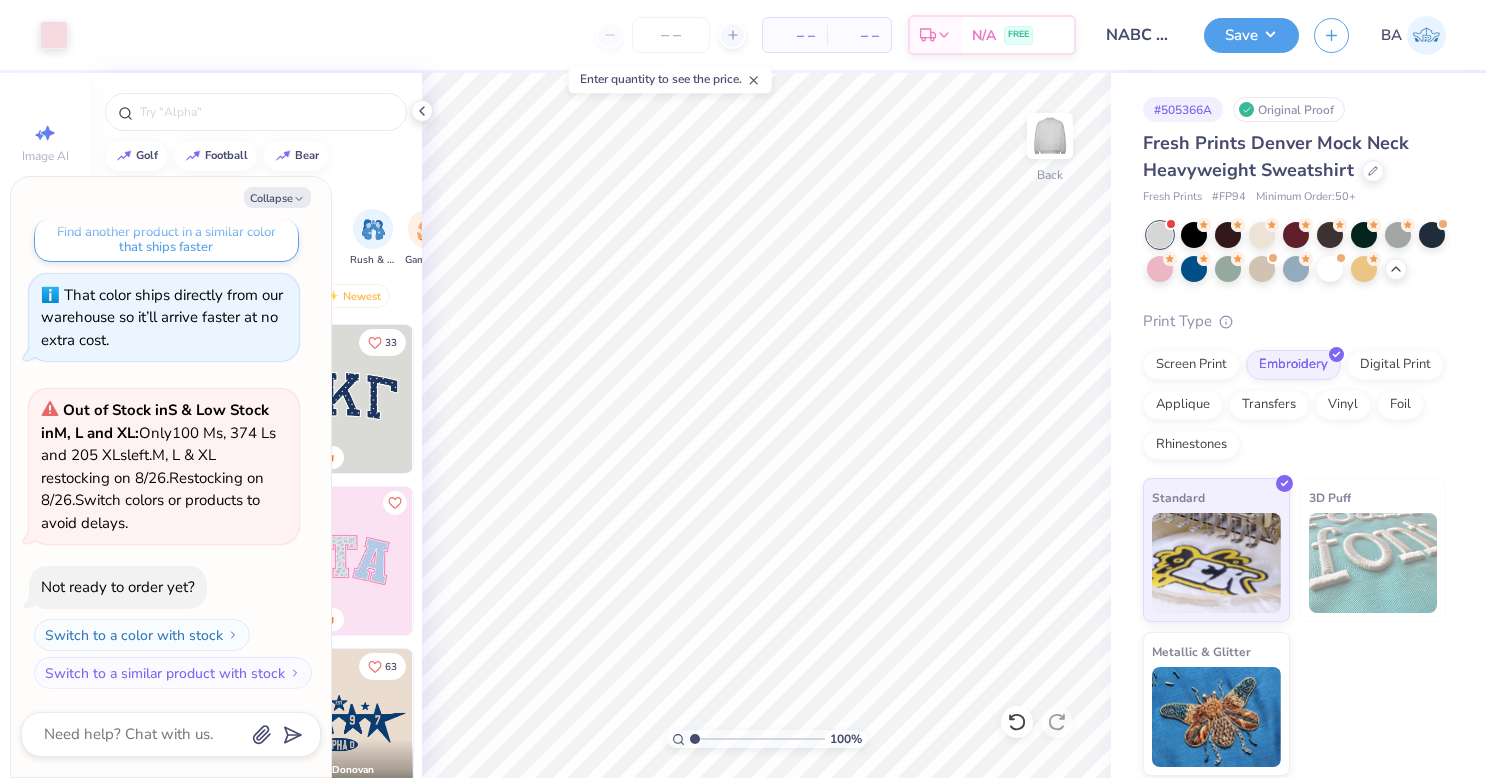 click on "Fresh Prints Denver Mock Neck Heavyweight Sweatshirt Fresh Prints # FP94 Minimum Order:  50 +   Print Type Screen Print Embroidery Digital Print Applique Transfers Vinyl Foil Rhinestones Standard 3D Puff Metallic & Glitter" at bounding box center [1294, 453] 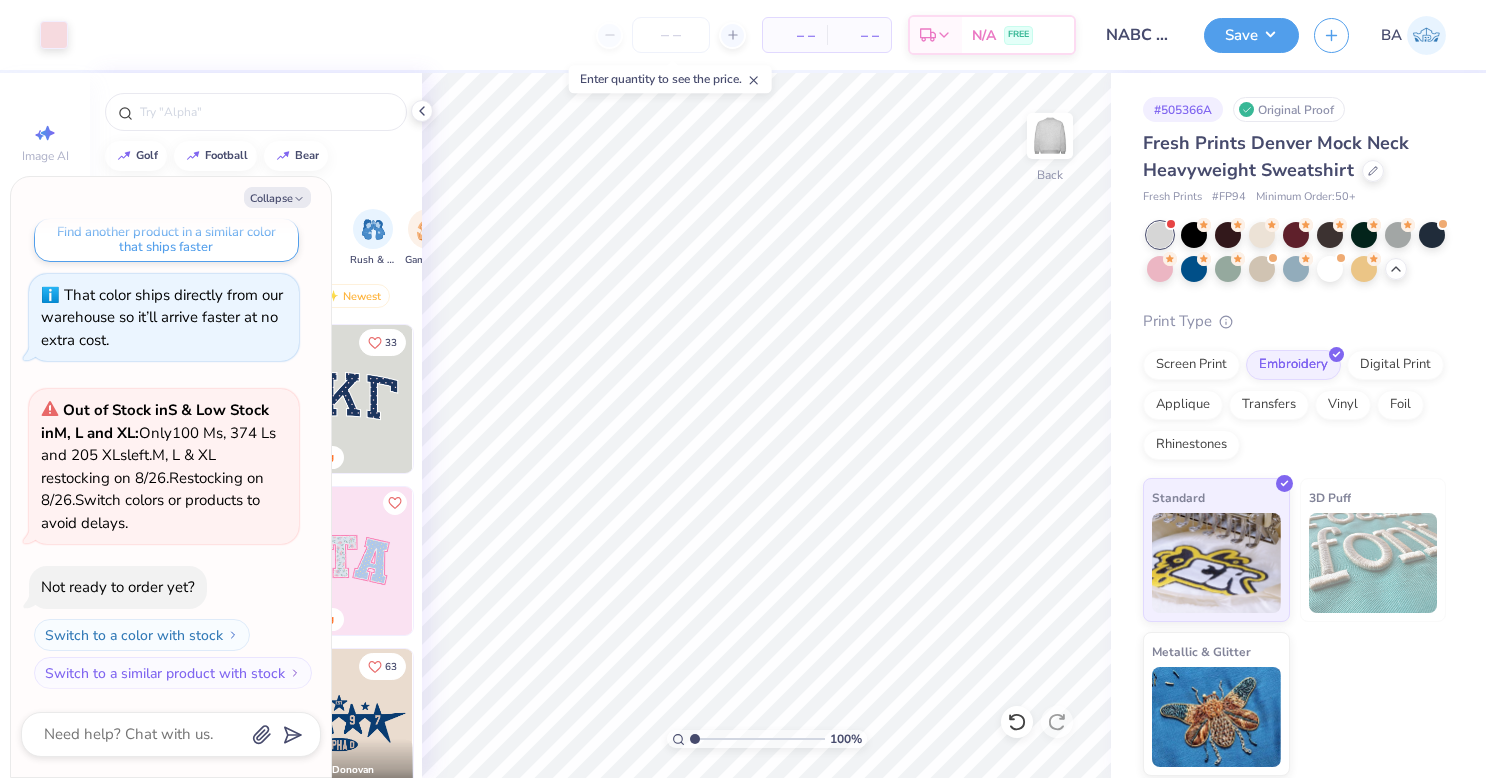 click at bounding box center (671, 35) 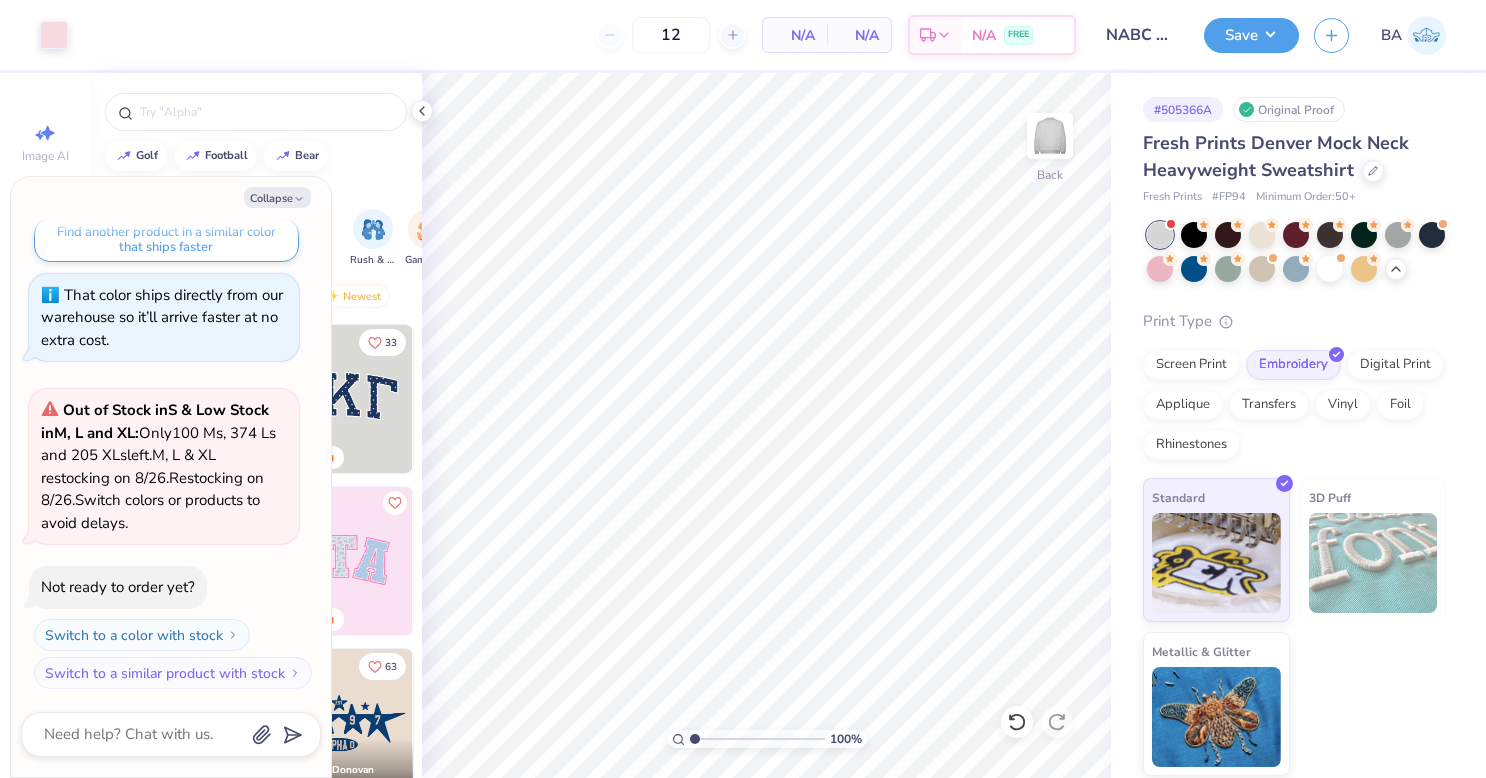 click on "12" at bounding box center [671, 35] 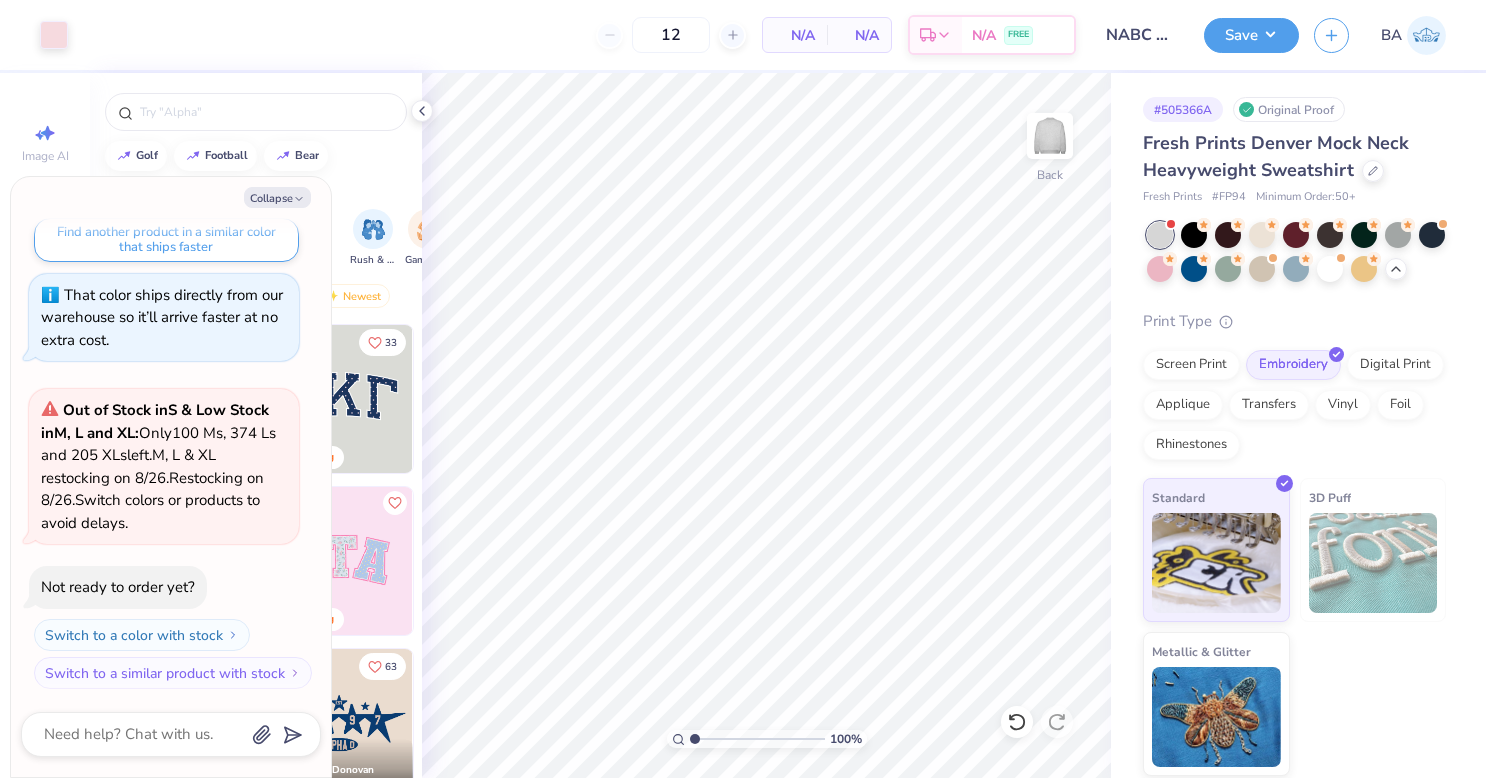 type on "50" 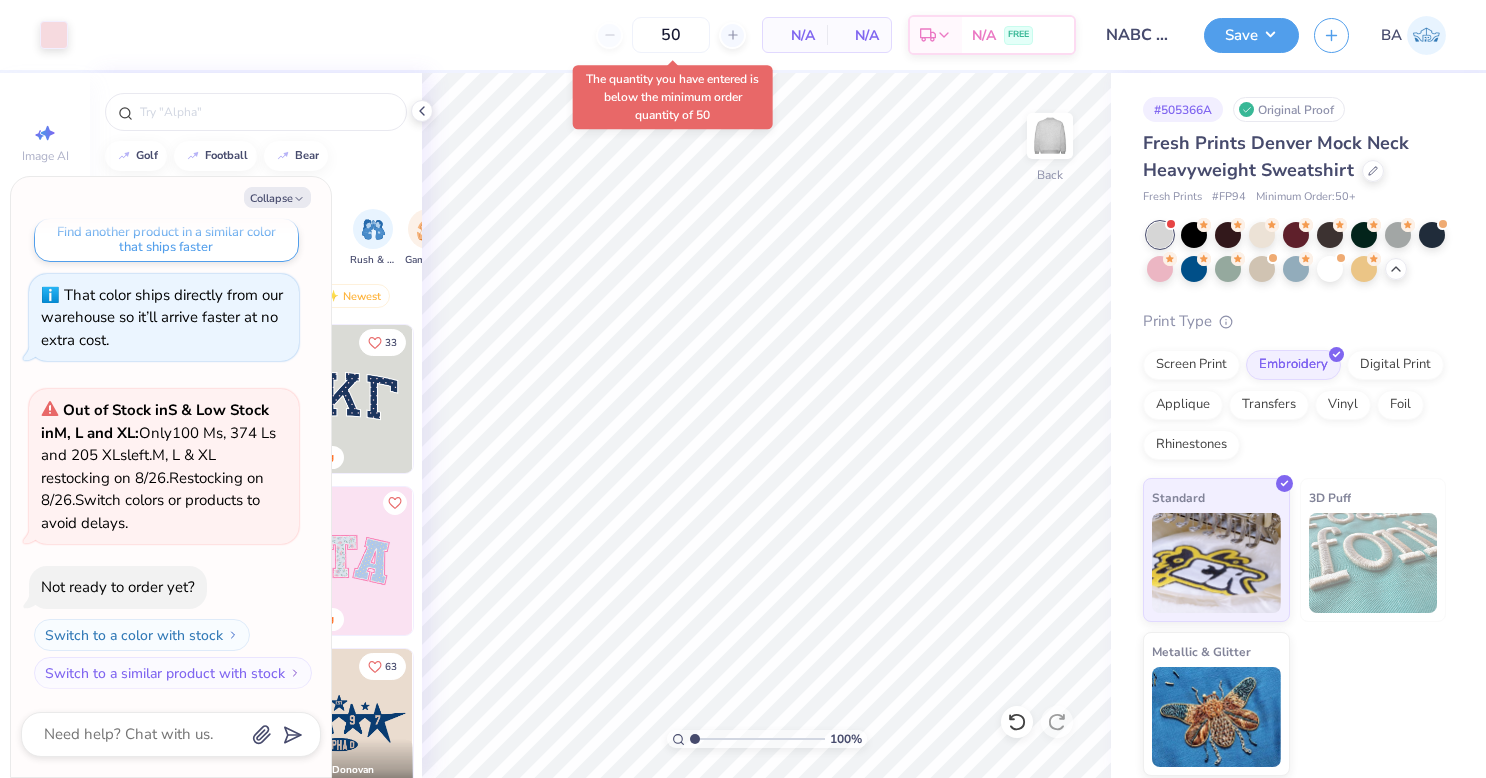 click on "50 N/A Per Item N/A Total Est.  Delivery N/A FREE" at bounding box center [579, 35] 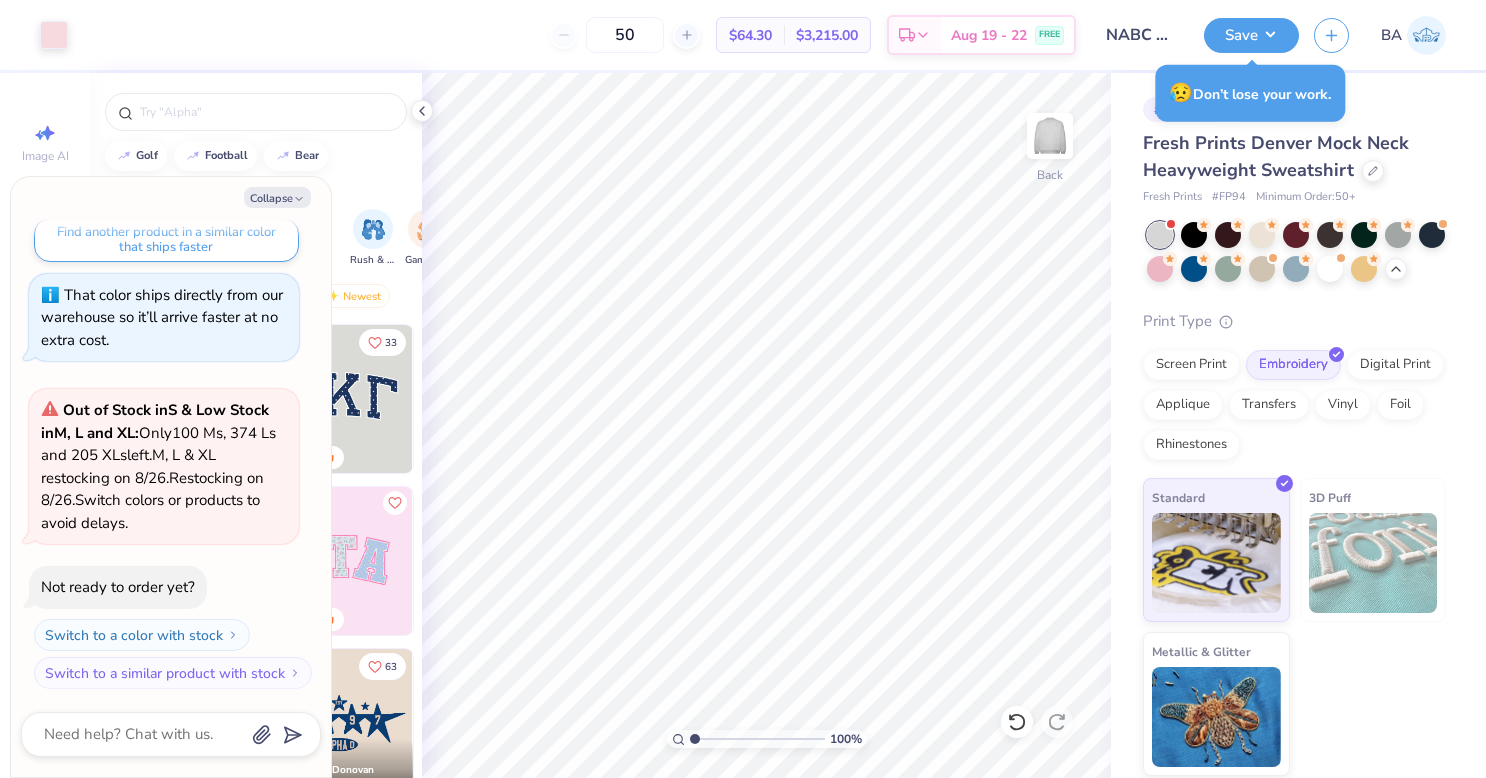 click on "Save" at bounding box center (1251, 35) 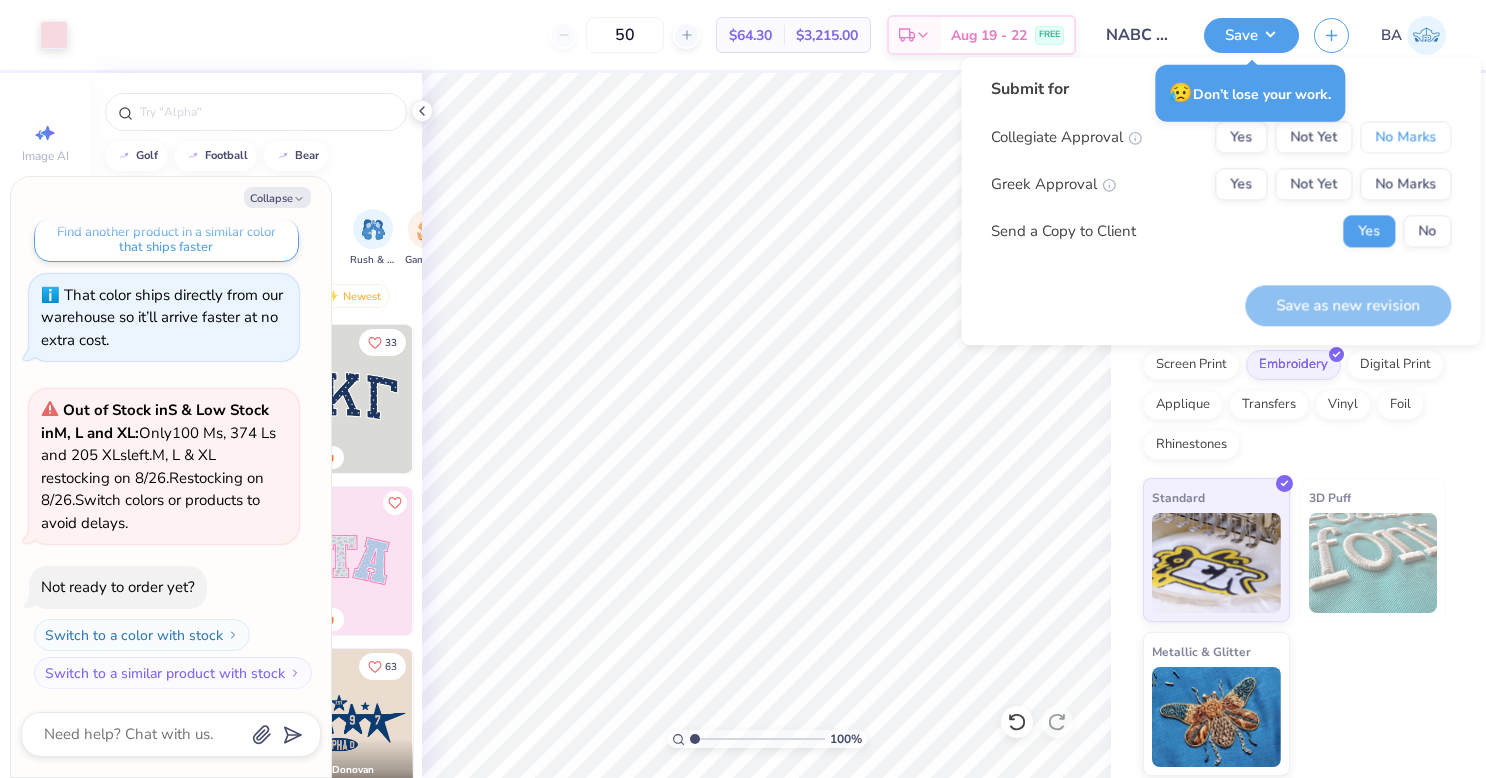 click on "No Marks" at bounding box center (1405, 137) 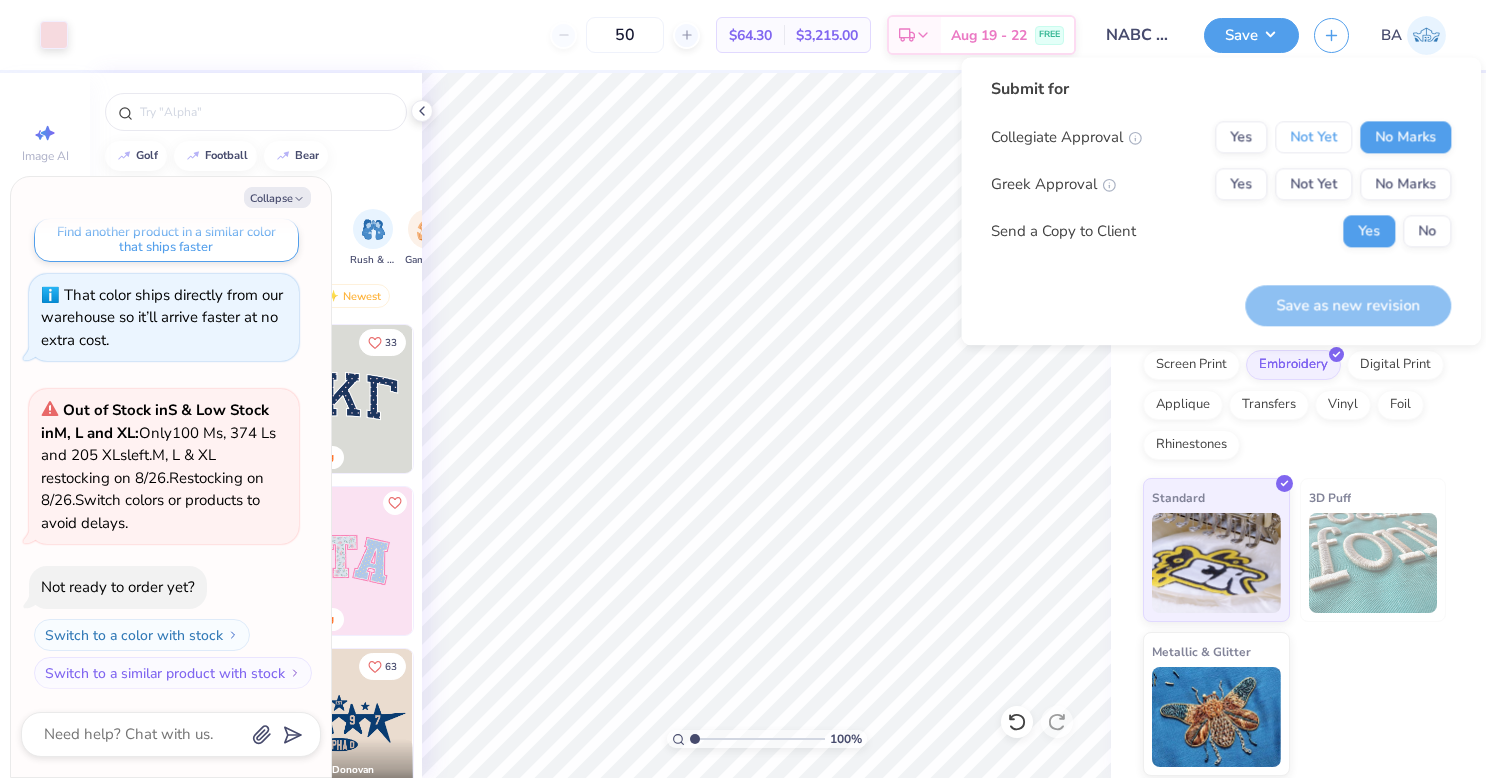 click on "Not Yet" at bounding box center (1313, 137) 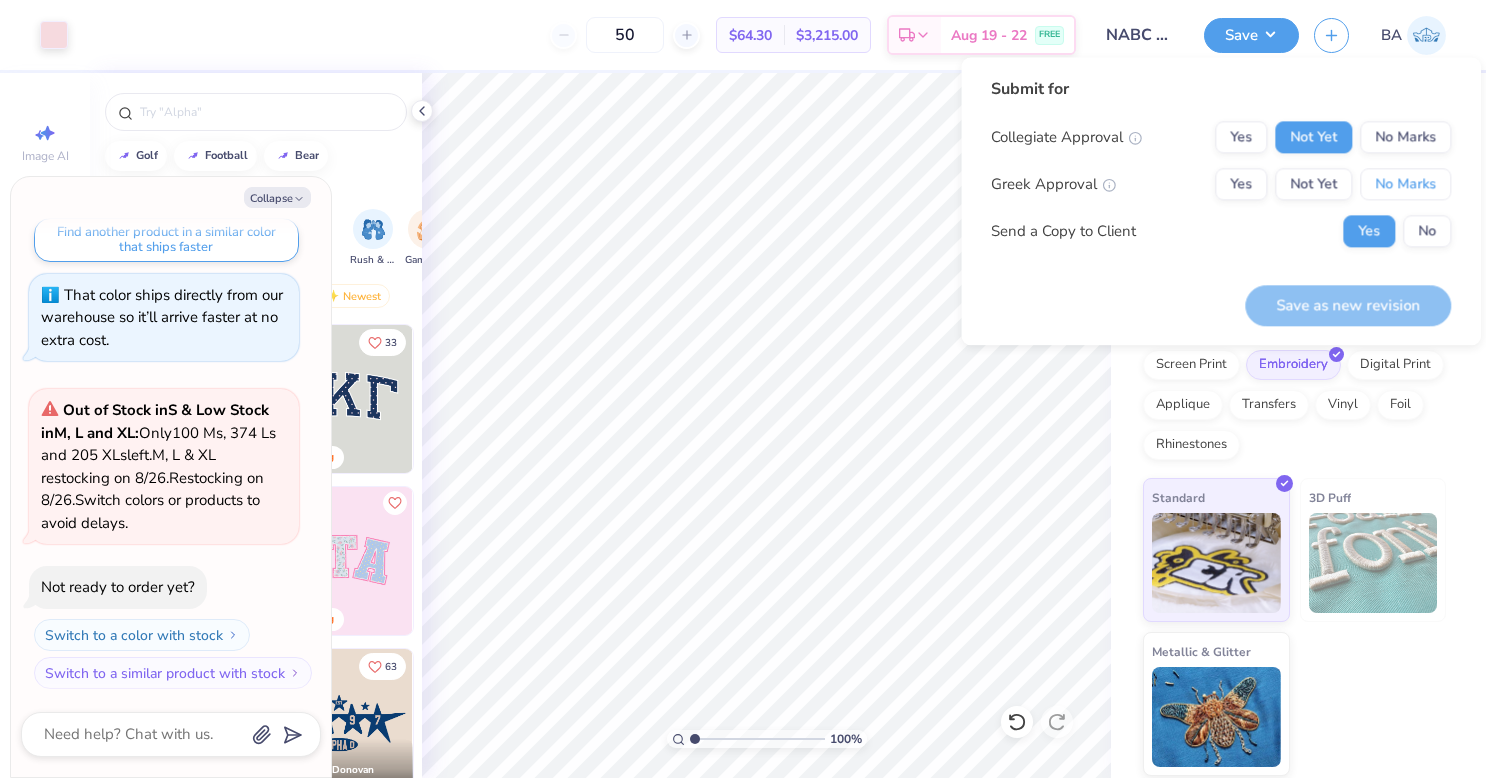 click on "No Marks" at bounding box center (1405, 184) 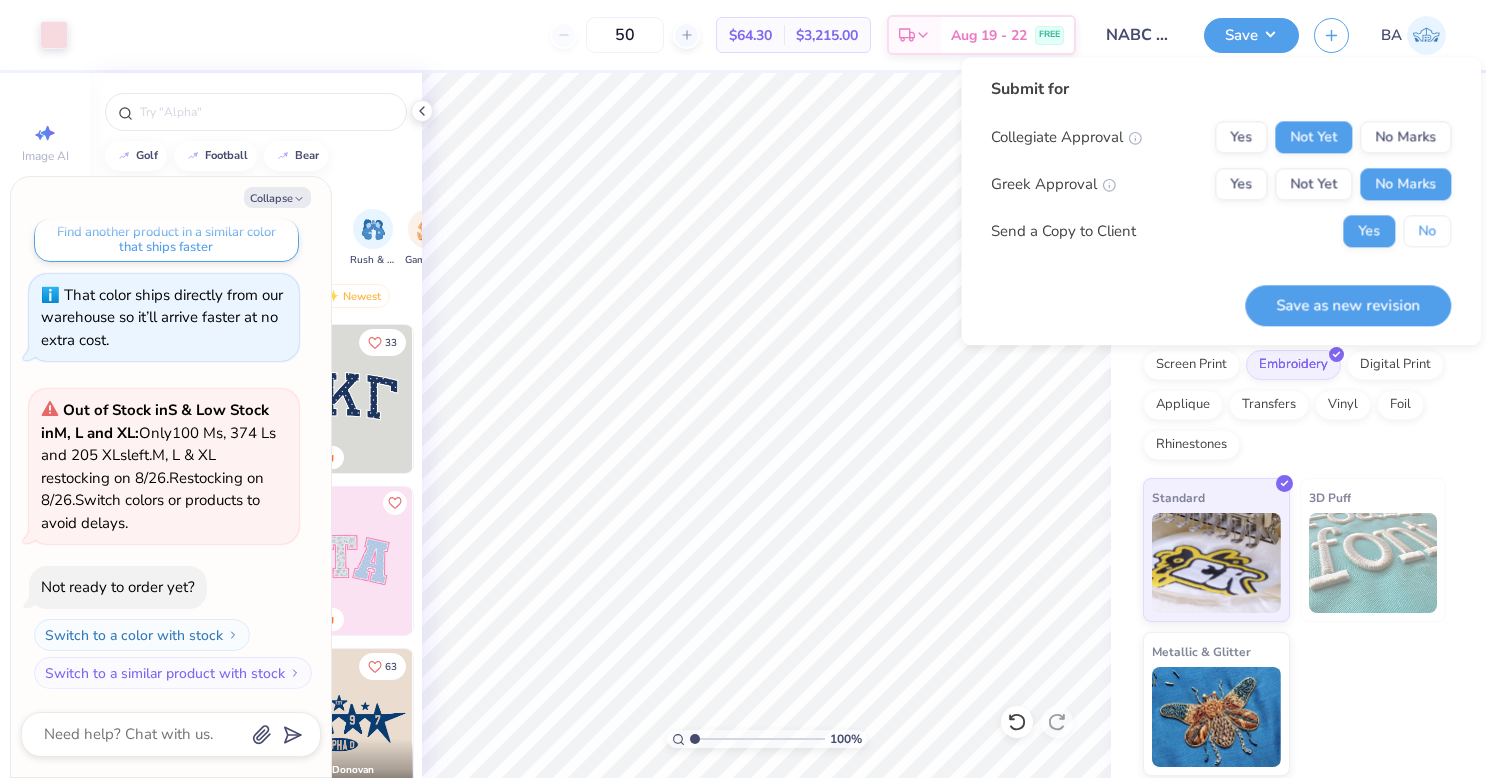 click on "No" at bounding box center [1427, 231] 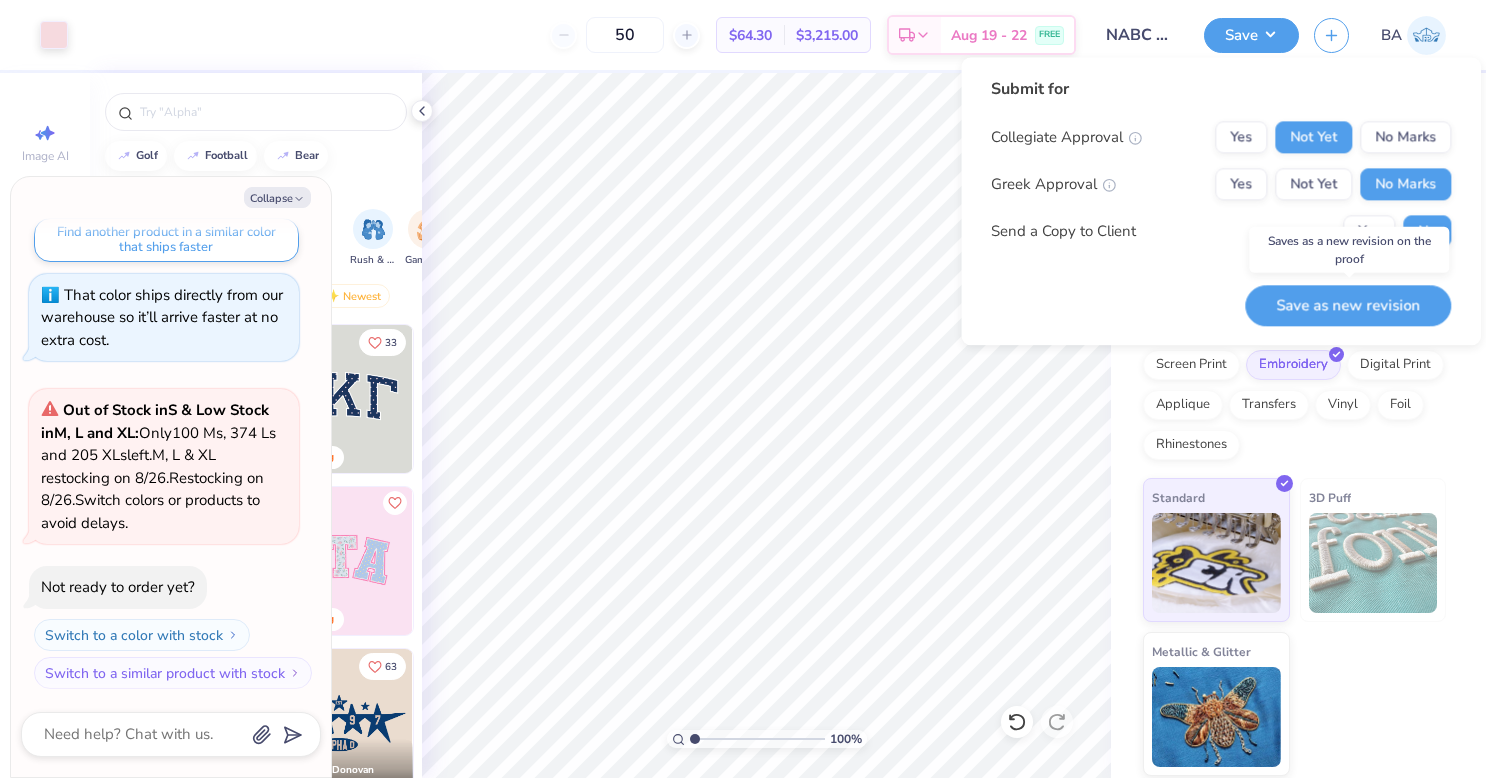 click on "Save as new revision" at bounding box center [1348, 305] 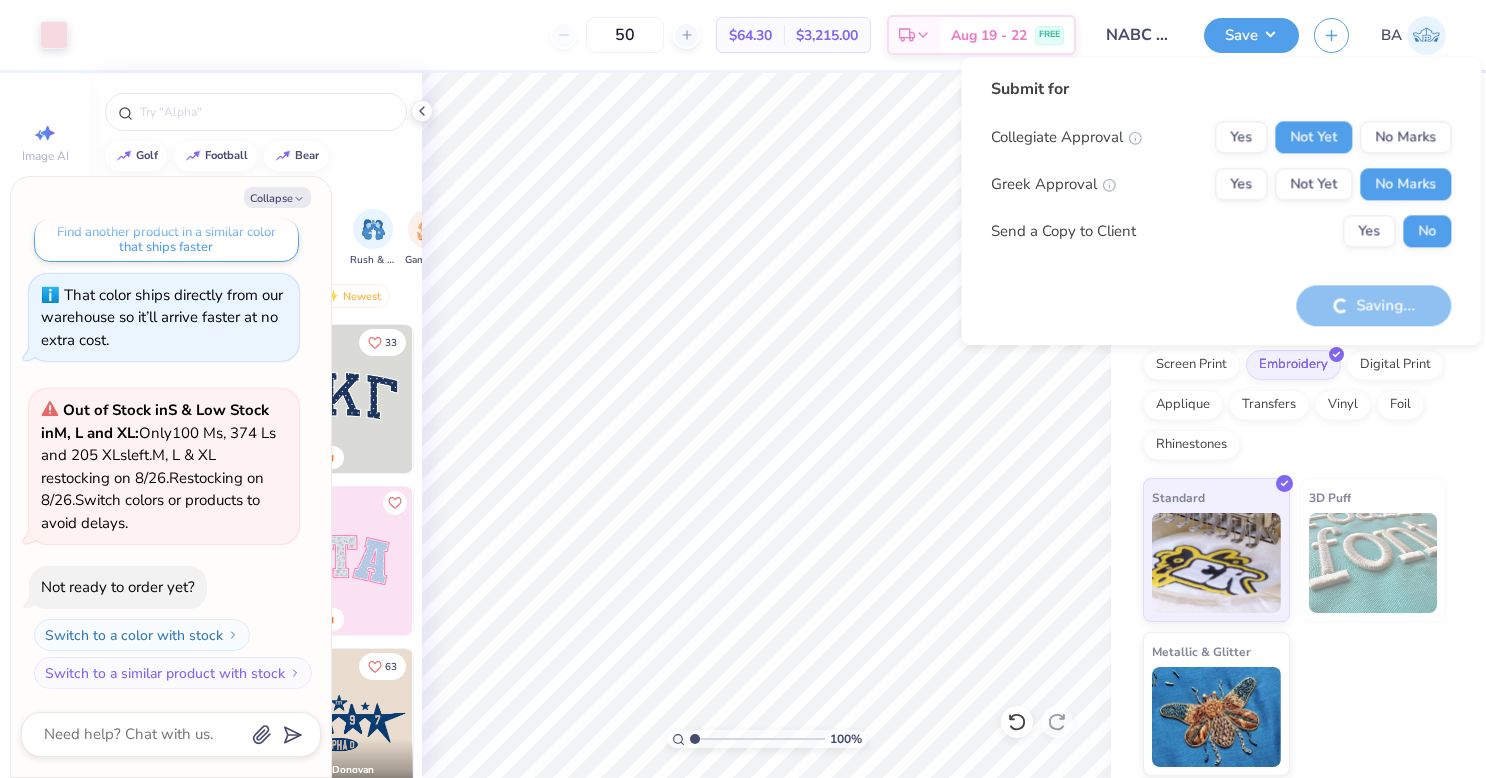 type on "x" 